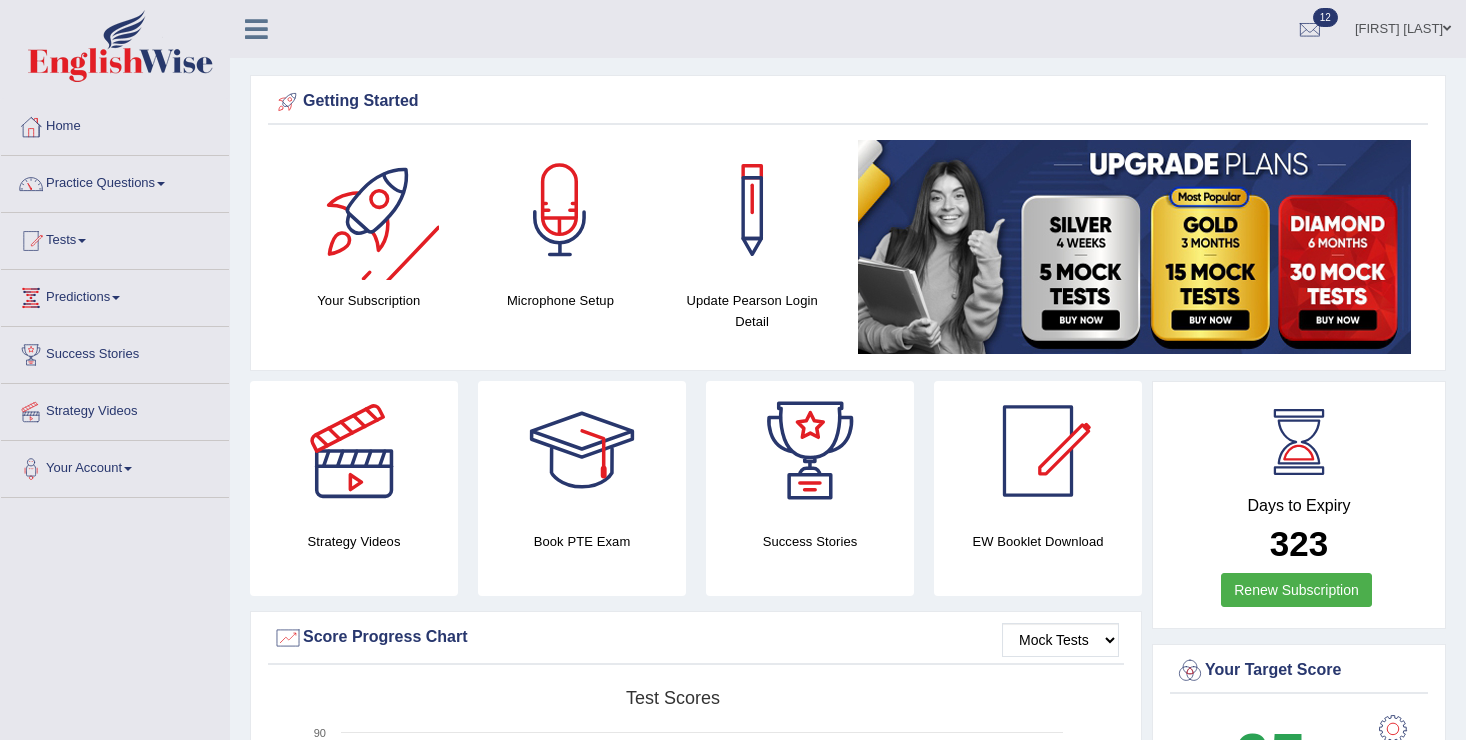 scroll, scrollTop: 0, scrollLeft: 0, axis: both 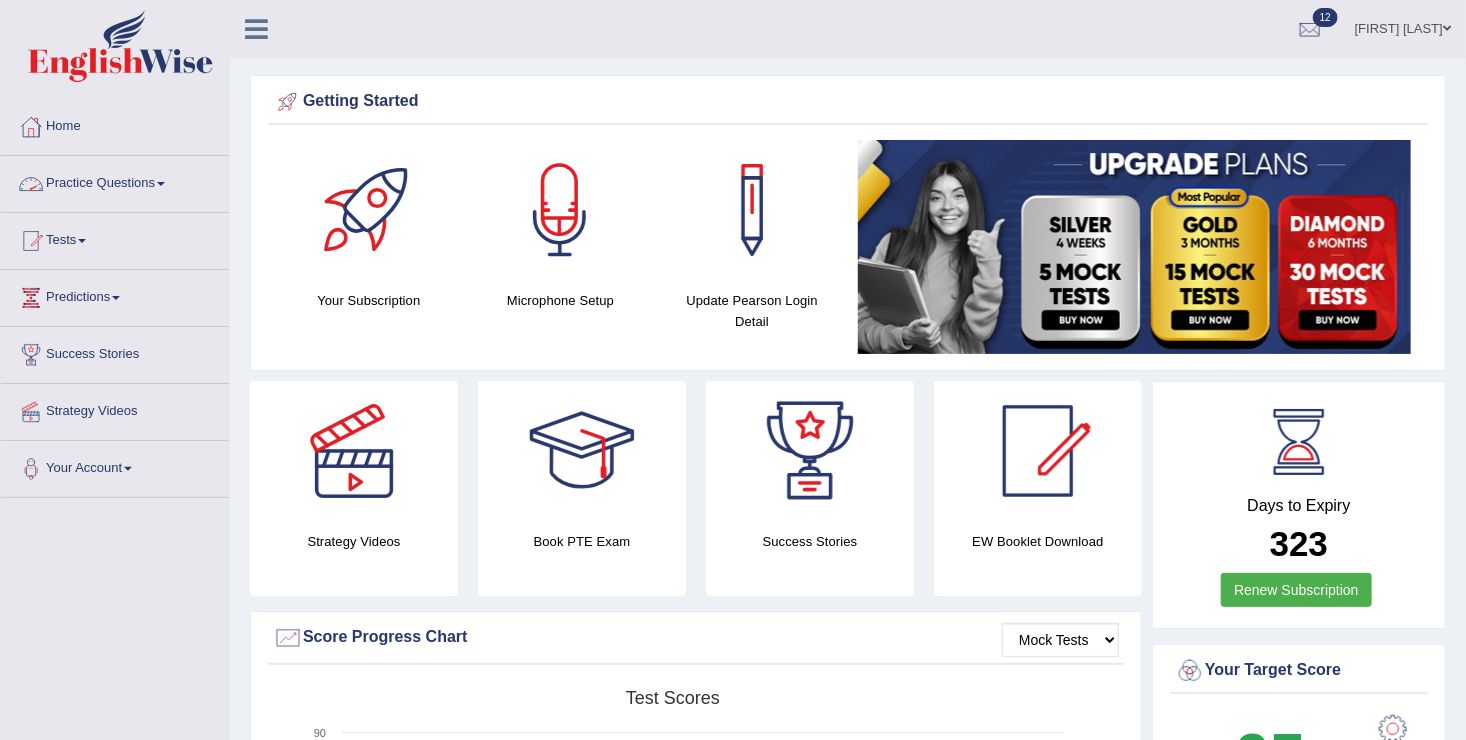 click on "Practice Questions" at bounding box center (115, 181) 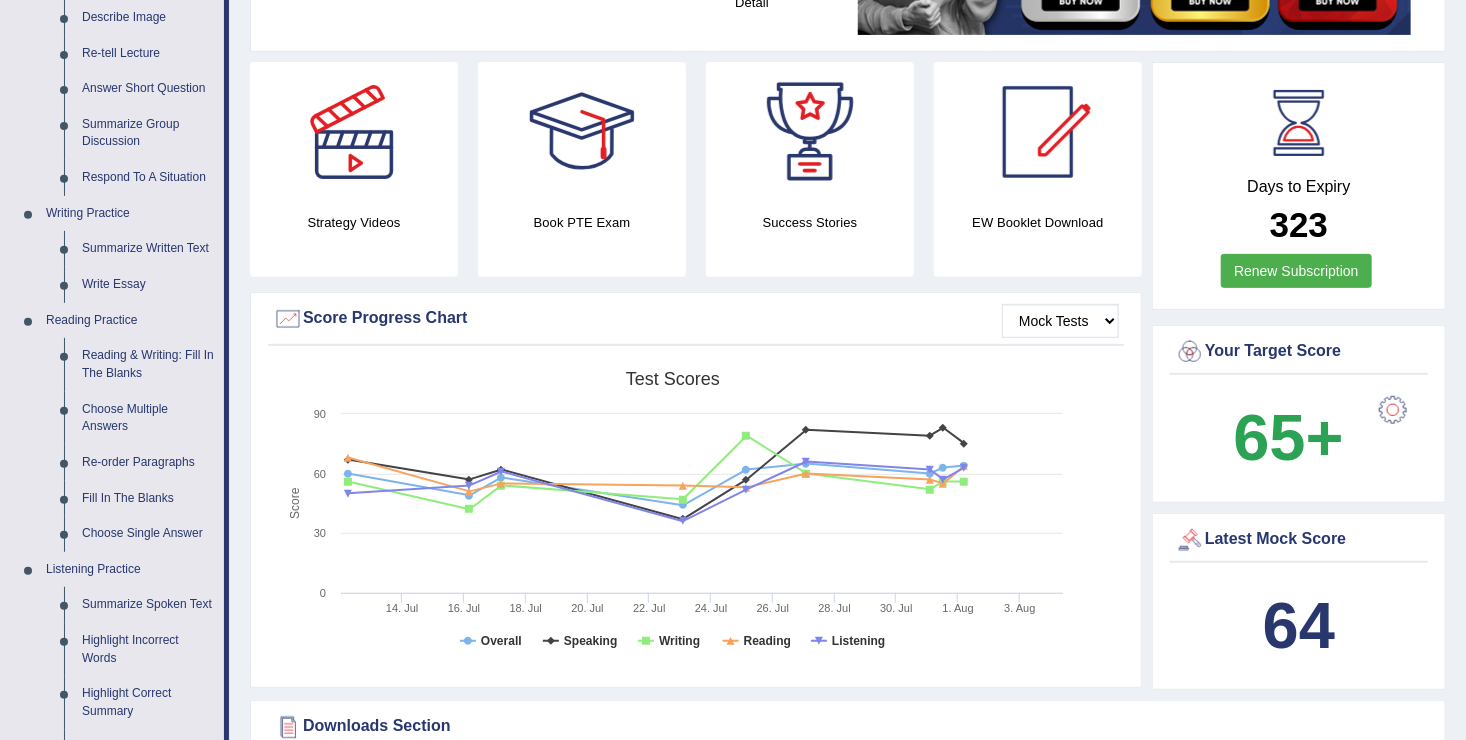scroll, scrollTop: 320, scrollLeft: 0, axis: vertical 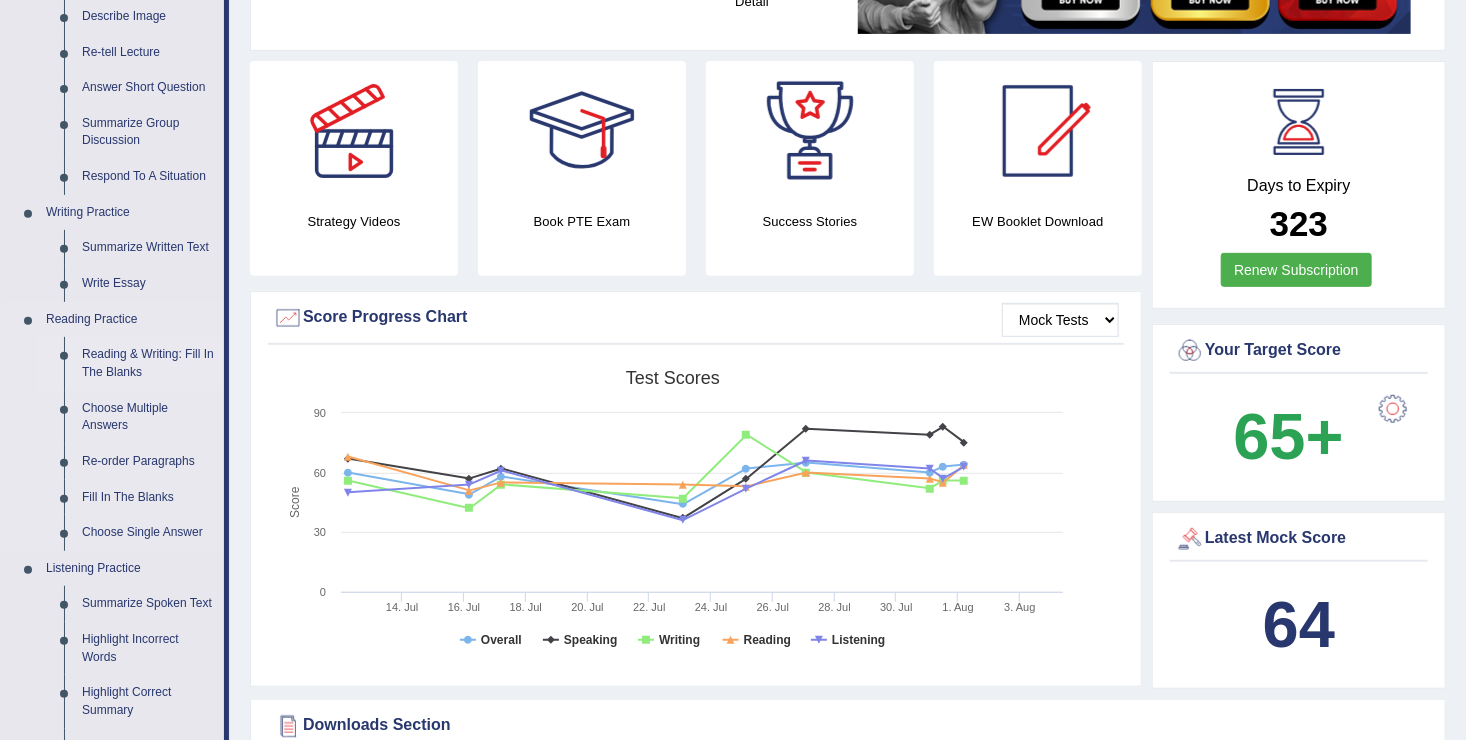 click on "Reading & Writing: Fill In The Blanks" at bounding box center (148, 363) 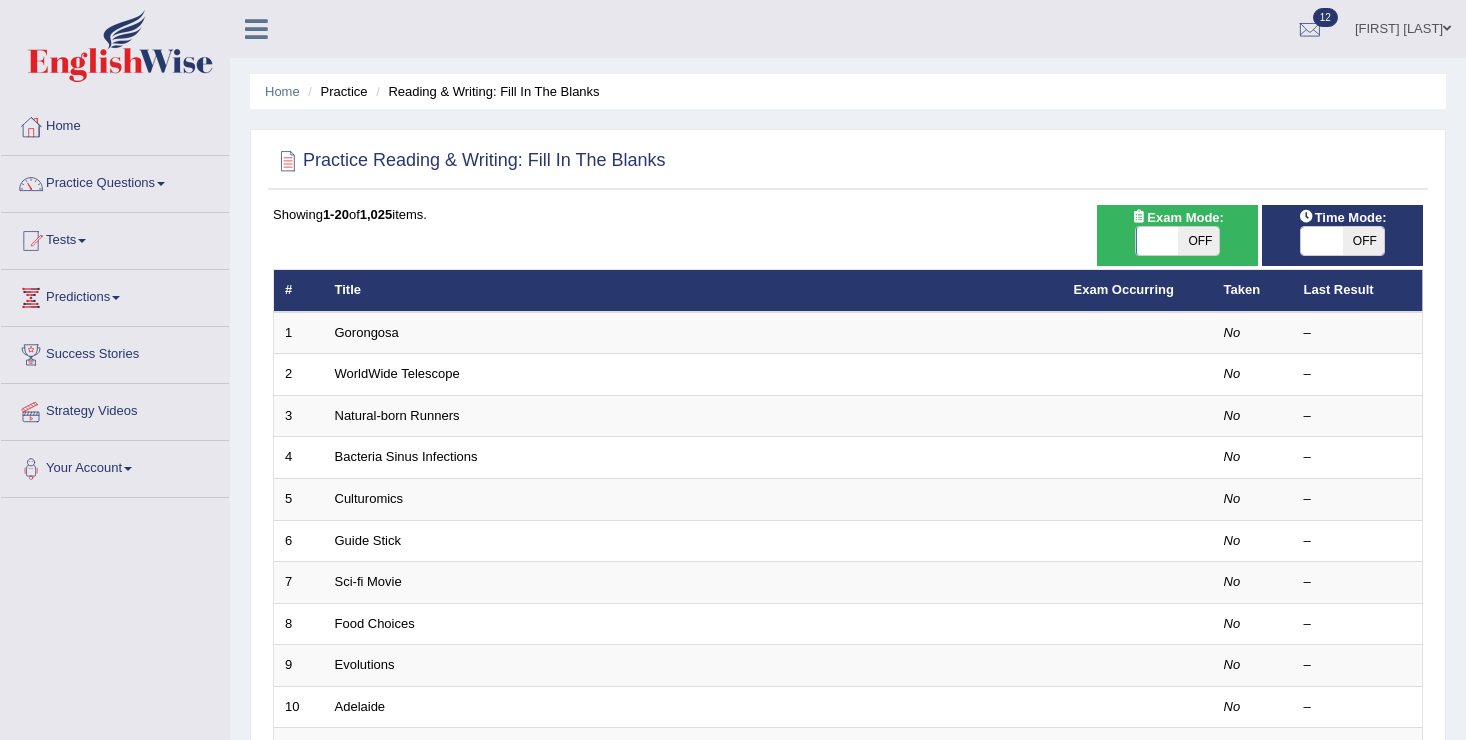 scroll, scrollTop: 0, scrollLeft: 0, axis: both 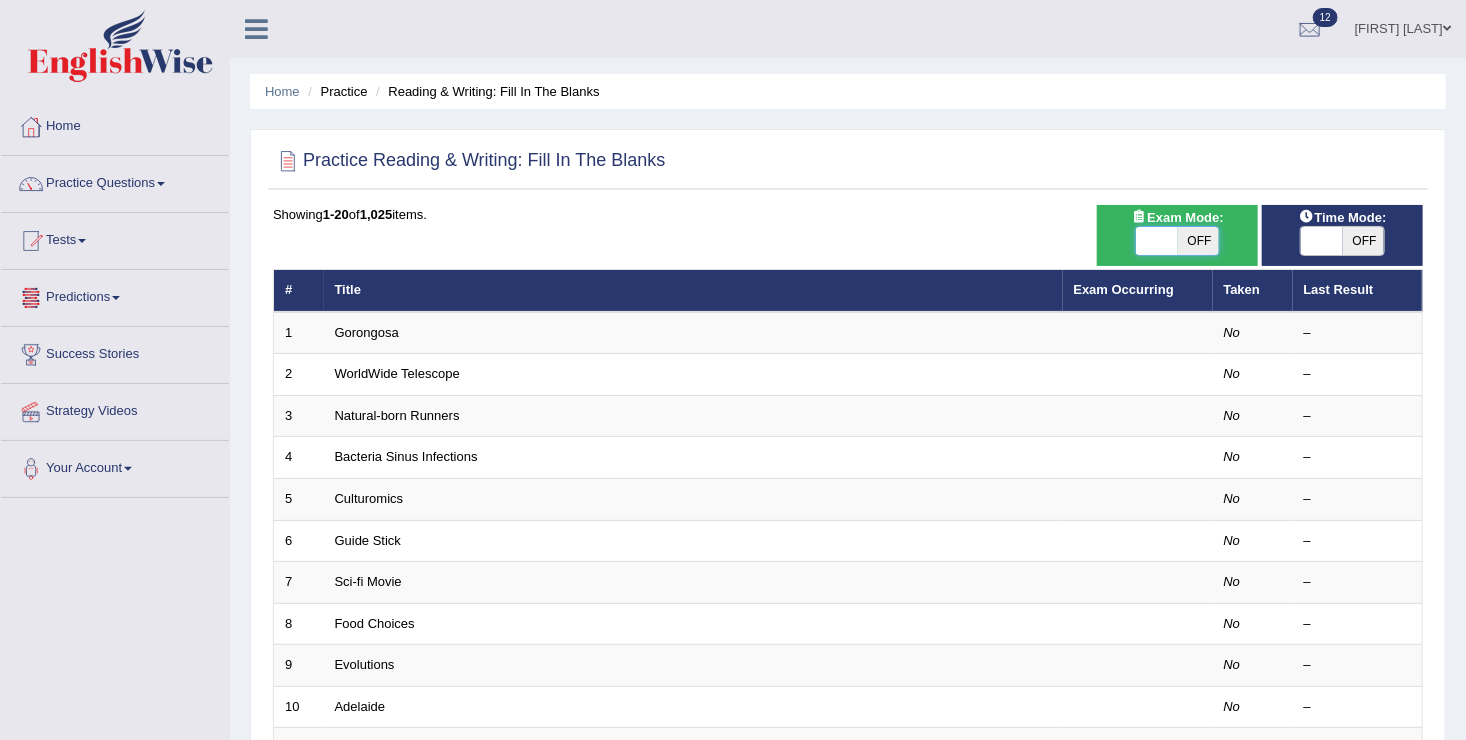 click at bounding box center (1157, 241) 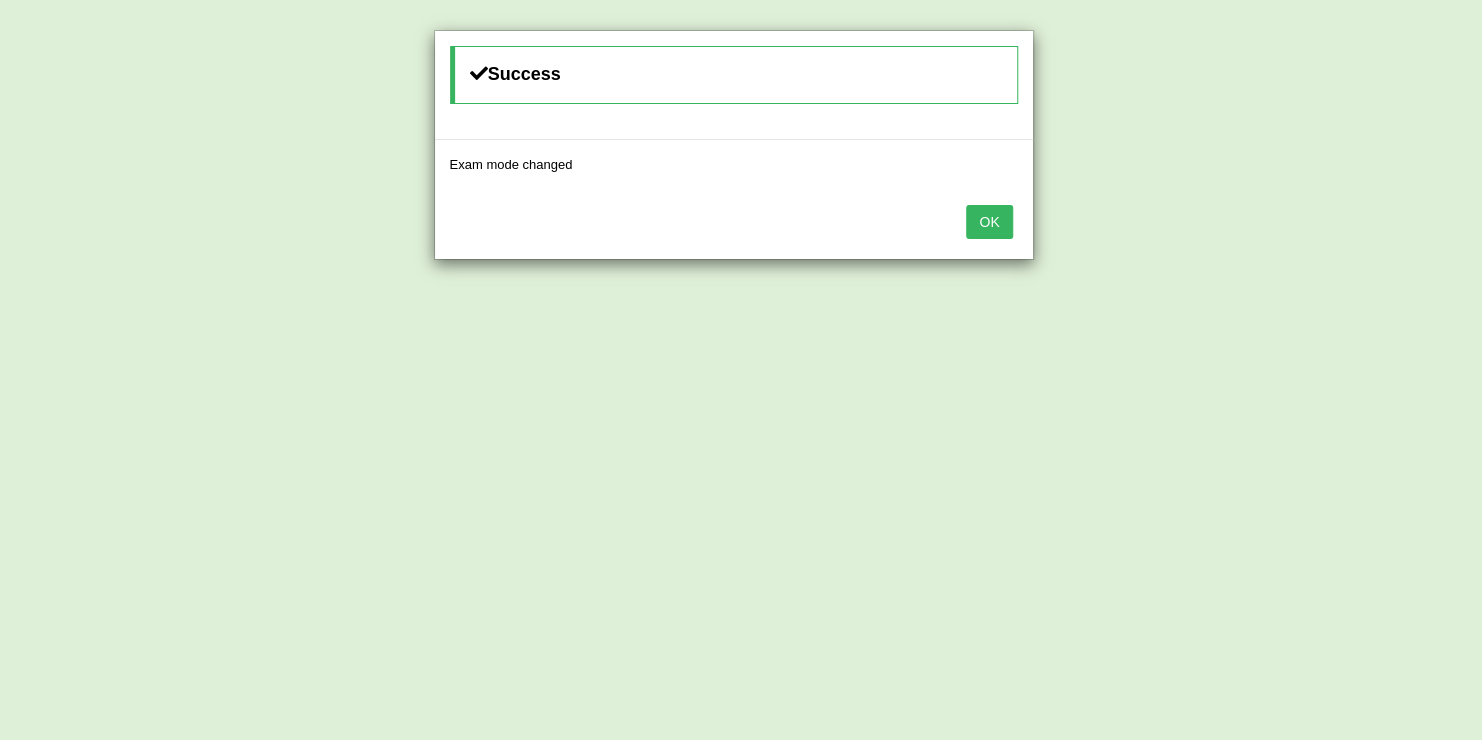 click on "OK" at bounding box center (989, 222) 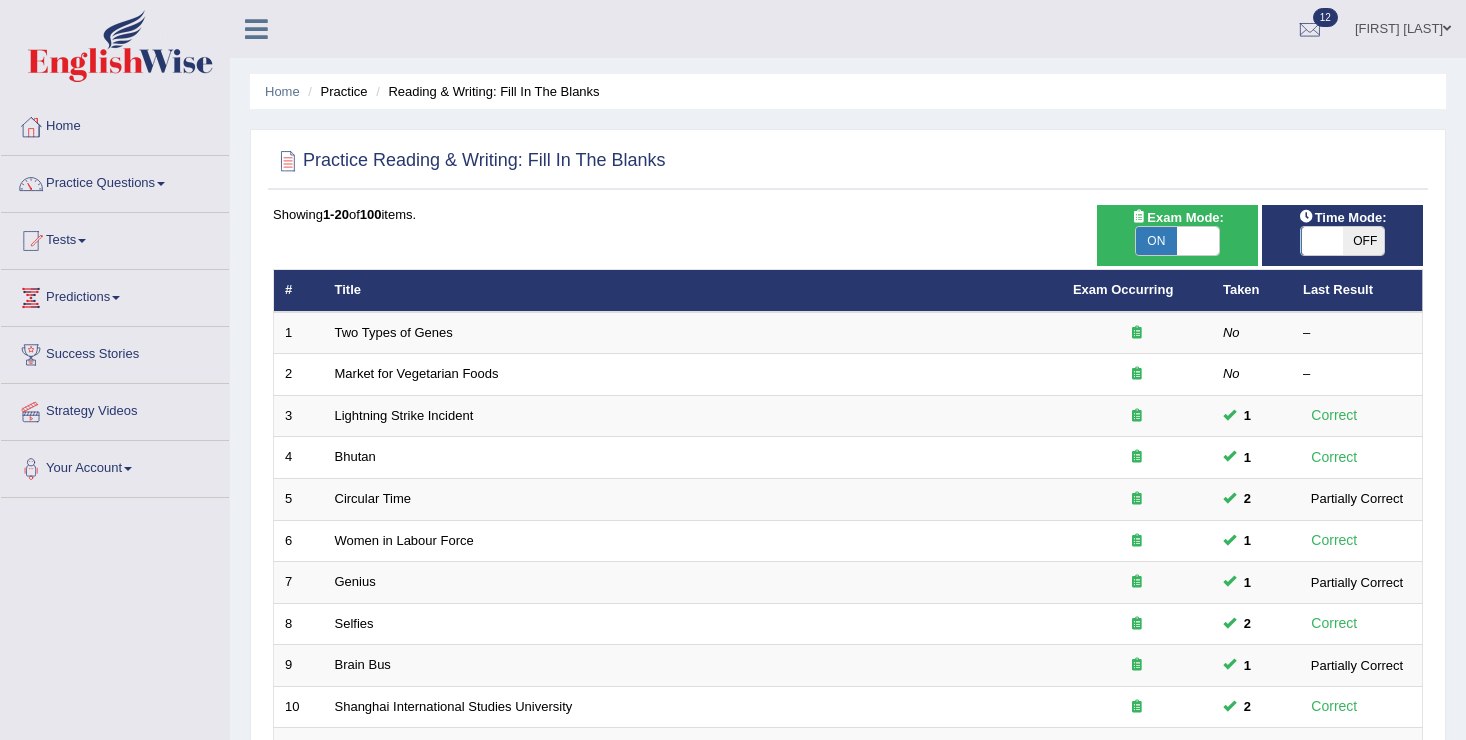 scroll, scrollTop: 0, scrollLeft: 0, axis: both 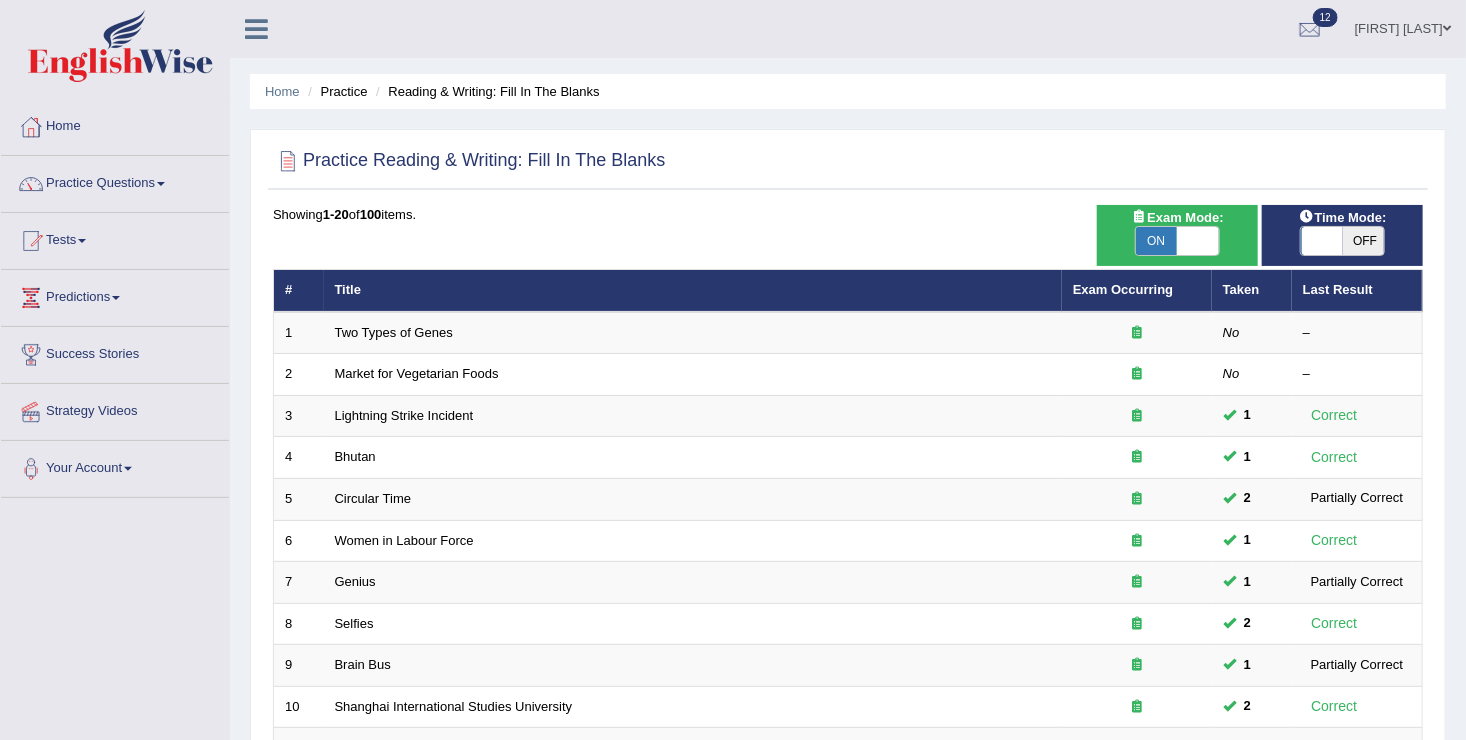 click at bounding box center [1322, 241] 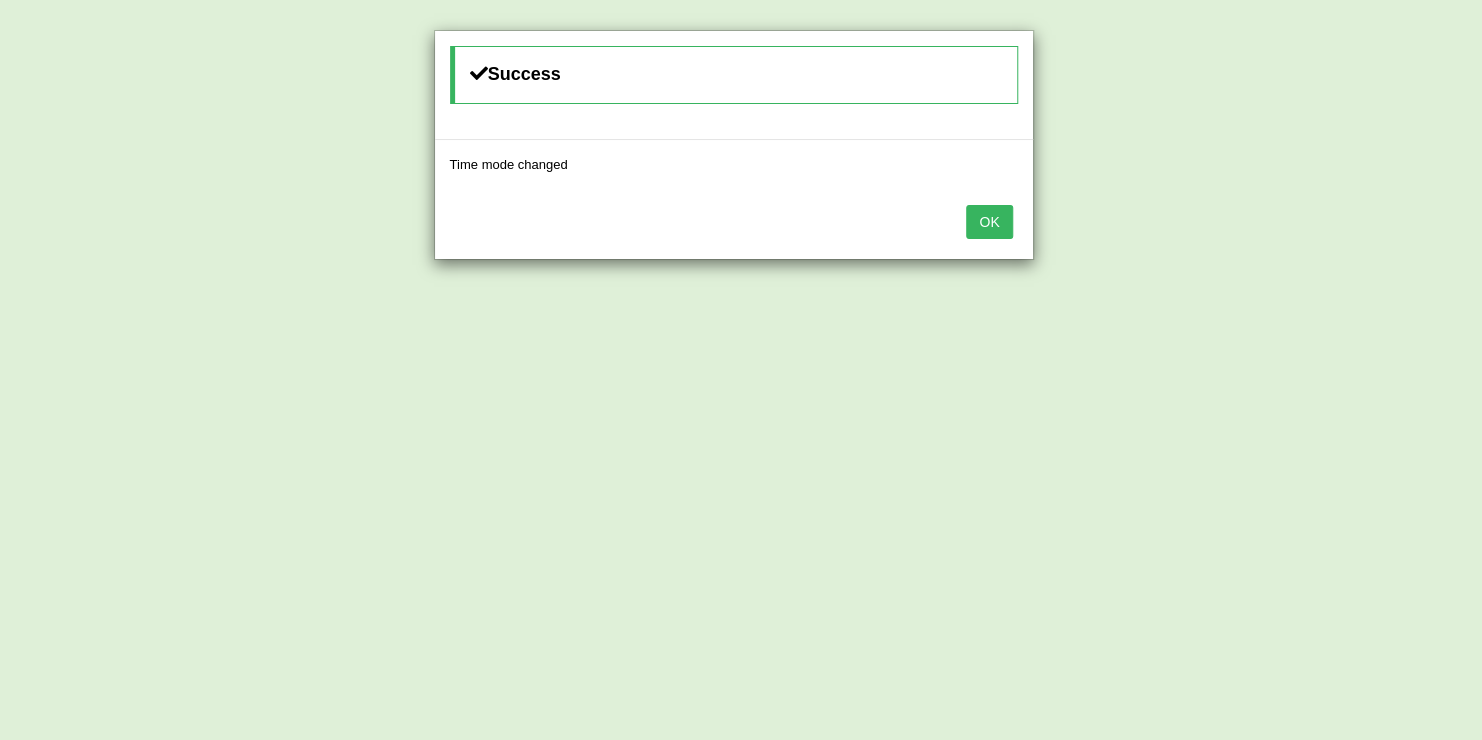 click on "OK" at bounding box center (989, 222) 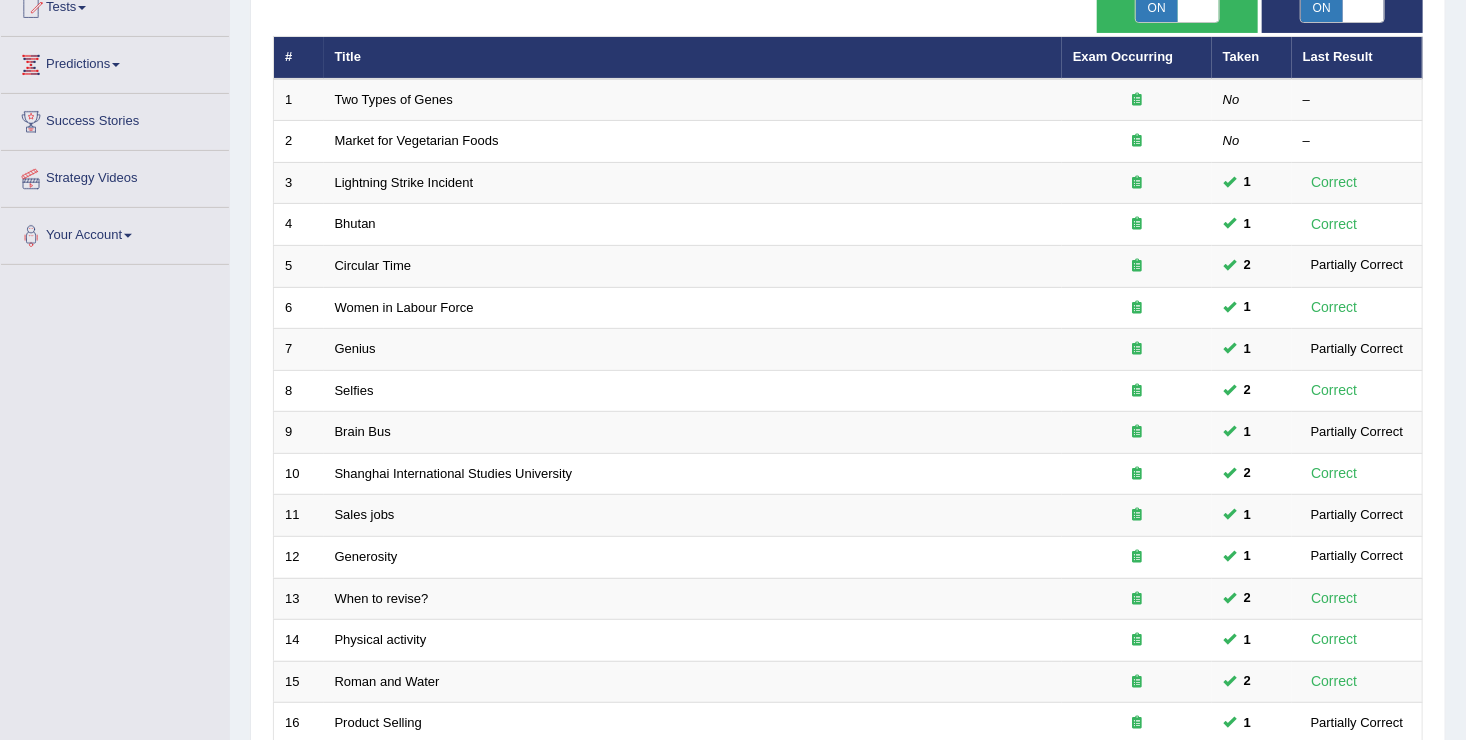 scroll, scrollTop: 240, scrollLeft: 0, axis: vertical 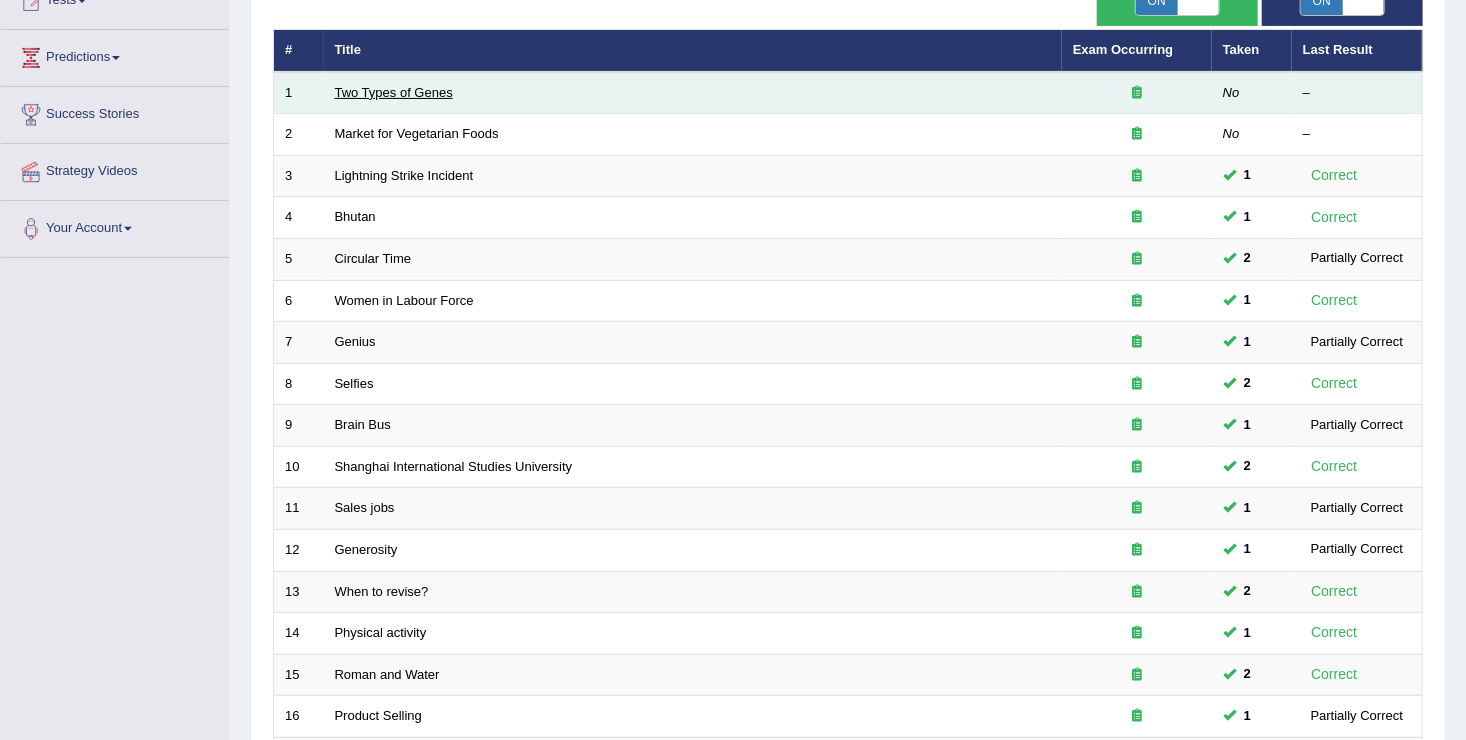 click on "Two Types of Genes" at bounding box center (394, 92) 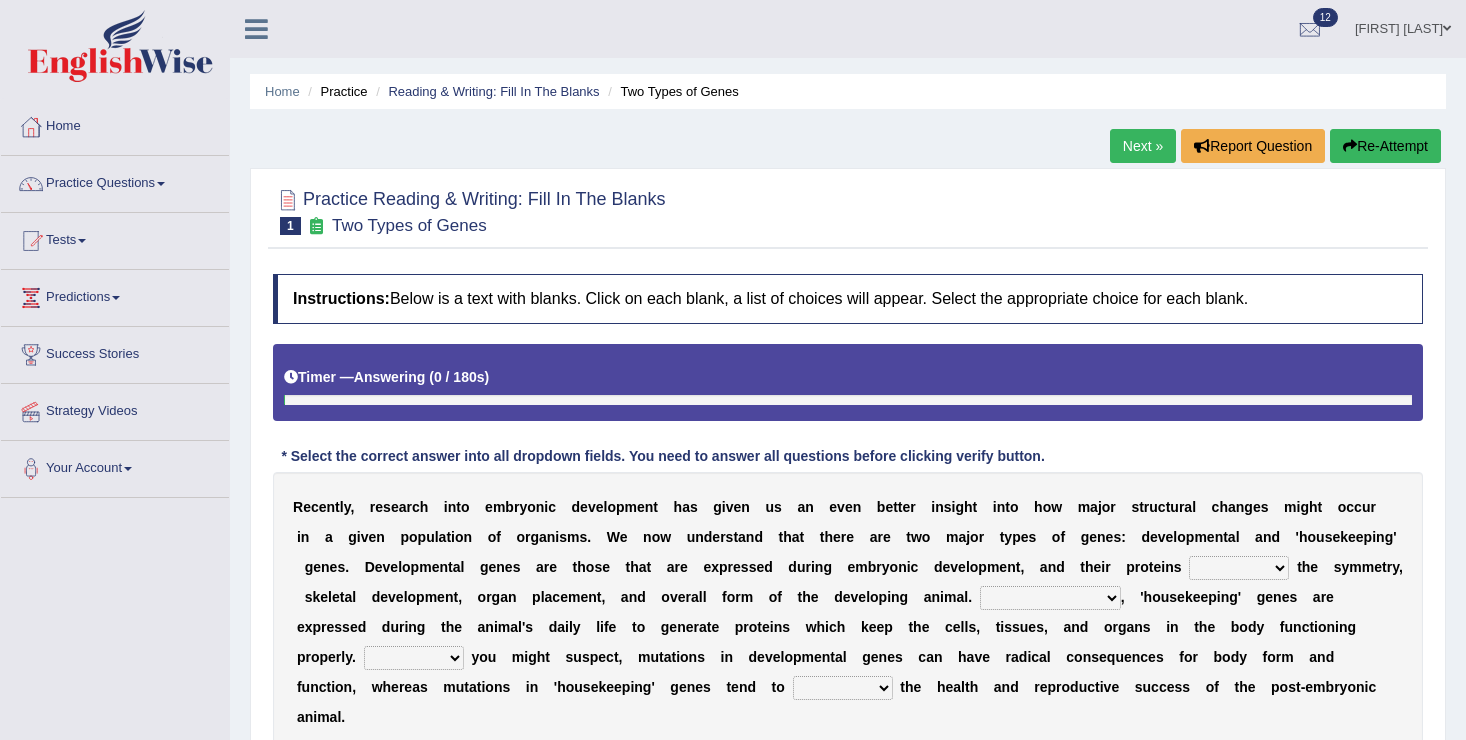 scroll, scrollTop: 0, scrollLeft: 0, axis: both 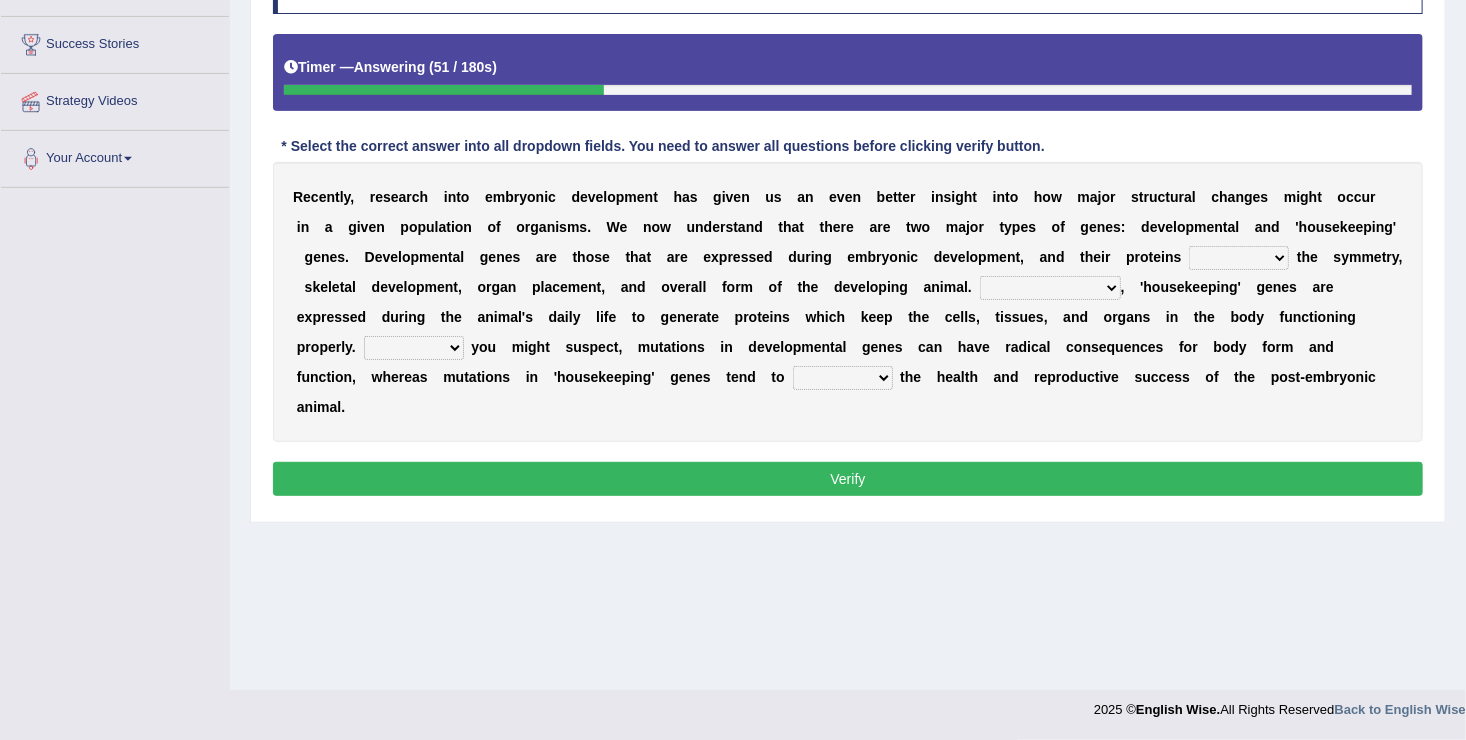 click on "push control hold elevate" at bounding box center [1239, 258] 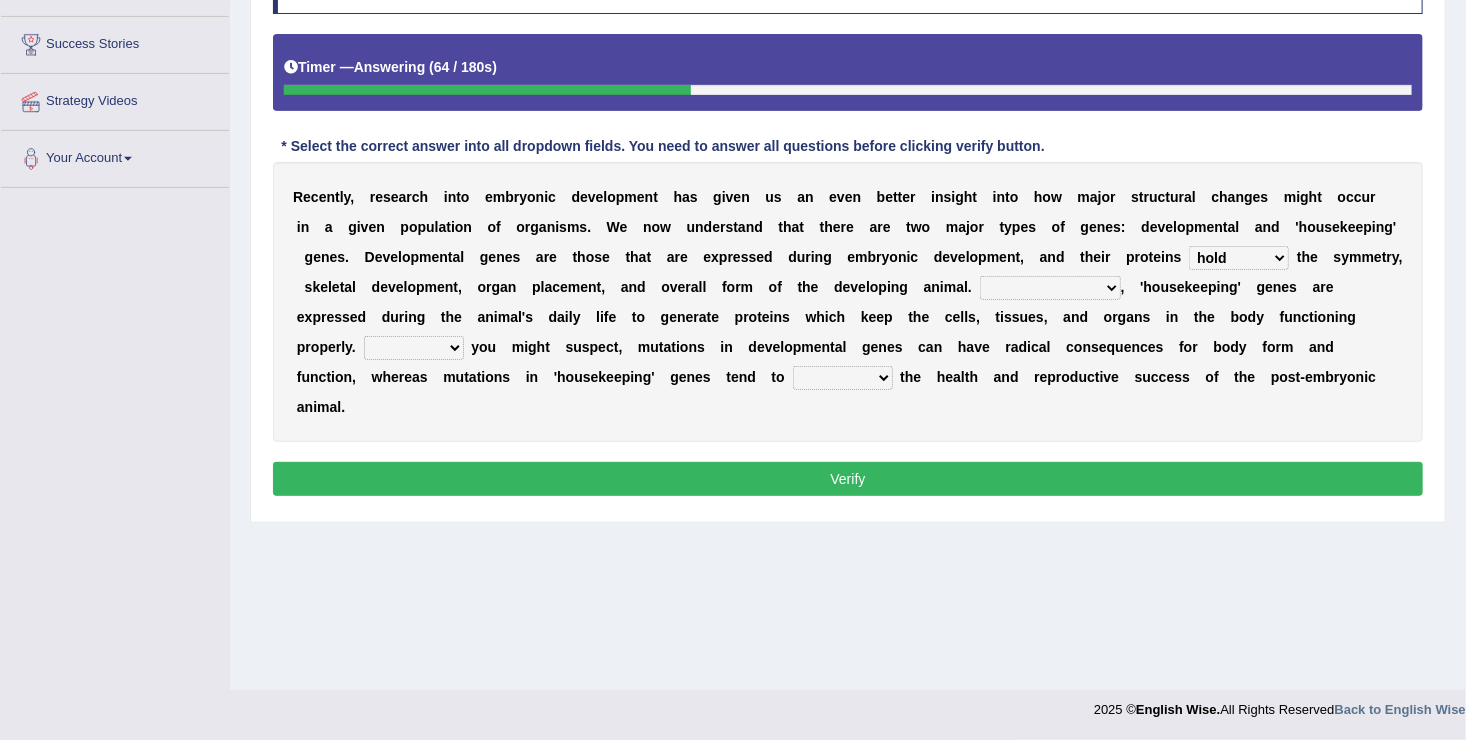 click on "push control hold elevate" at bounding box center [1239, 258] 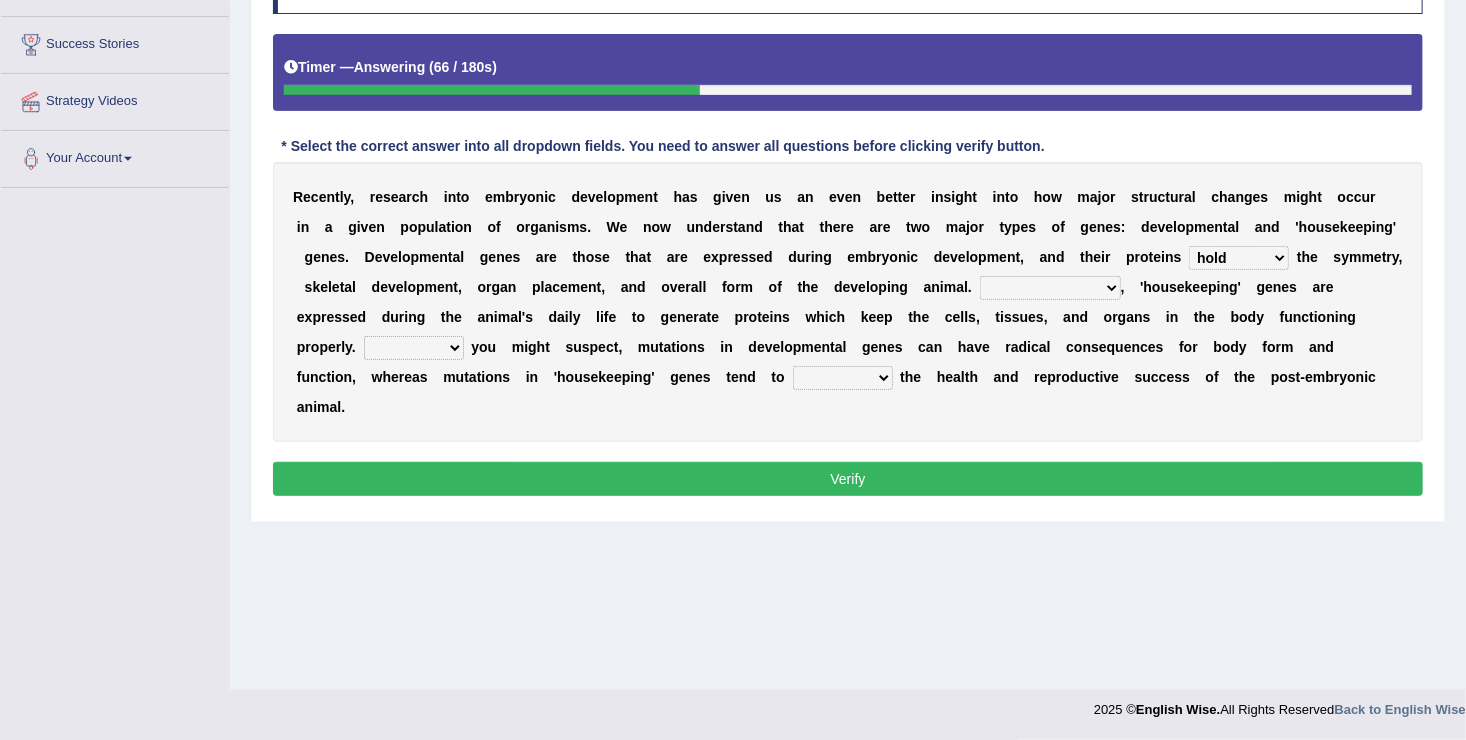 click on "push control hold elevate" at bounding box center (1239, 258) 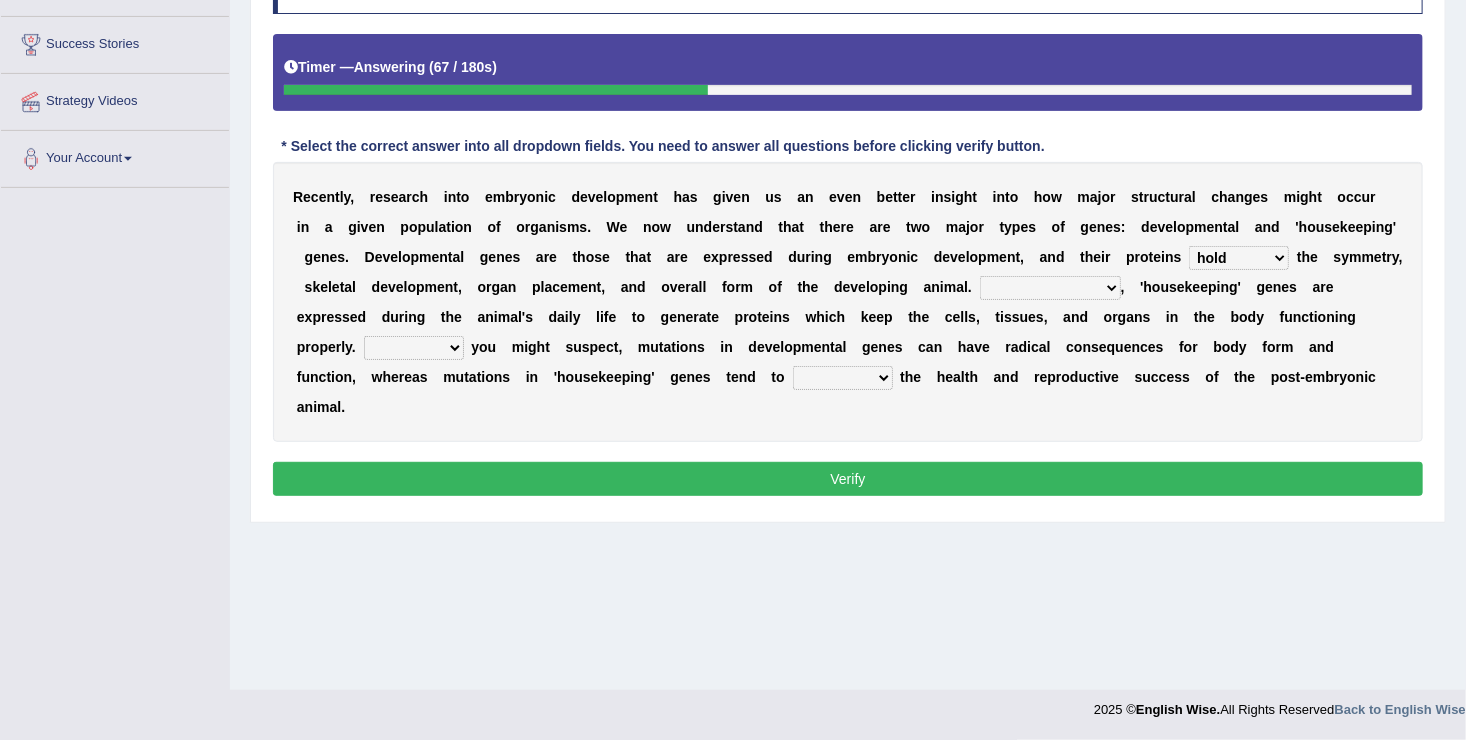 select on "control" 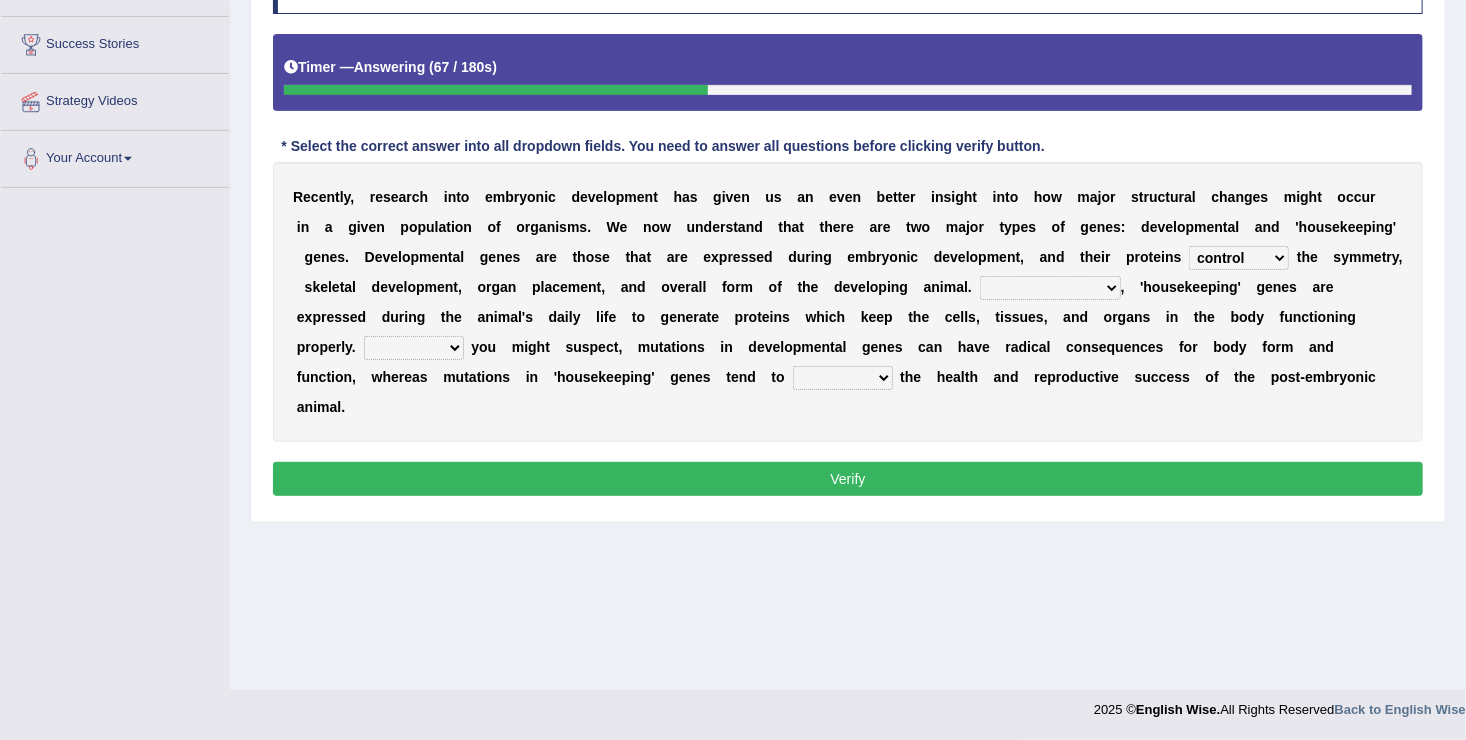click on "push control hold elevate" at bounding box center [1239, 258] 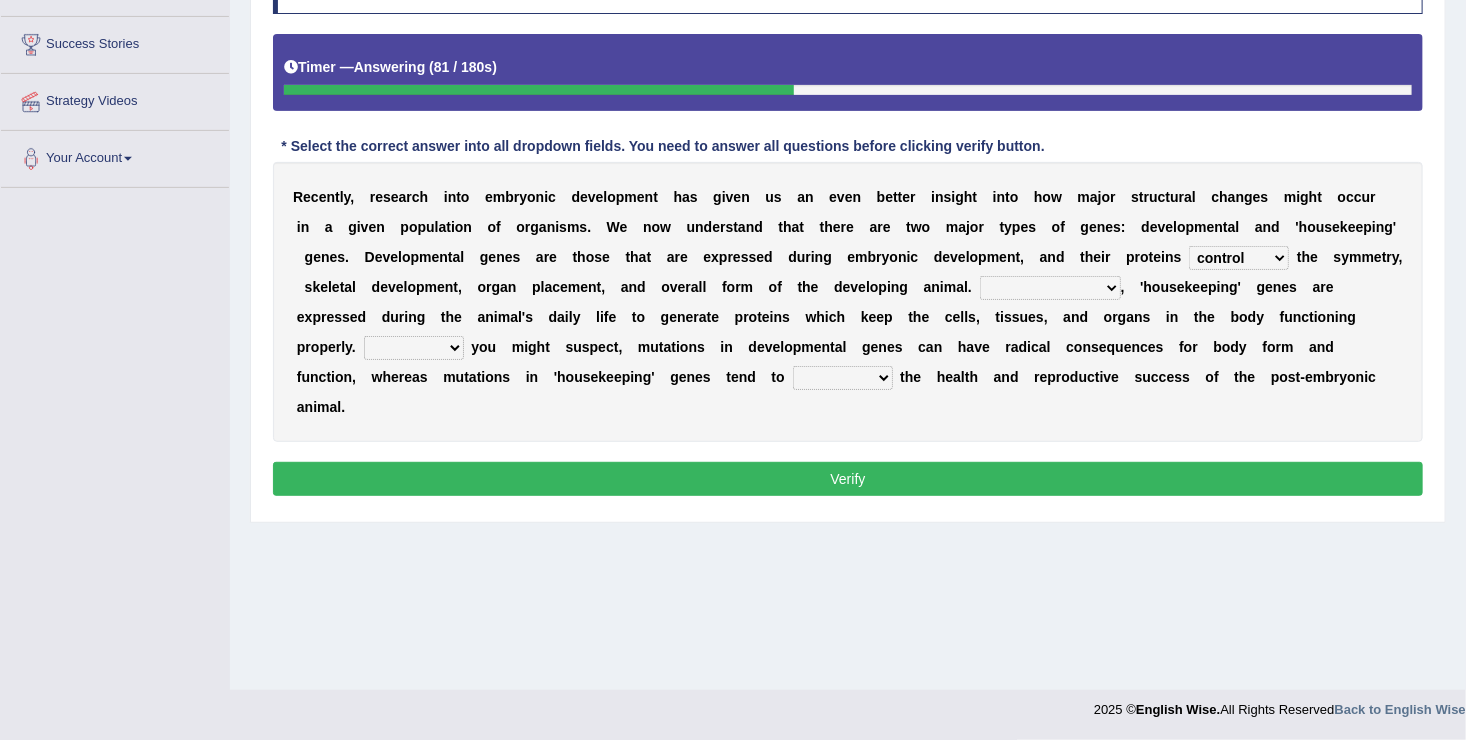 click on "Correspondingly Inclusively Conversely In contrast" at bounding box center (1050, 288) 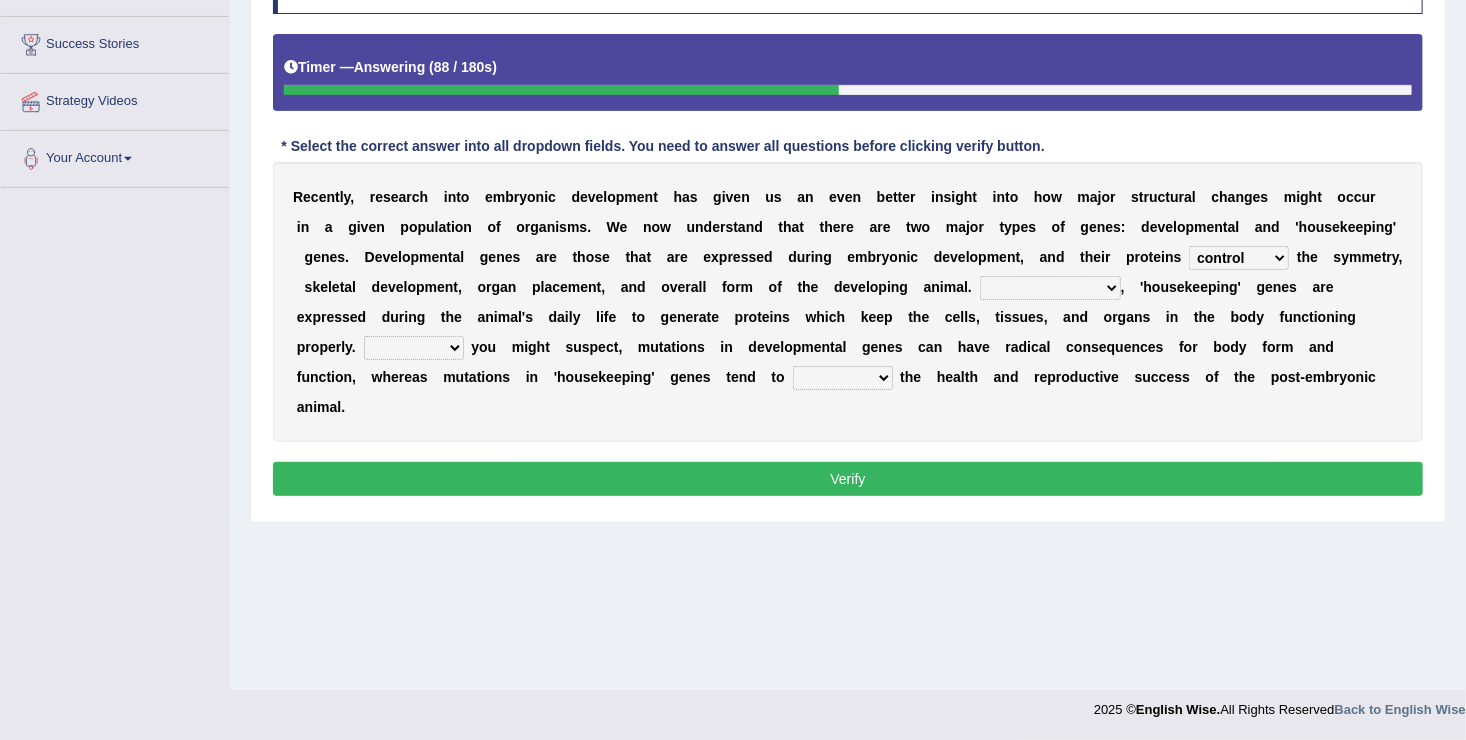 select on "In contrast" 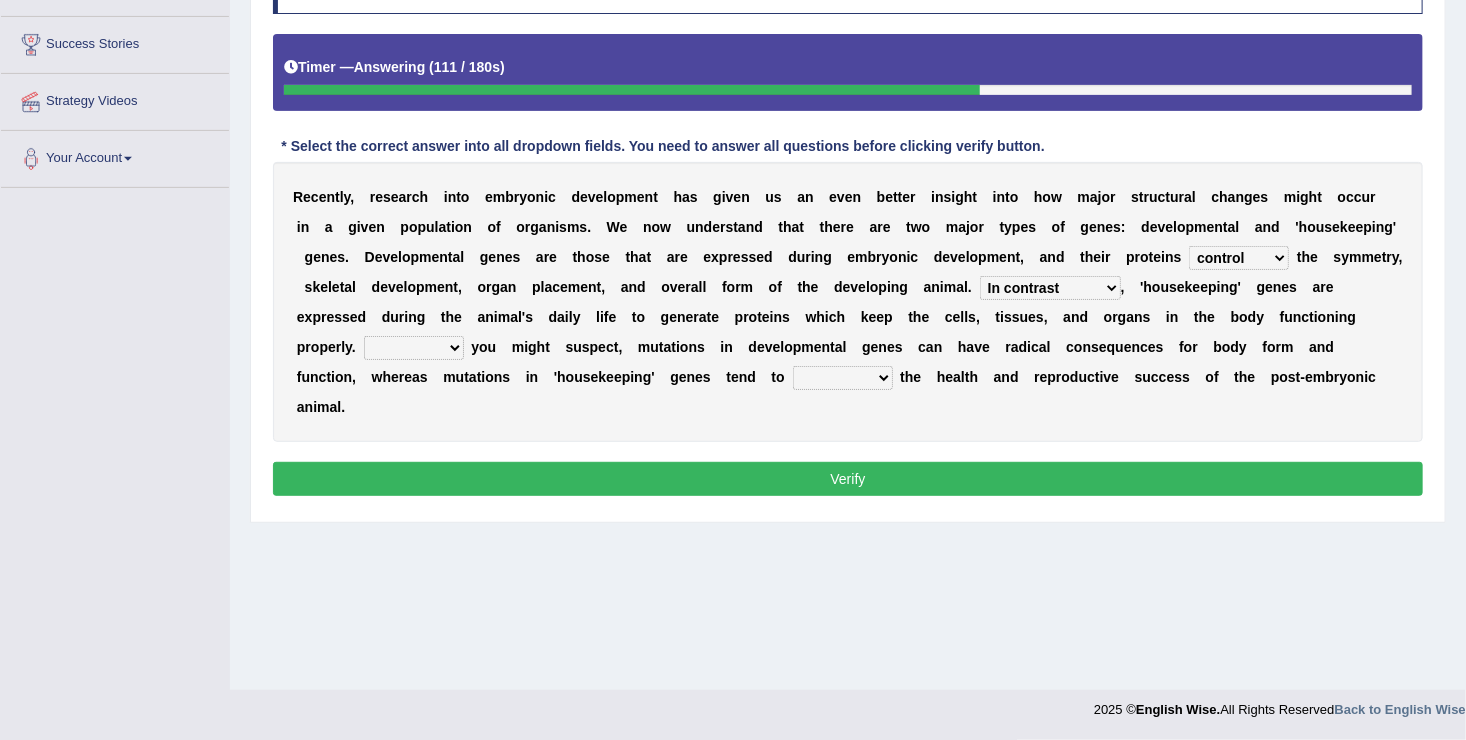 click on "For As With Within" at bounding box center [414, 348] 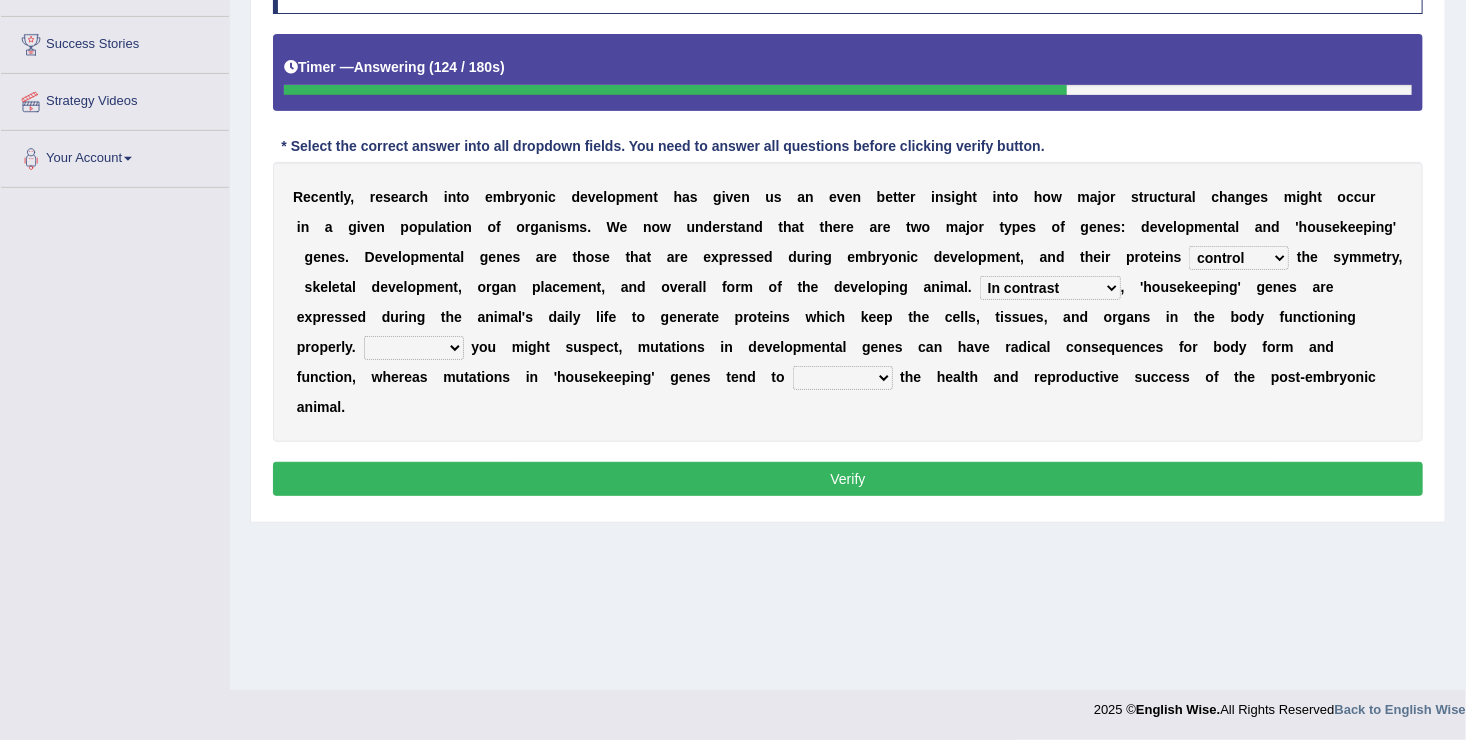 select on "As" 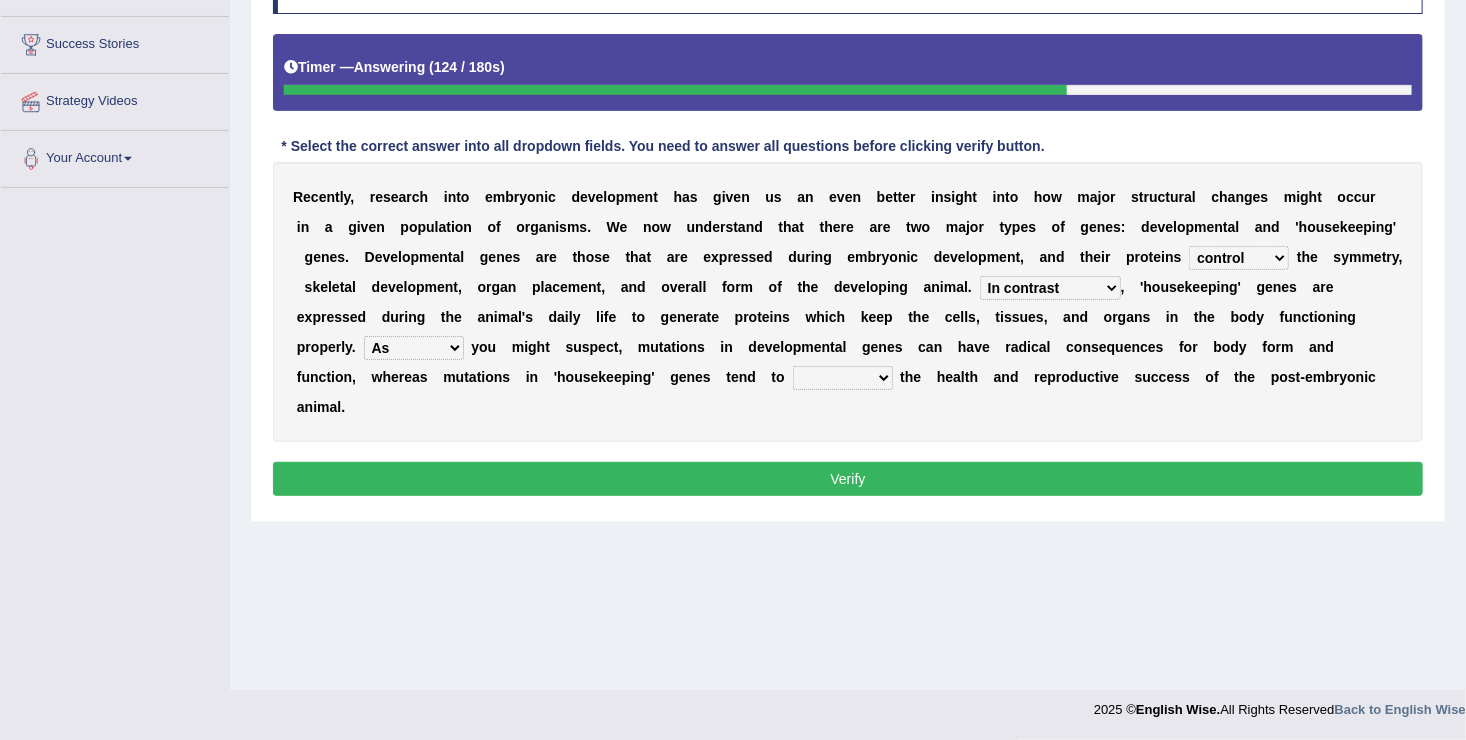 click on "For As With Within" at bounding box center (414, 348) 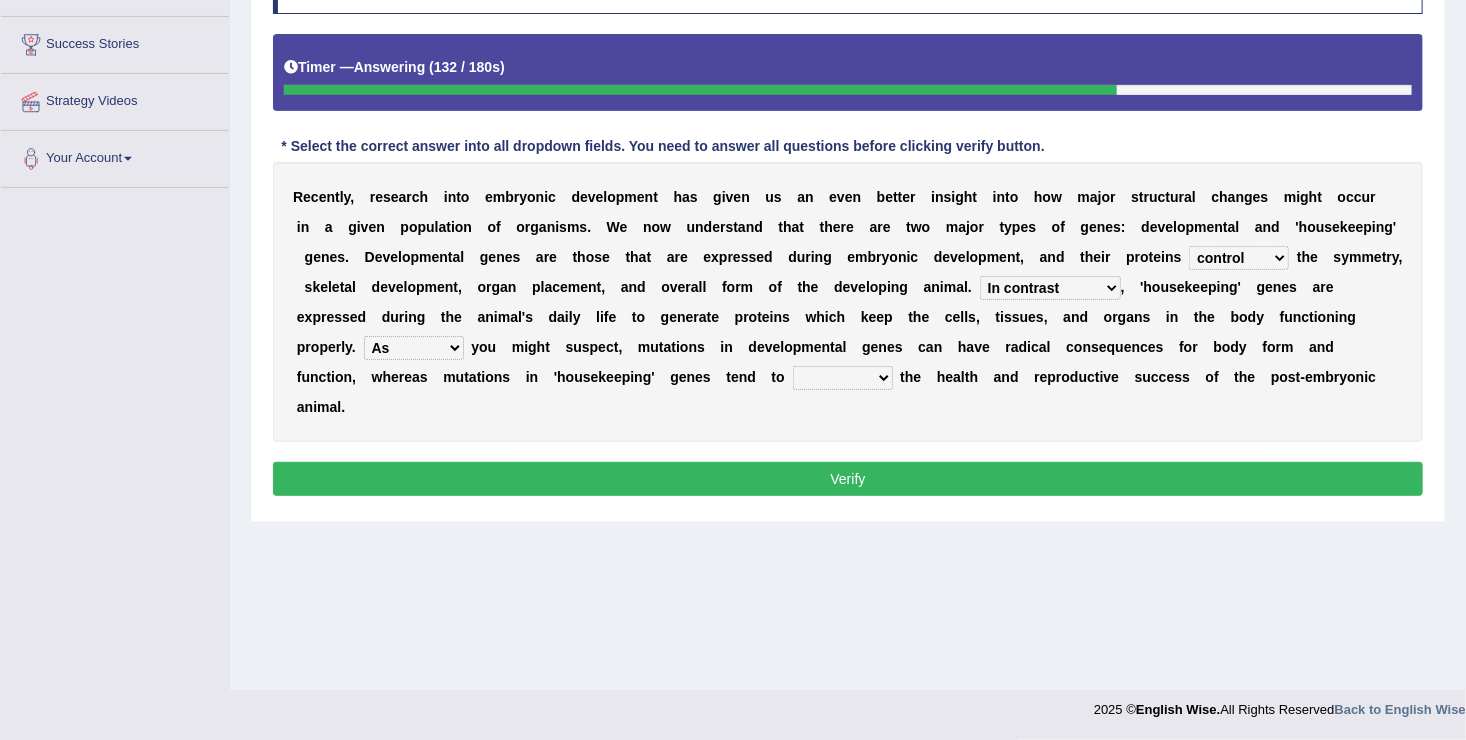 click on "i" at bounding box center [483, 377] 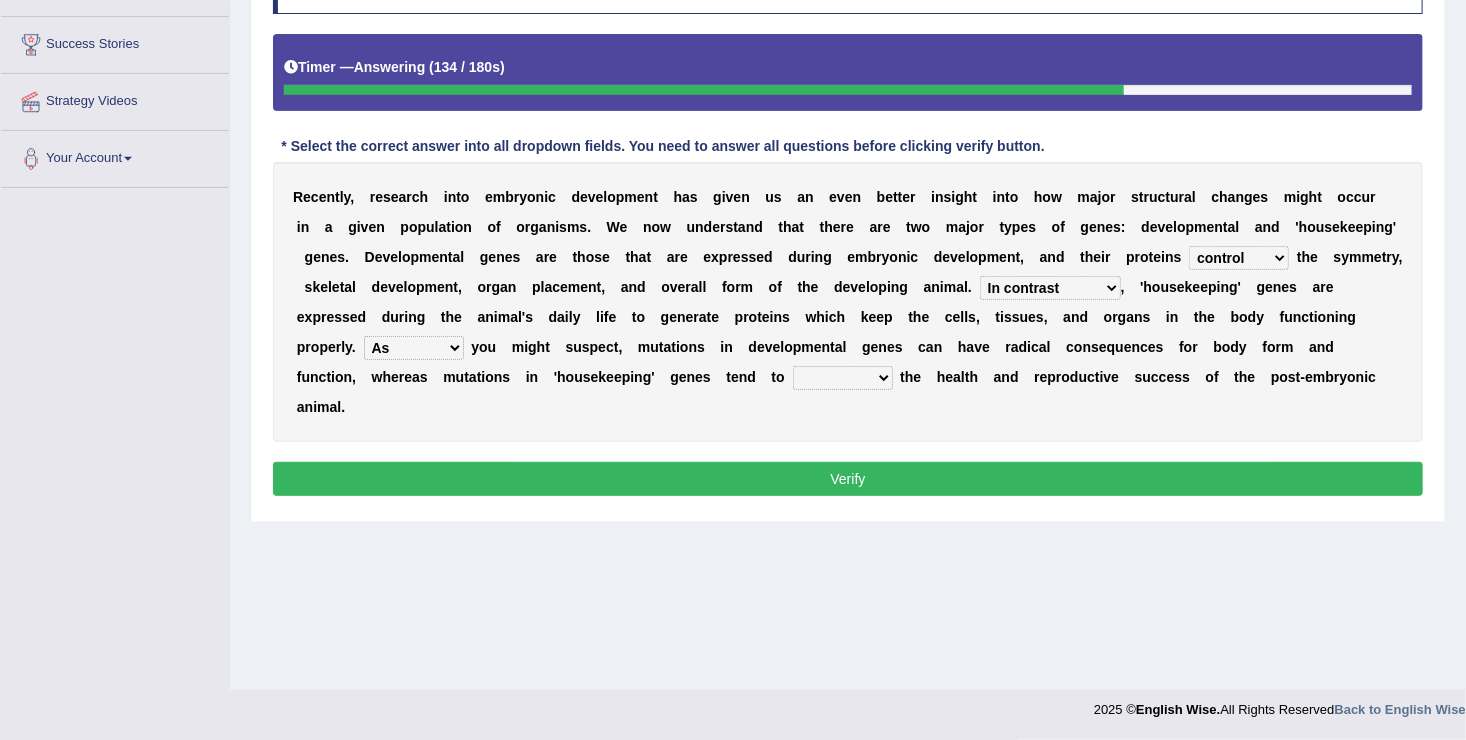 click on "i" at bounding box center (483, 377) 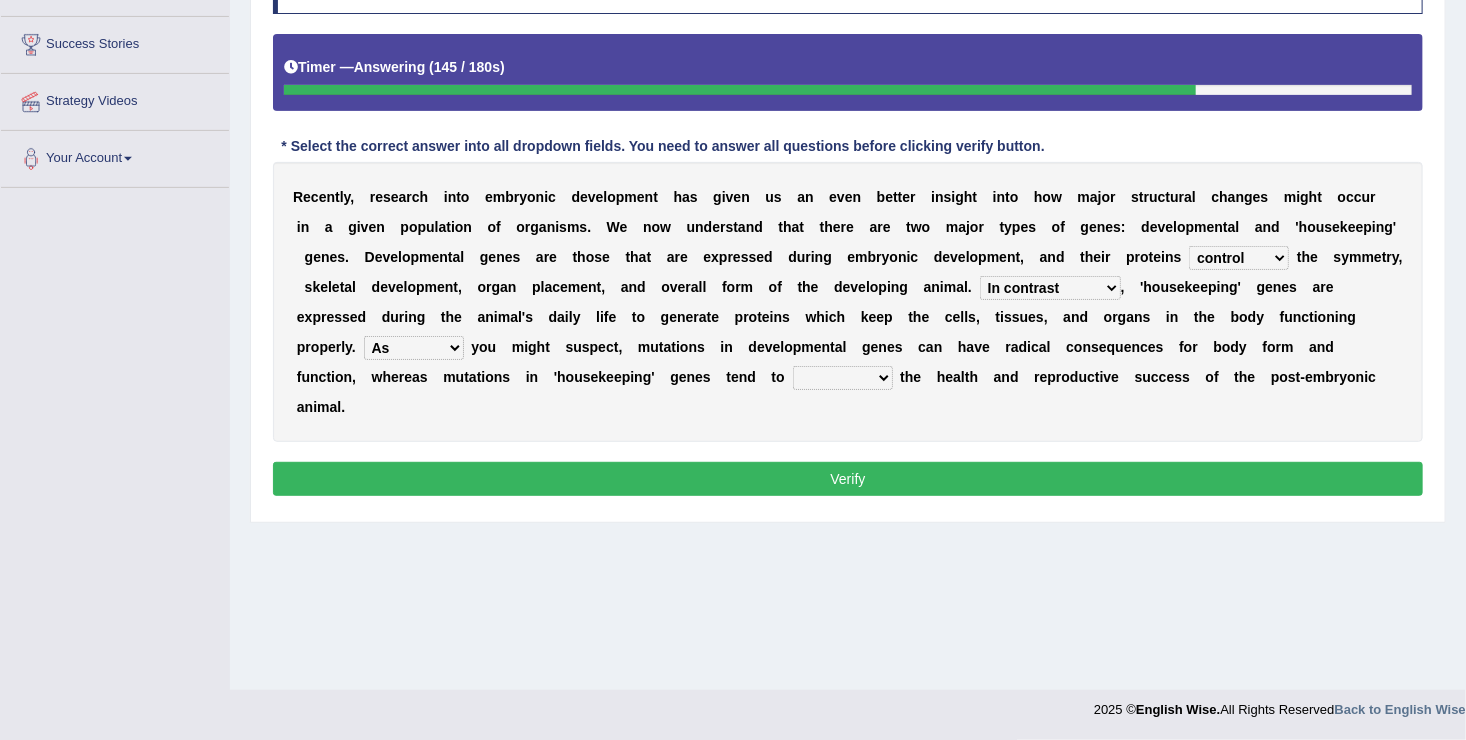 click on "affect effect interrupt defect" at bounding box center (843, 378) 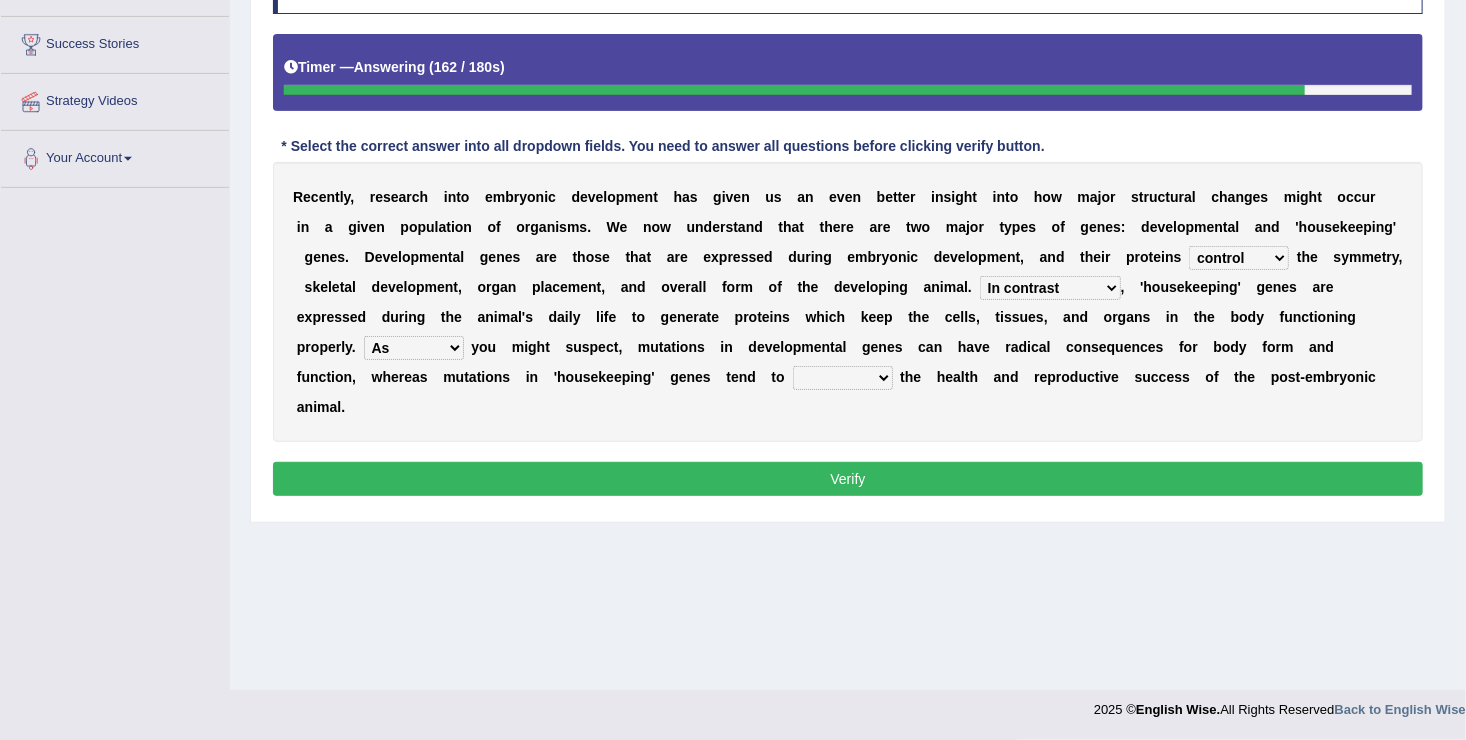 select on "affect" 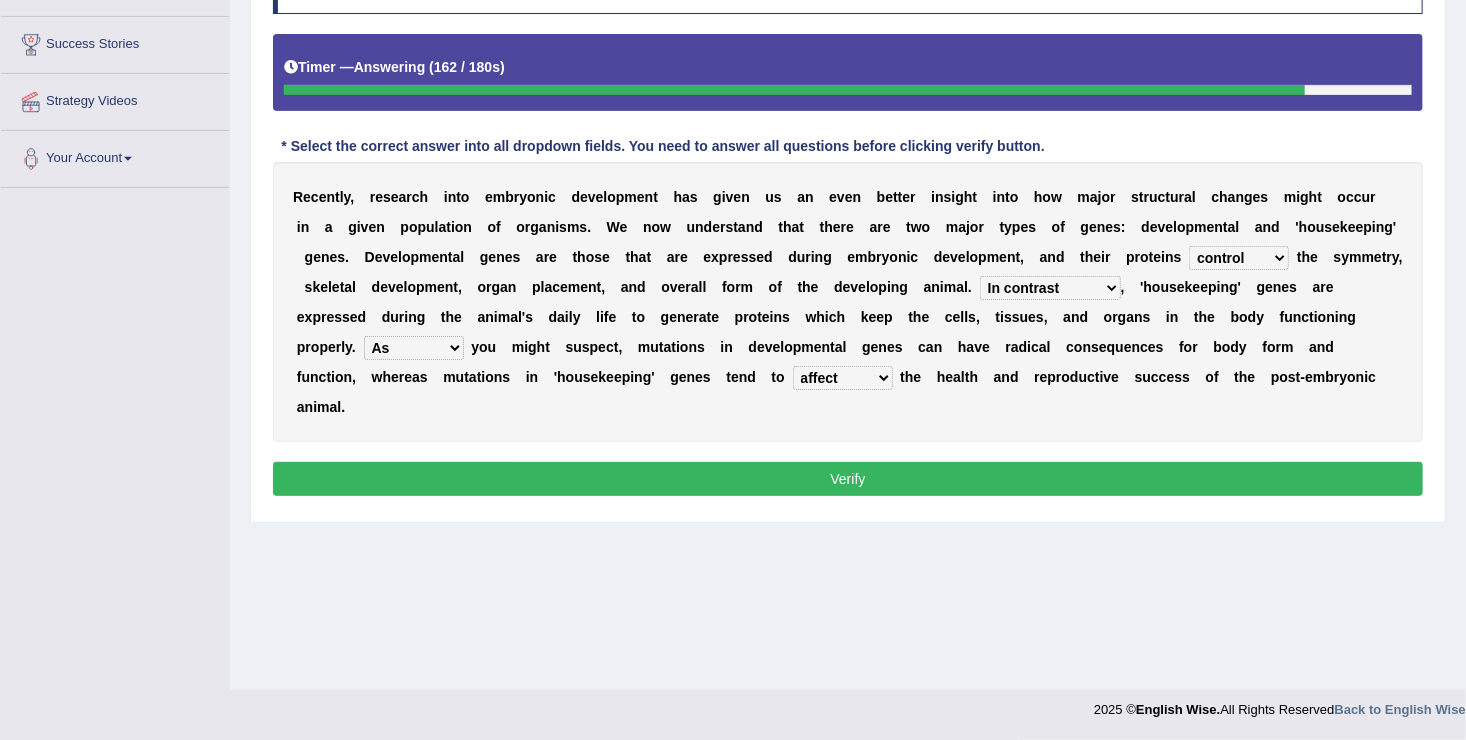click on "affect effect interrupt defect" at bounding box center (843, 378) 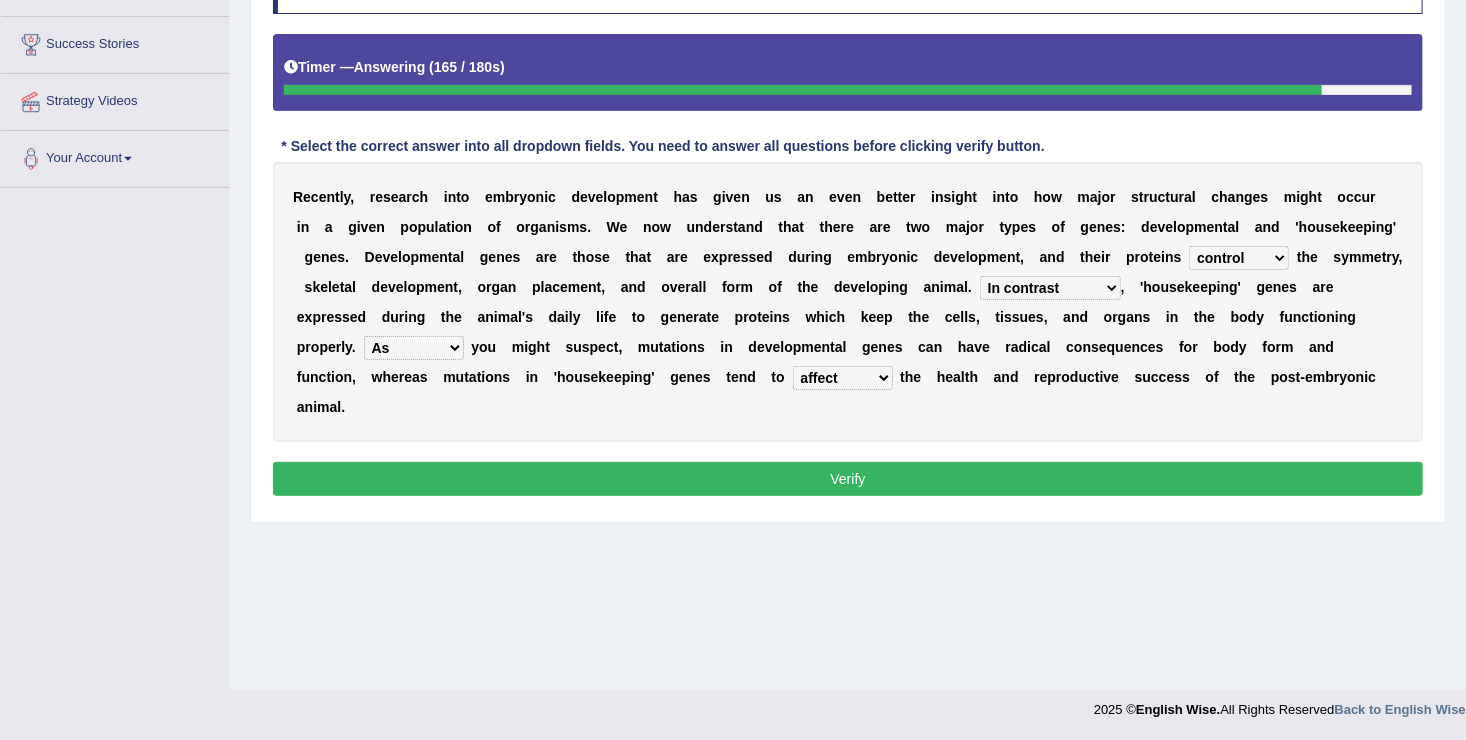 click on "Verify" at bounding box center [848, 479] 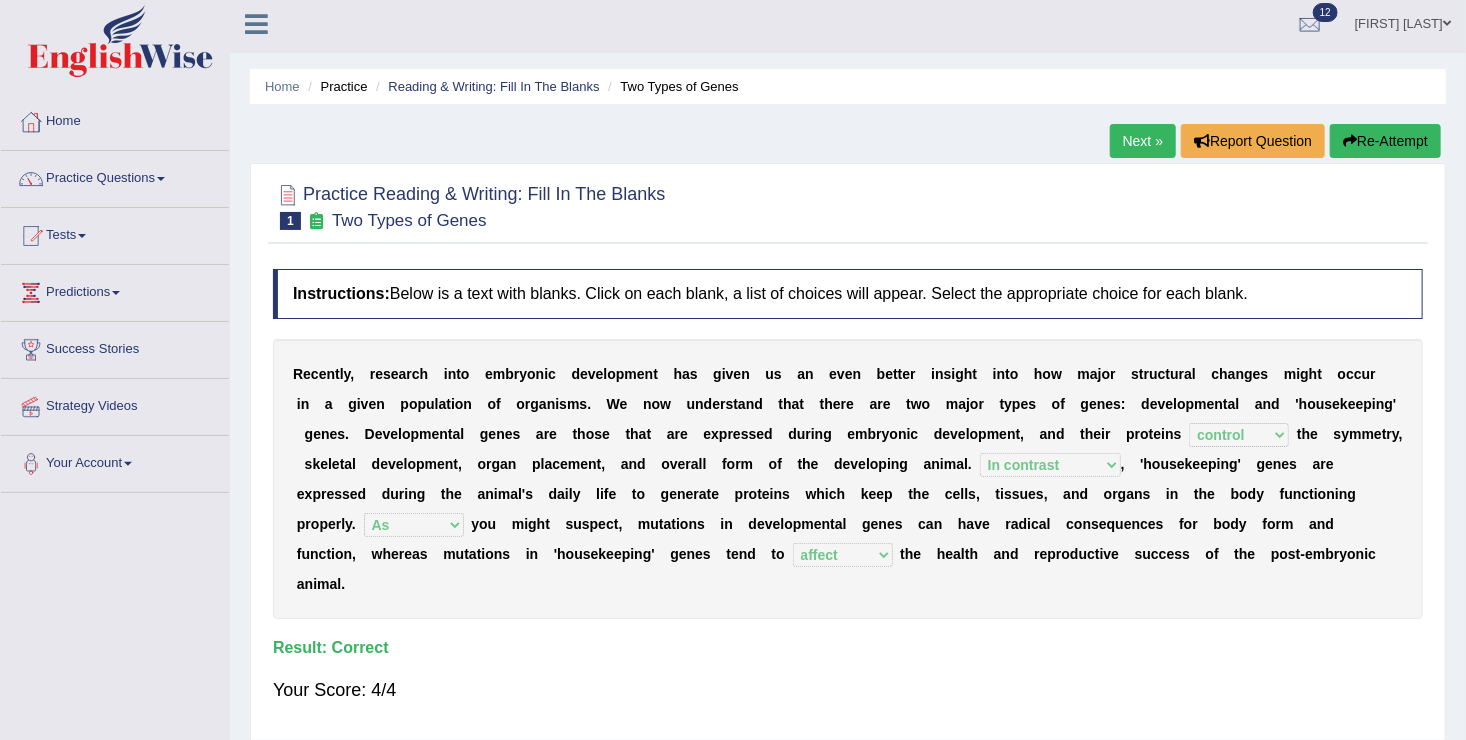 scroll, scrollTop: 0, scrollLeft: 0, axis: both 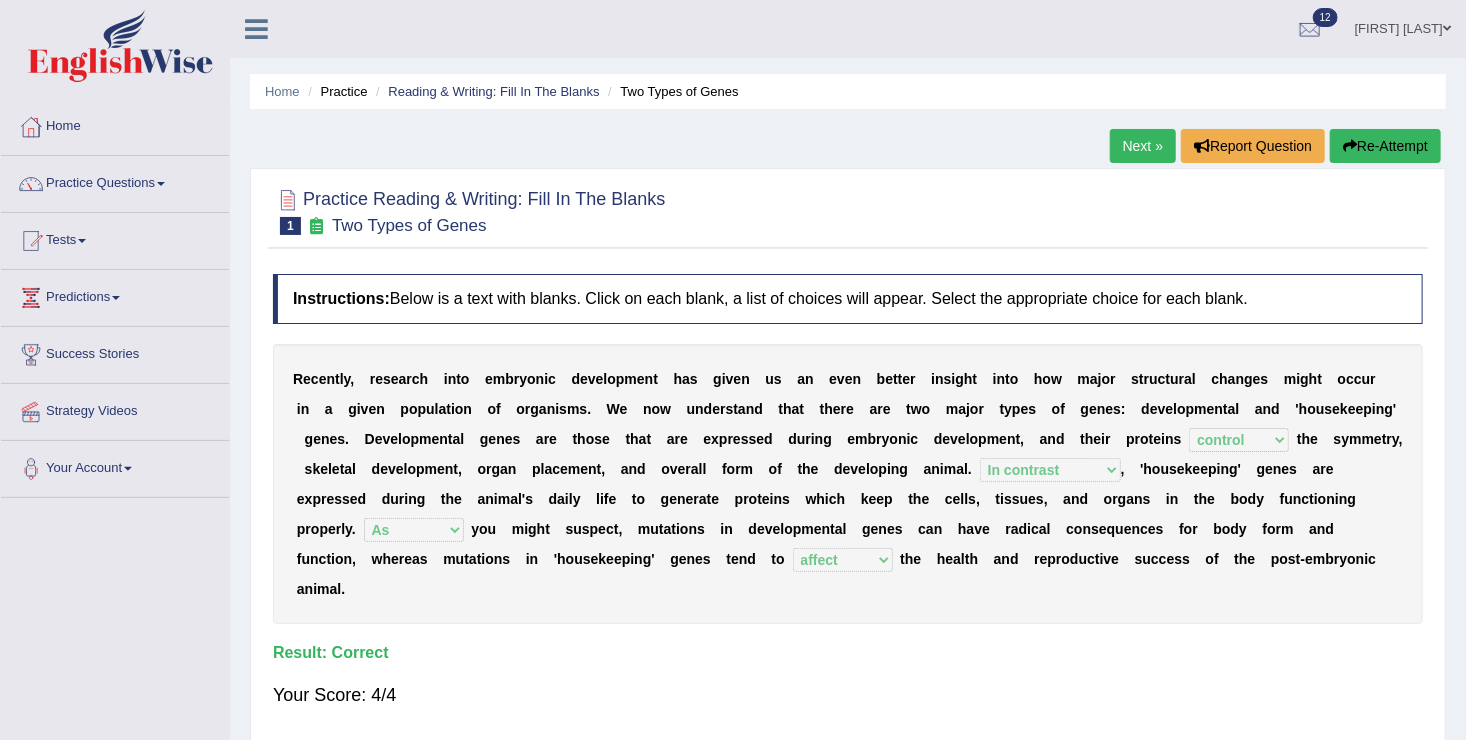 click on "Next »" at bounding box center [1143, 146] 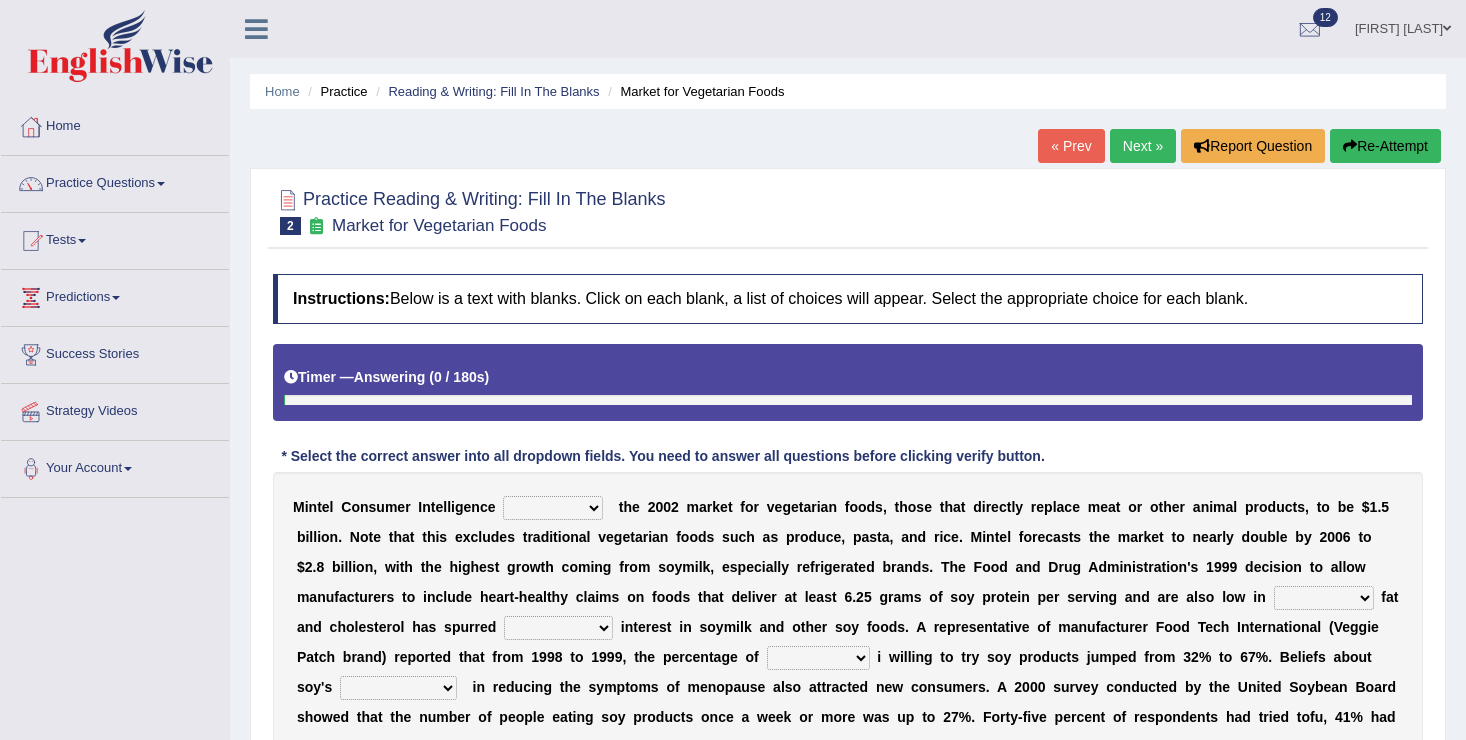 scroll, scrollTop: 0, scrollLeft: 0, axis: both 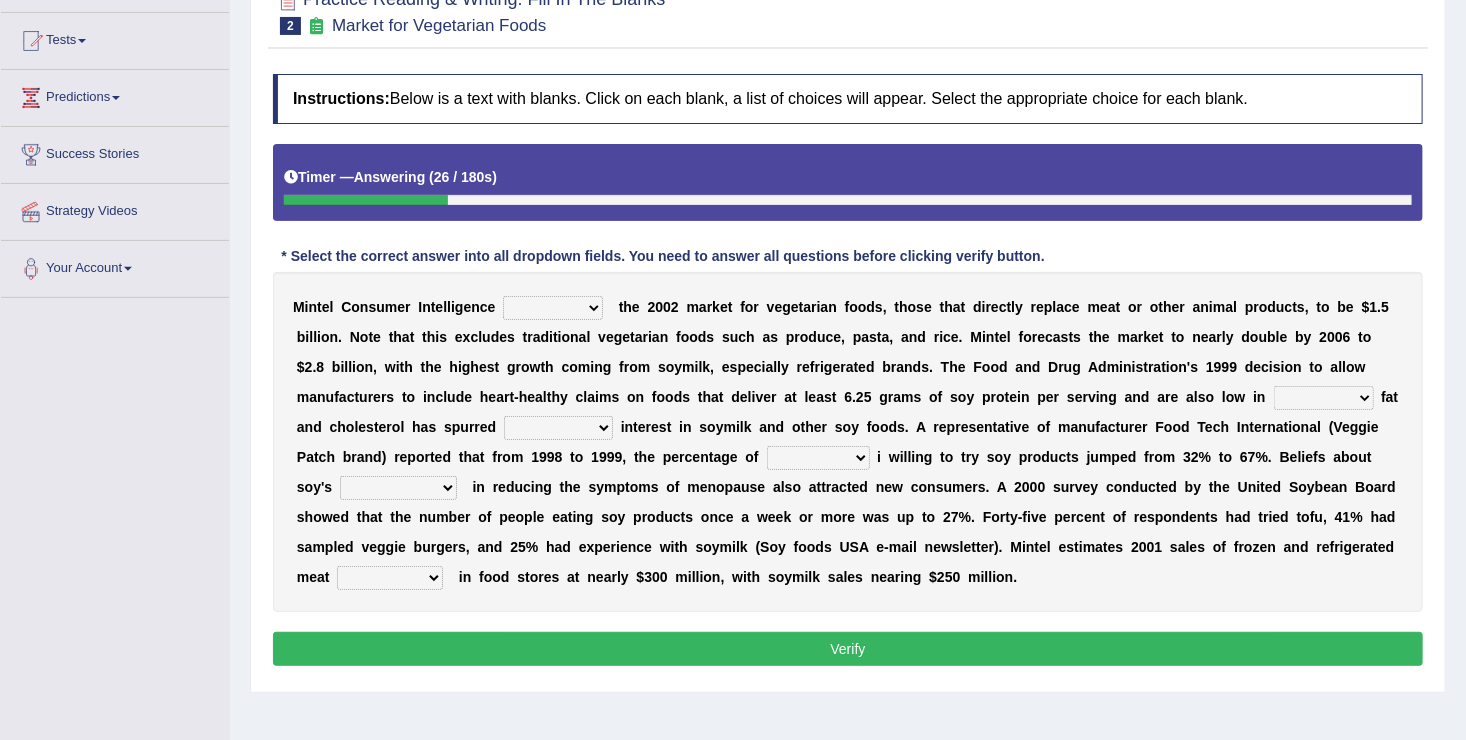 click on "deals fulfills creates estimates" at bounding box center [553, 308] 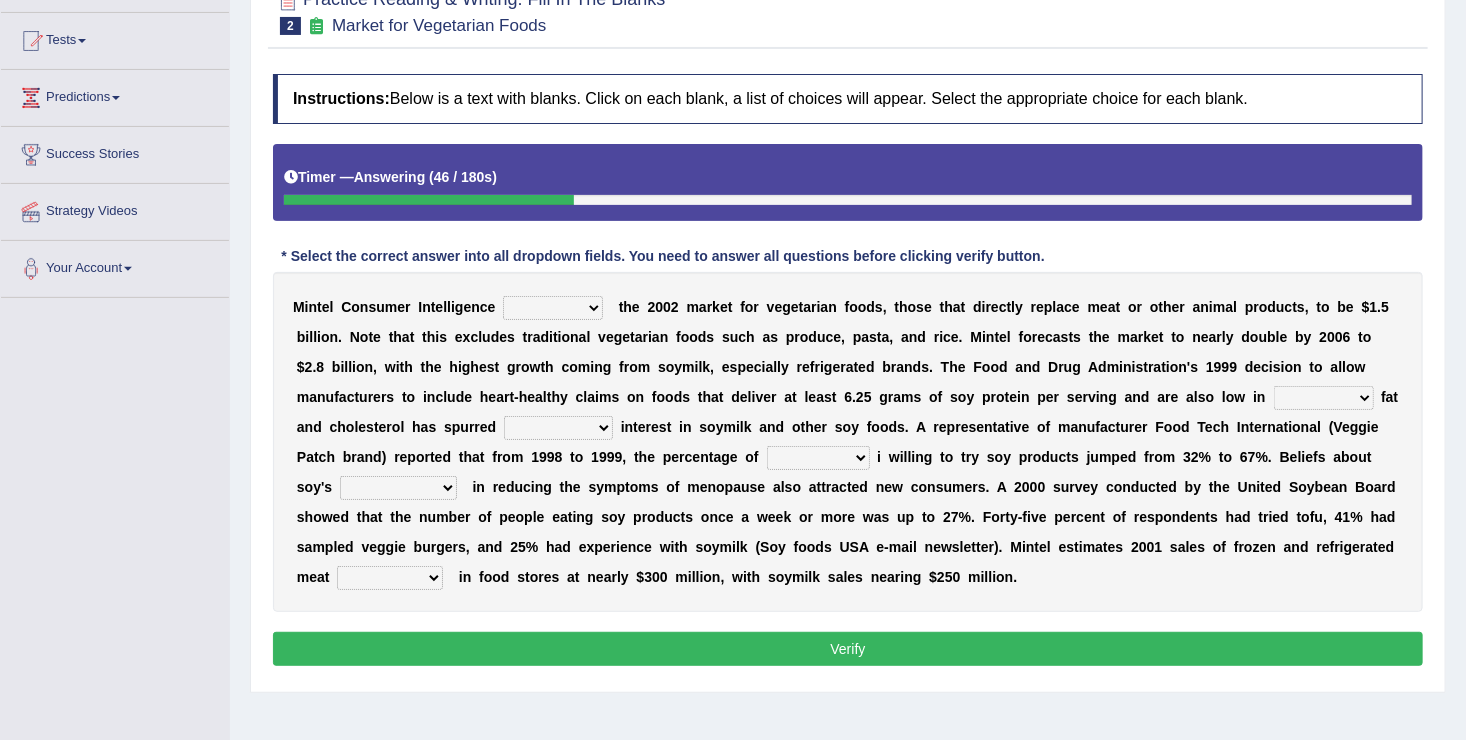 select on "creates" 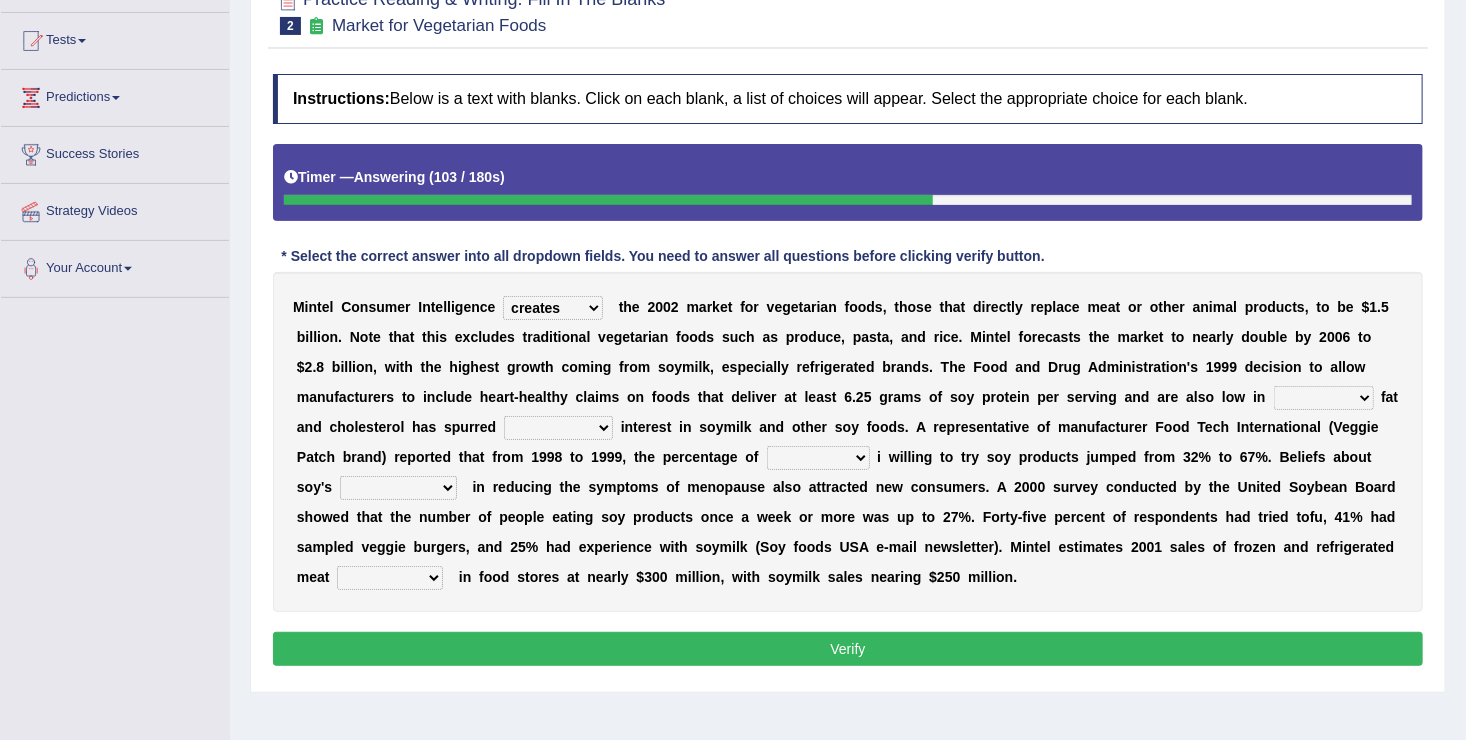 click on "saturated solid acid liquid" at bounding box center (1324, 398) 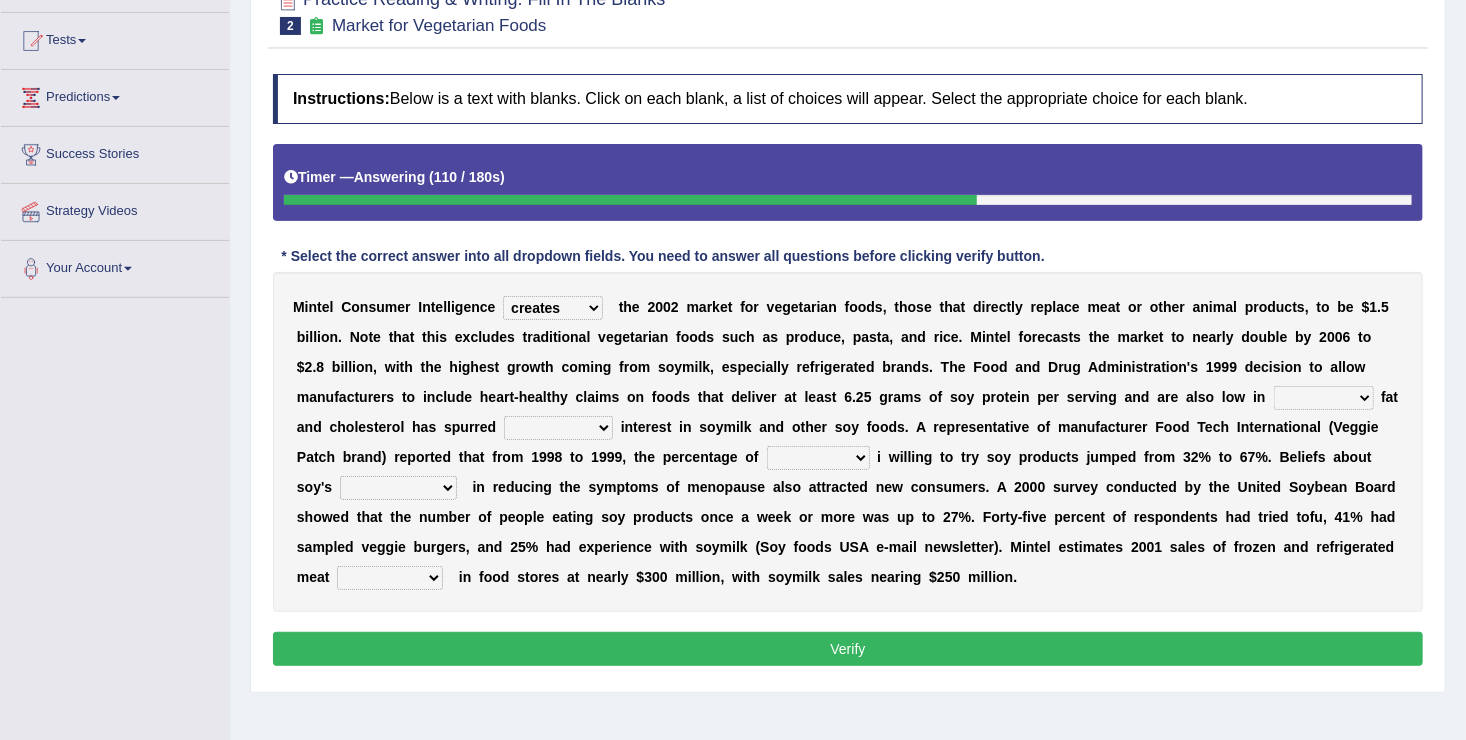 select on "saturated" 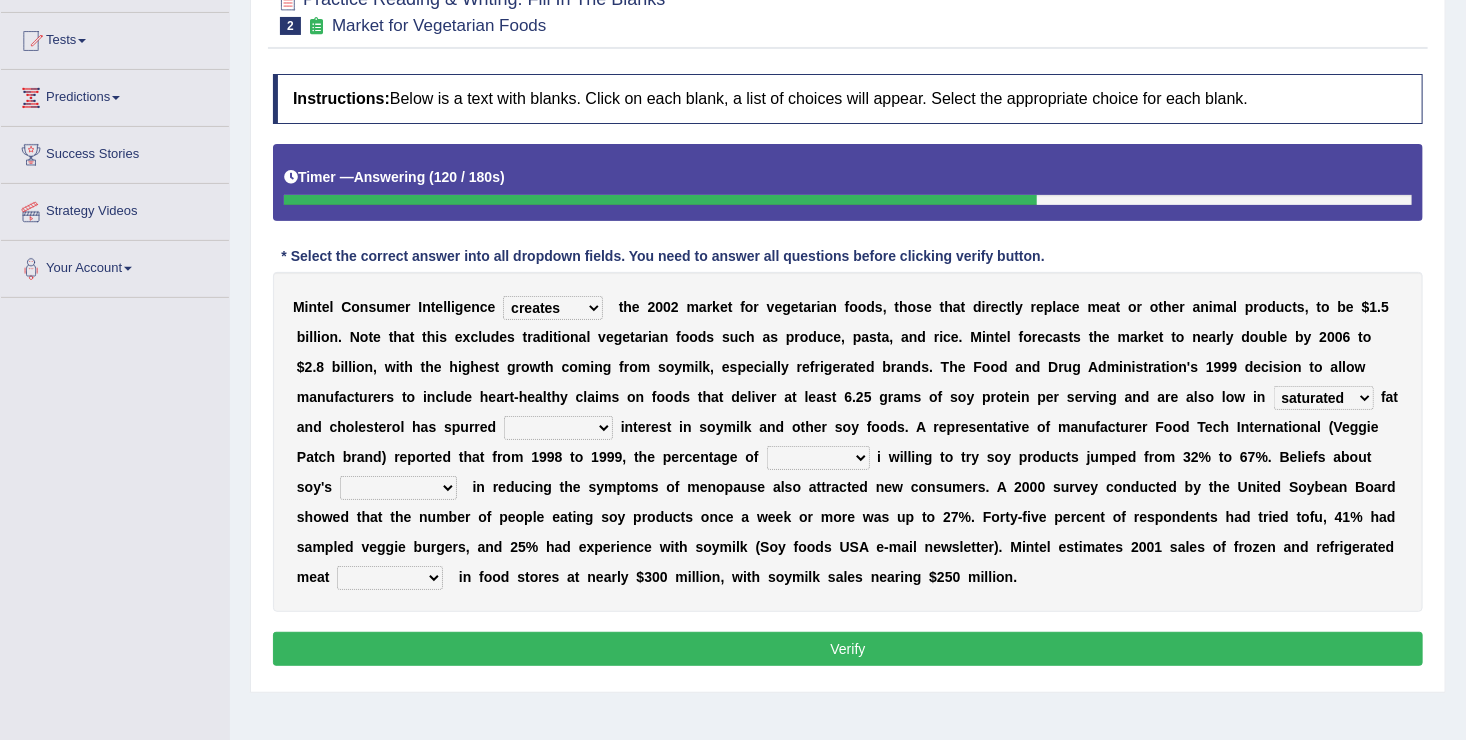 click on "good big tremendous extreme" at bounding box center [558, 428] 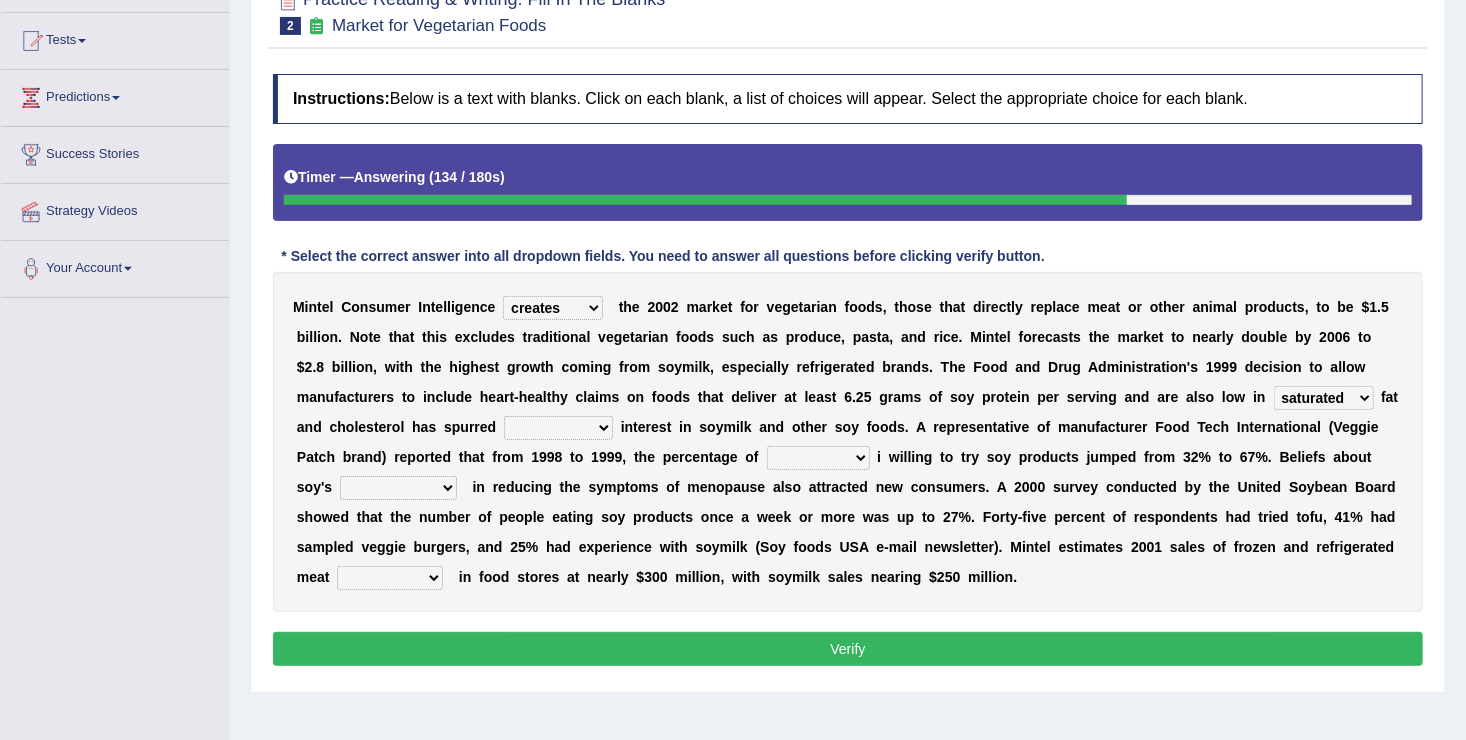 select on "tremendous" 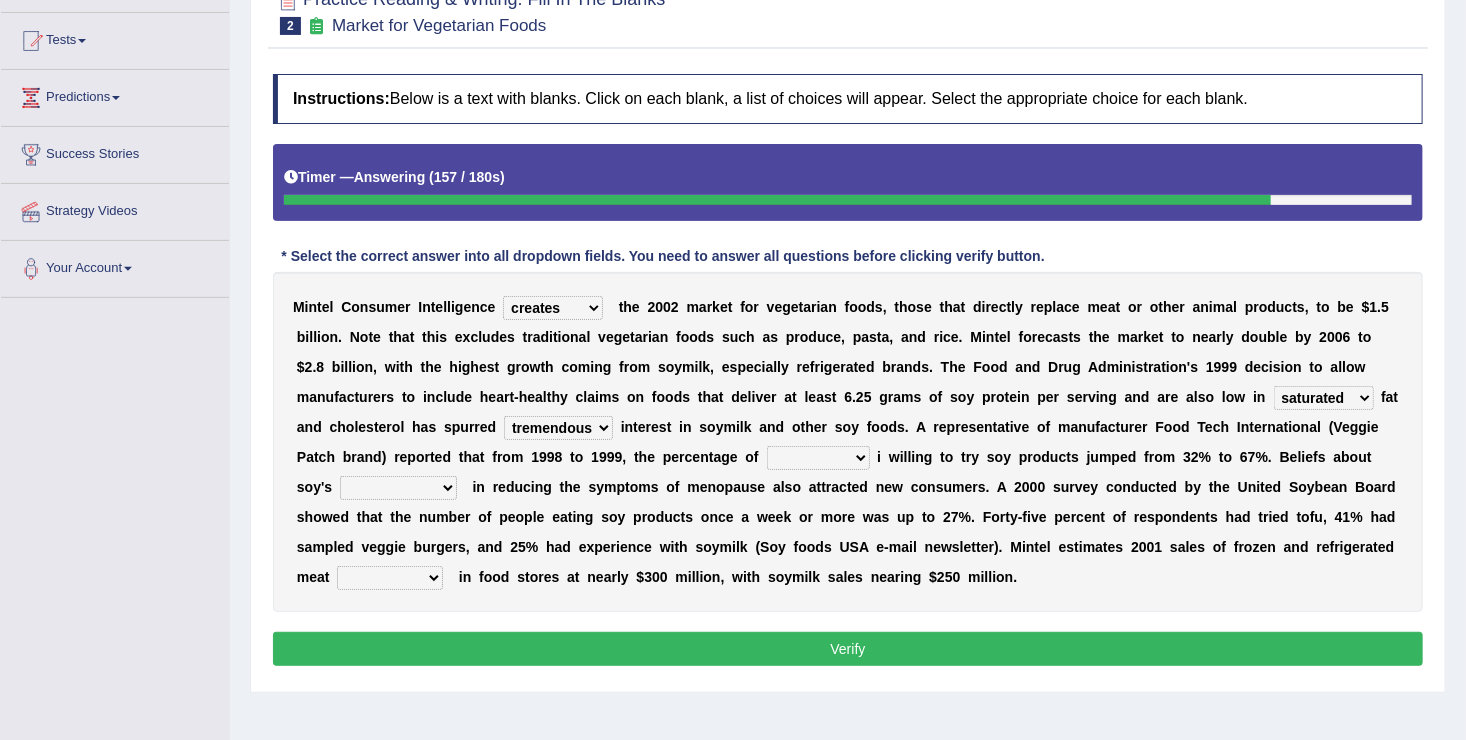 click on "guests consumers customers clients" at bounding box center (818, 458) 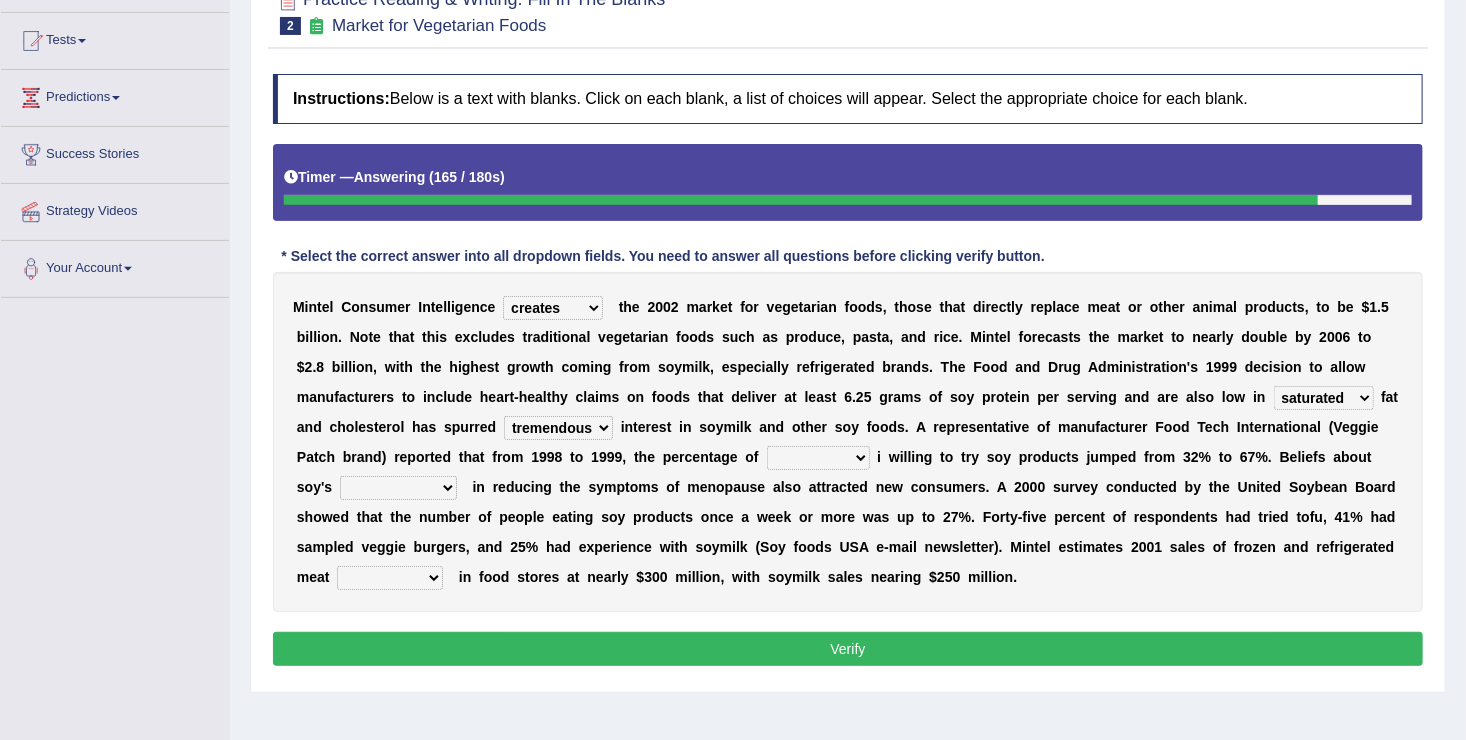 select on "consumers" 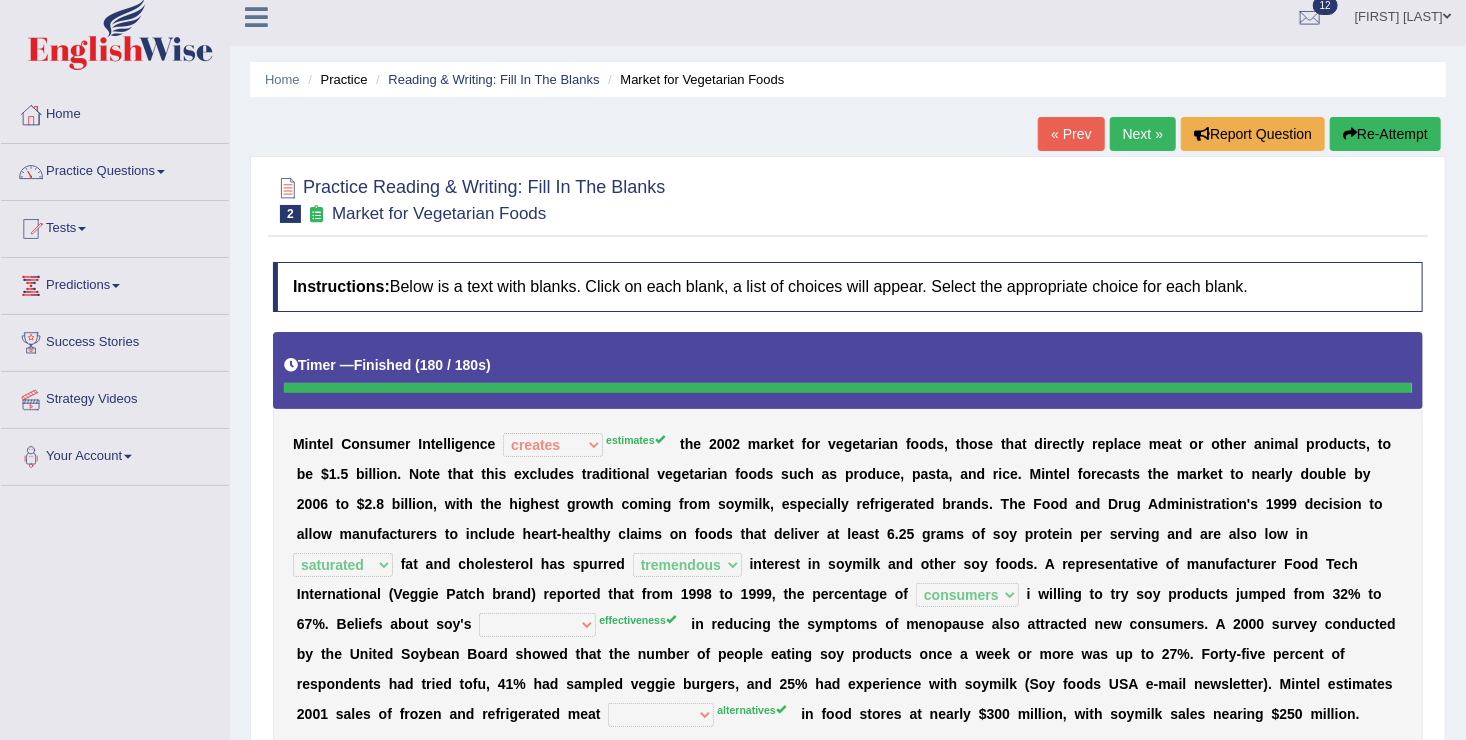 scroll, scrollTop: 0, scrollLeft: 0, axis: both 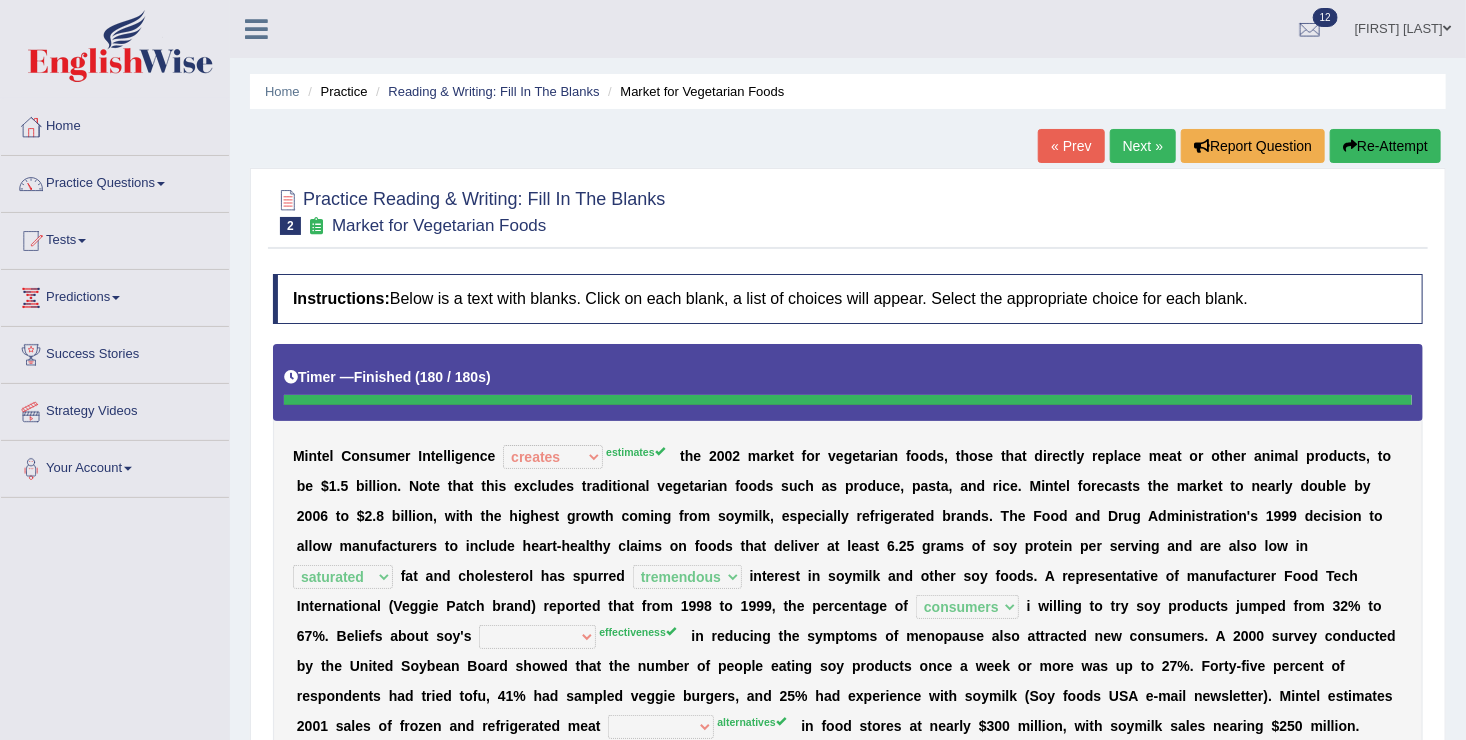 click on "Re-Attempt" at bounding box center (1385, 146) 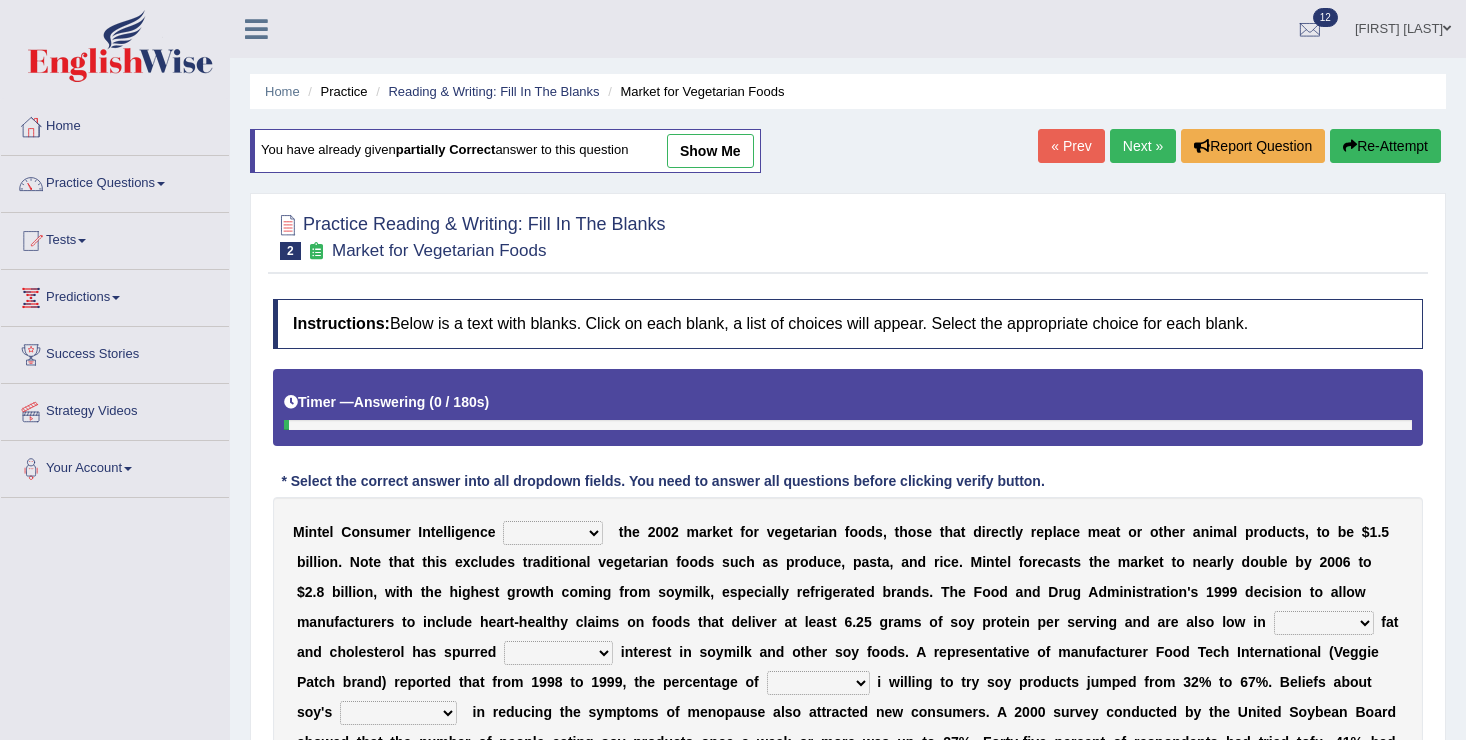 scroll, scrollTop: 0, scrollLeft: 0, axis: both 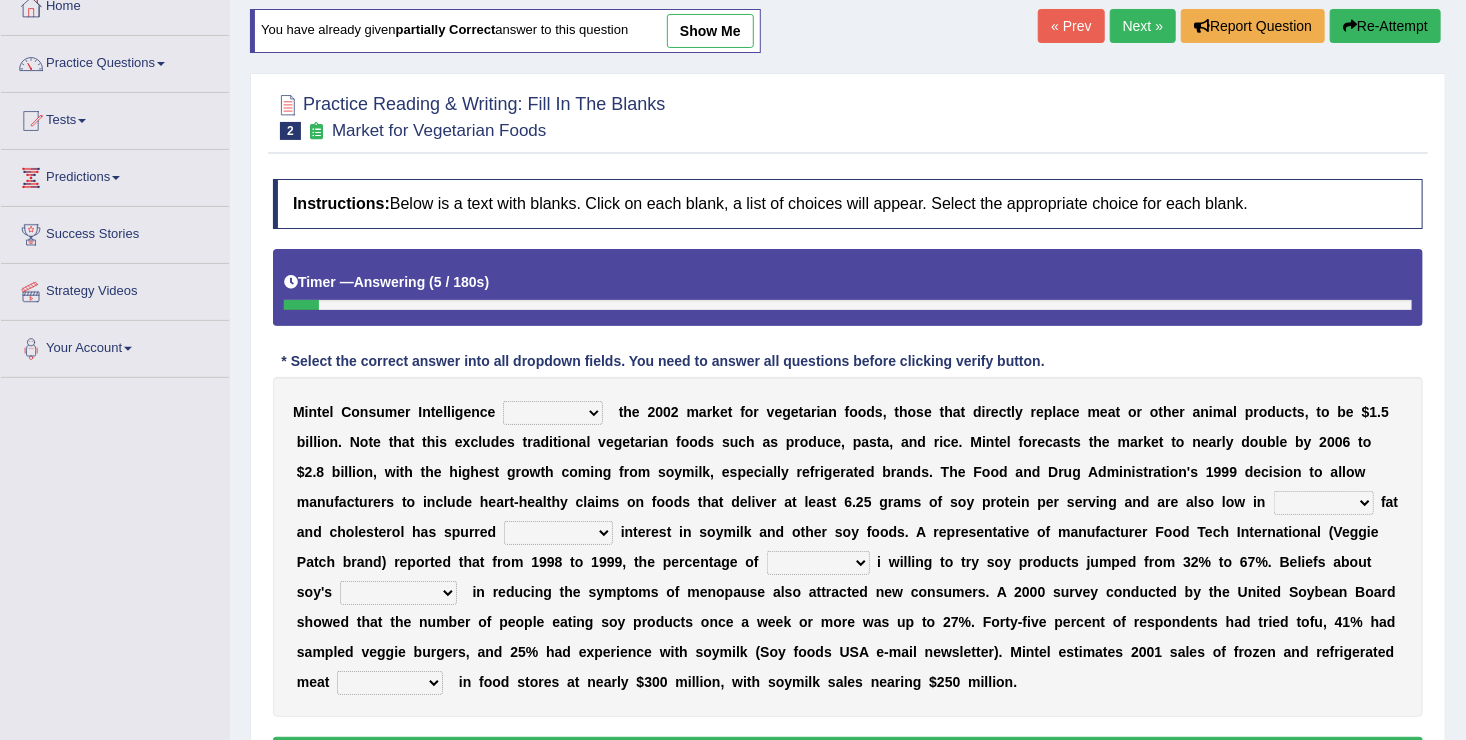 click on "deals fulfills creates estimates" at bounding box center [553, 413] 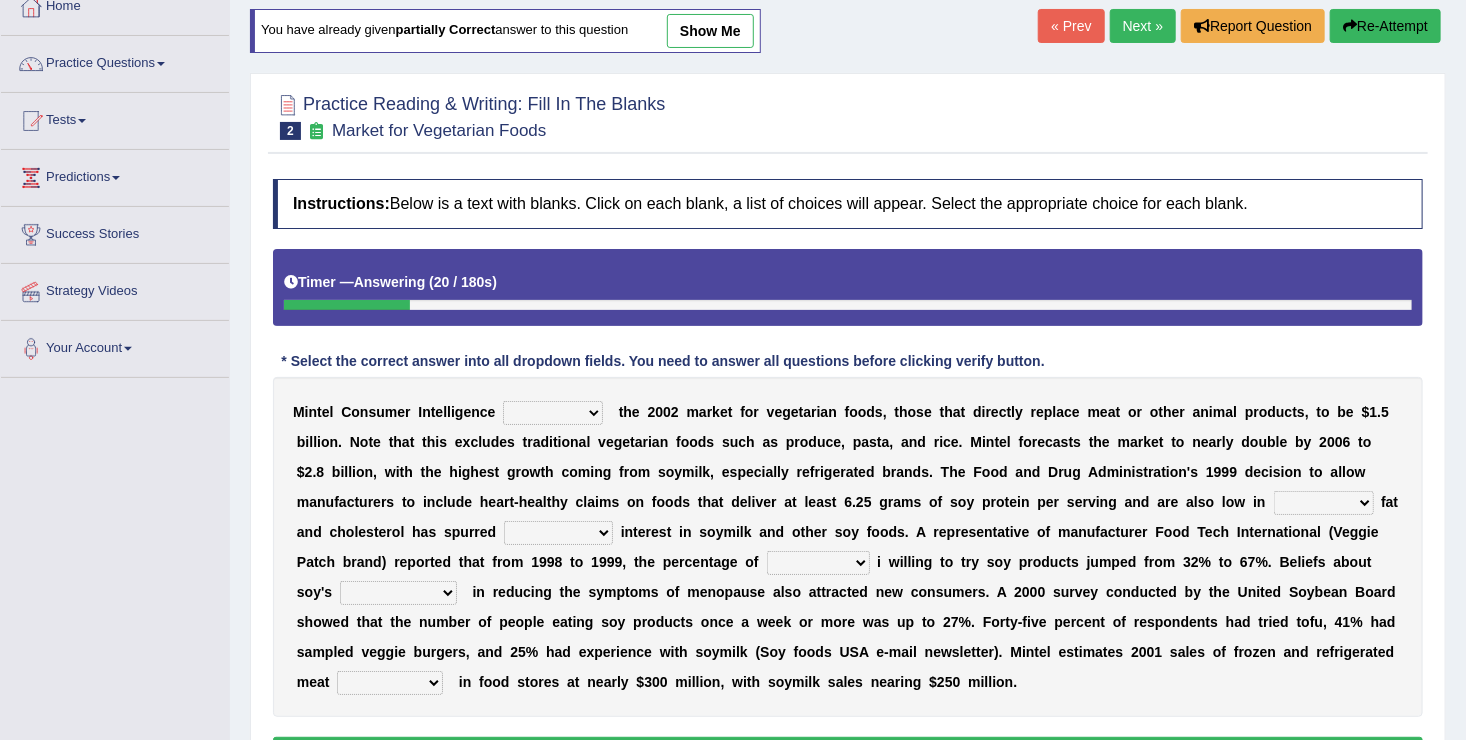select on "estimates" 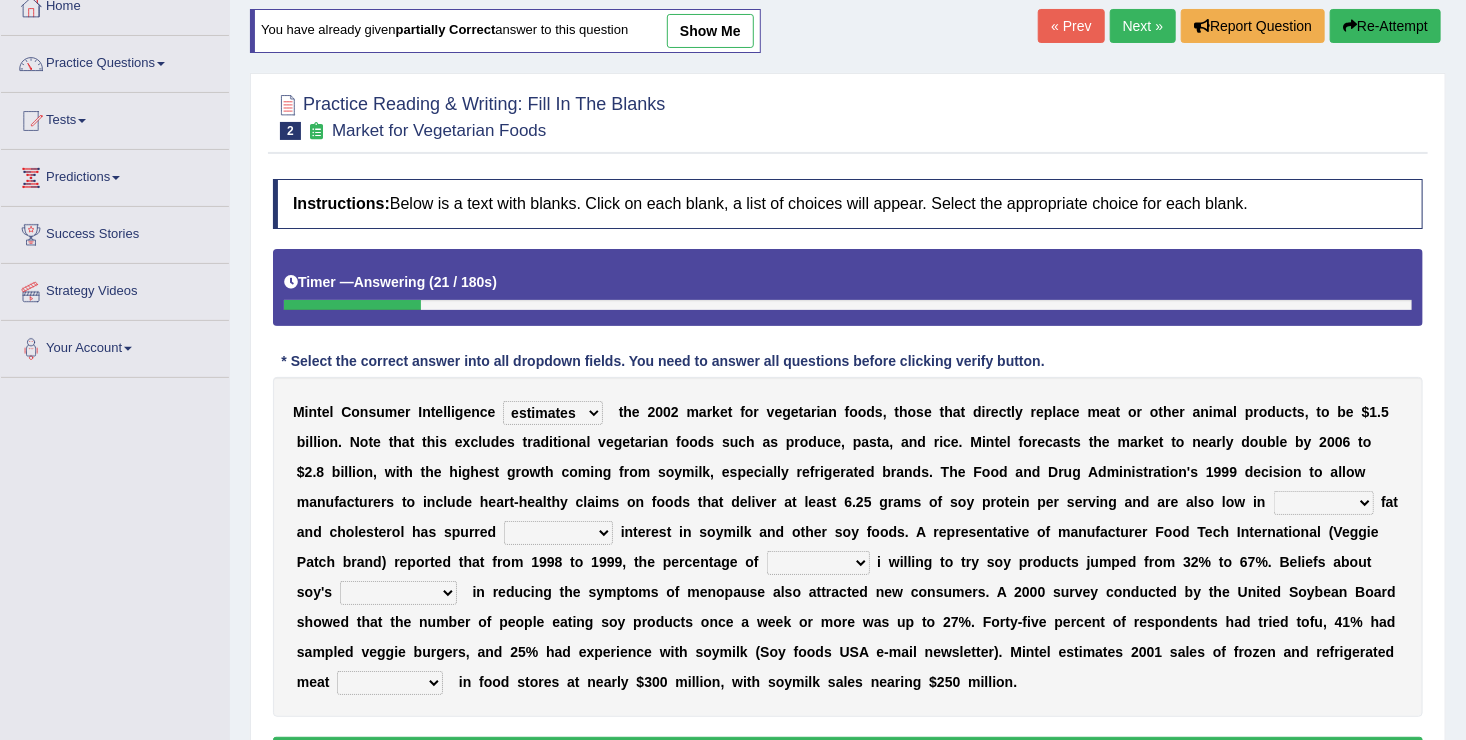 click on "saturated solid acid liquid" at bounding box center (1324, 503) 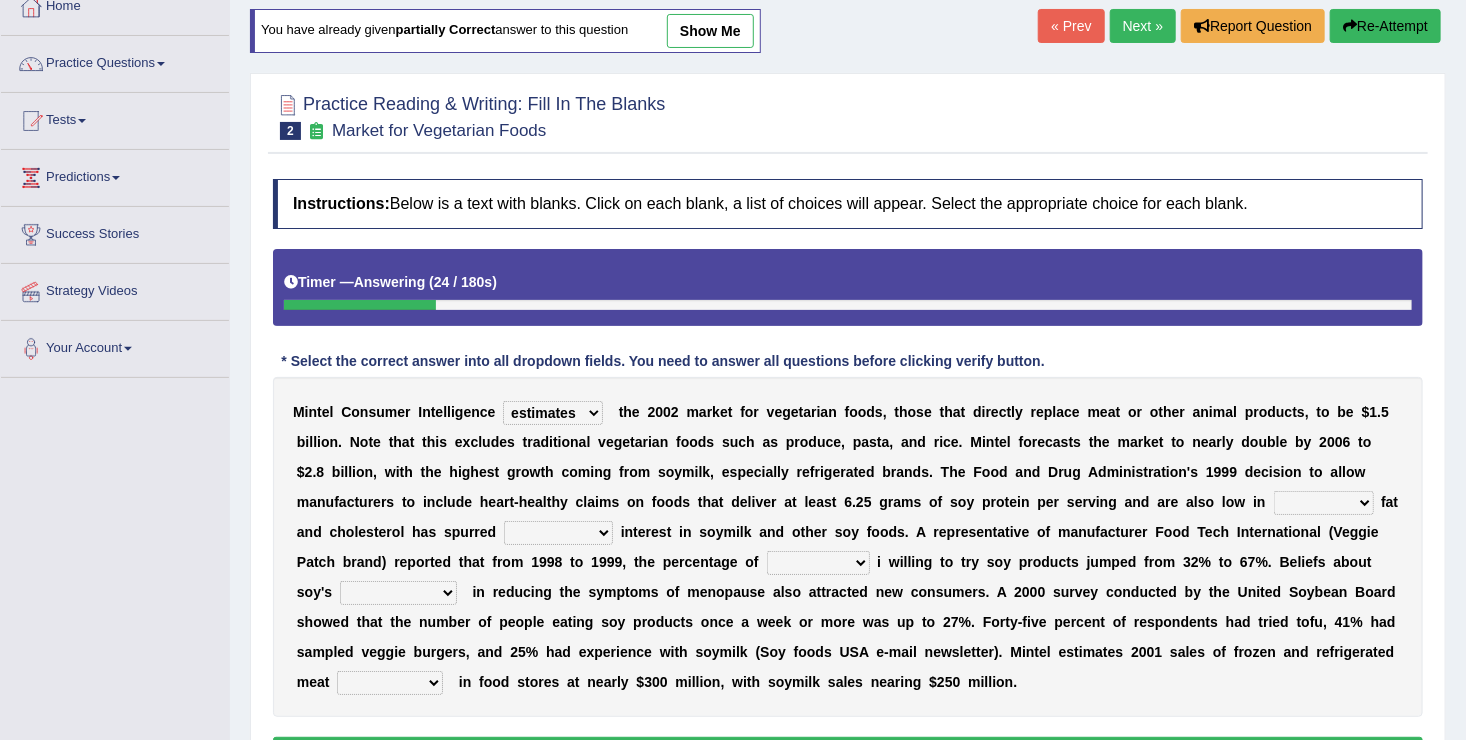 select on "saturated" 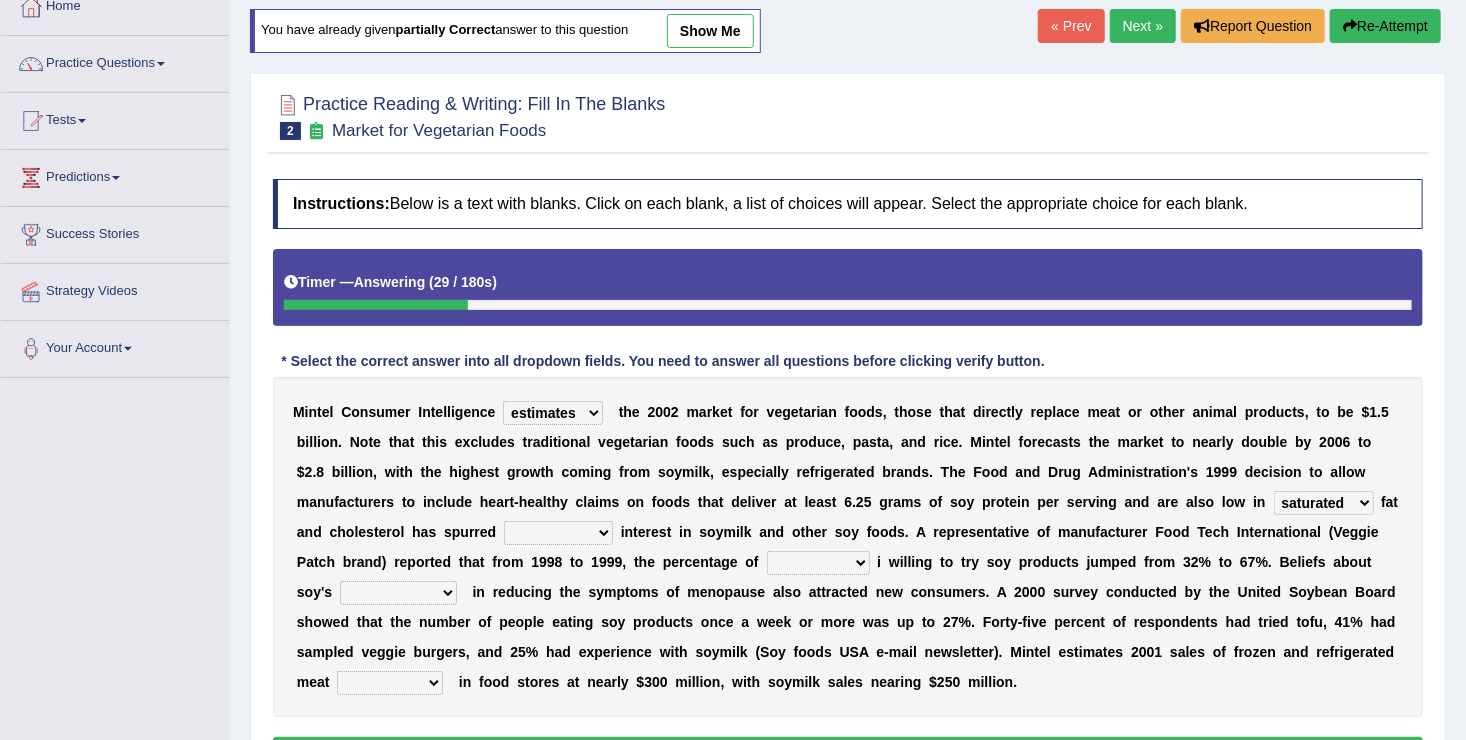click on "effectiveness timeliness efficiency goodness" at bounding box center (398, 593) 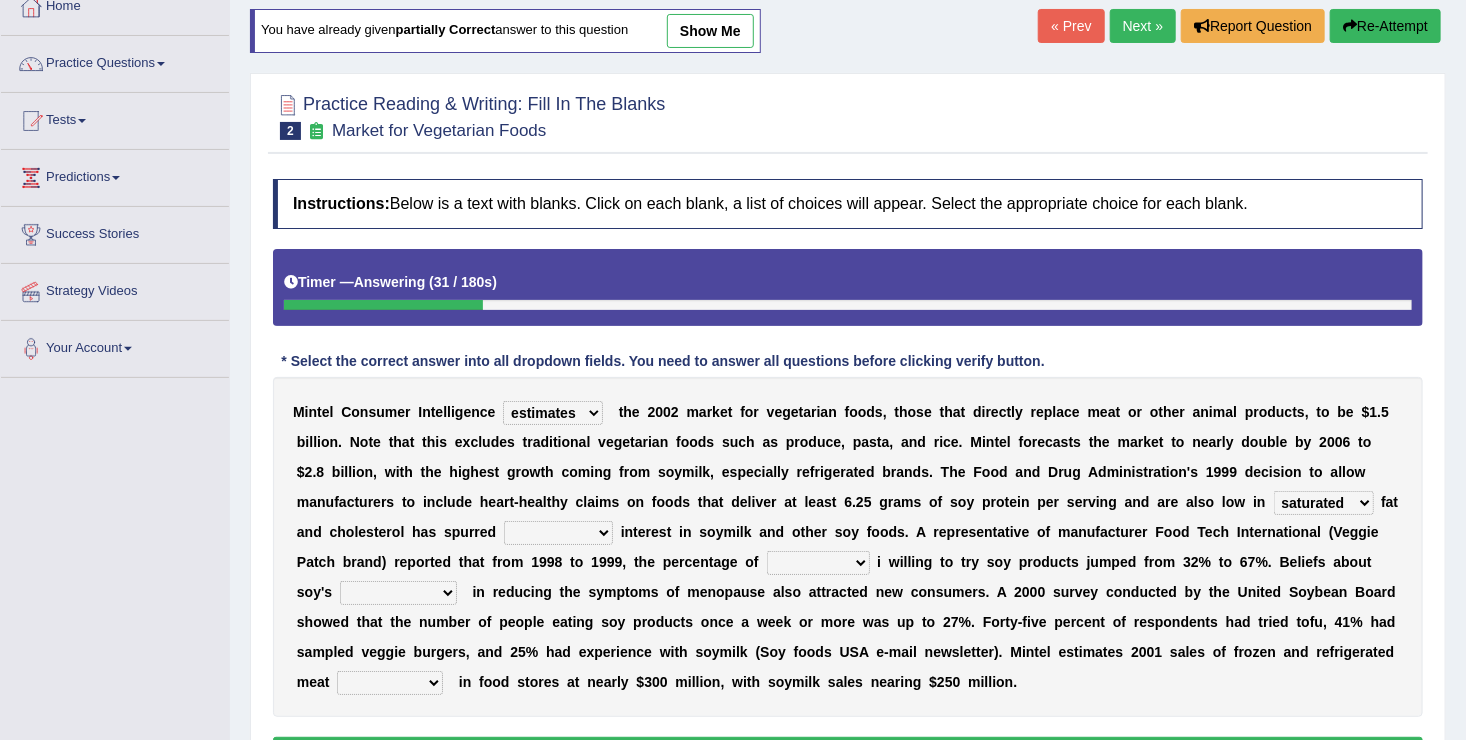 click on "good big tremendous extreme" at bounding box center (558, 533) 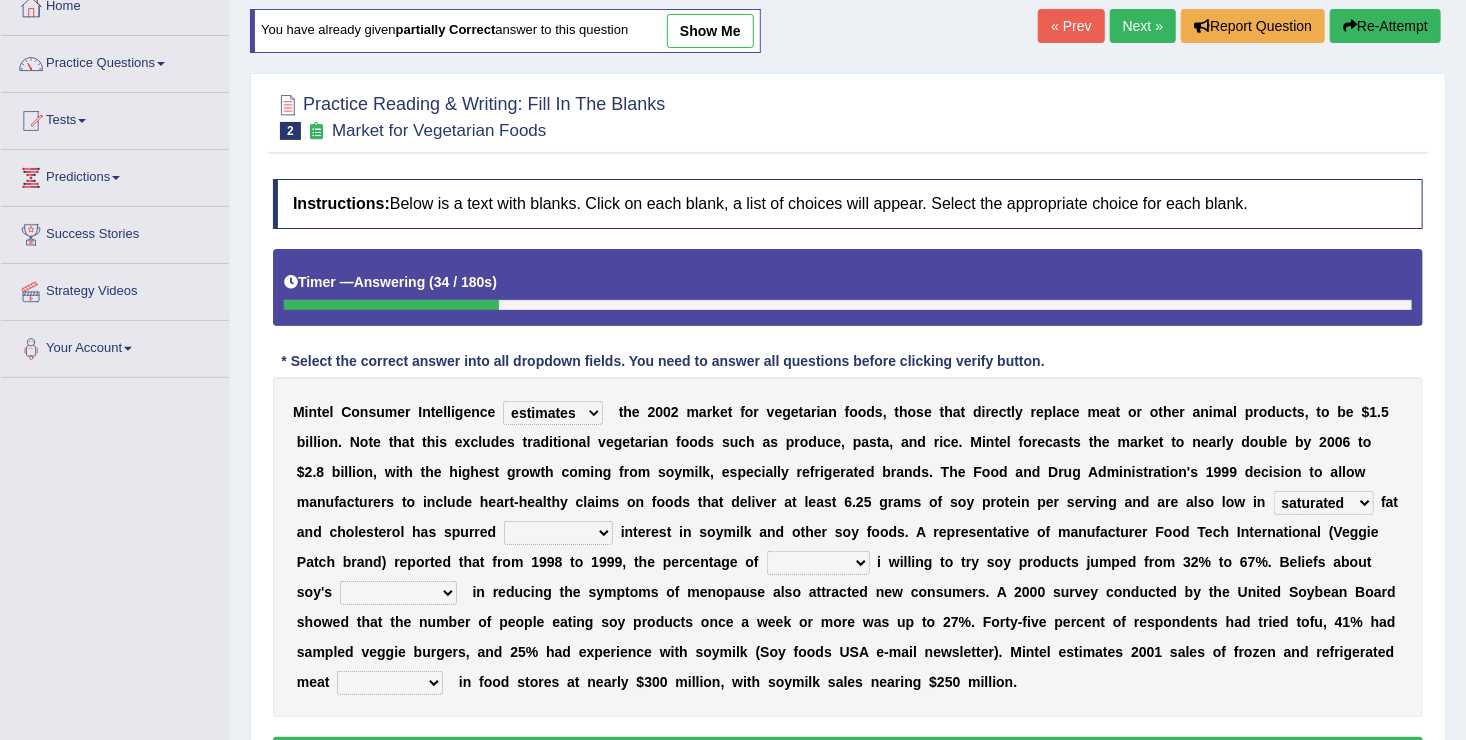 select on "tremendous" 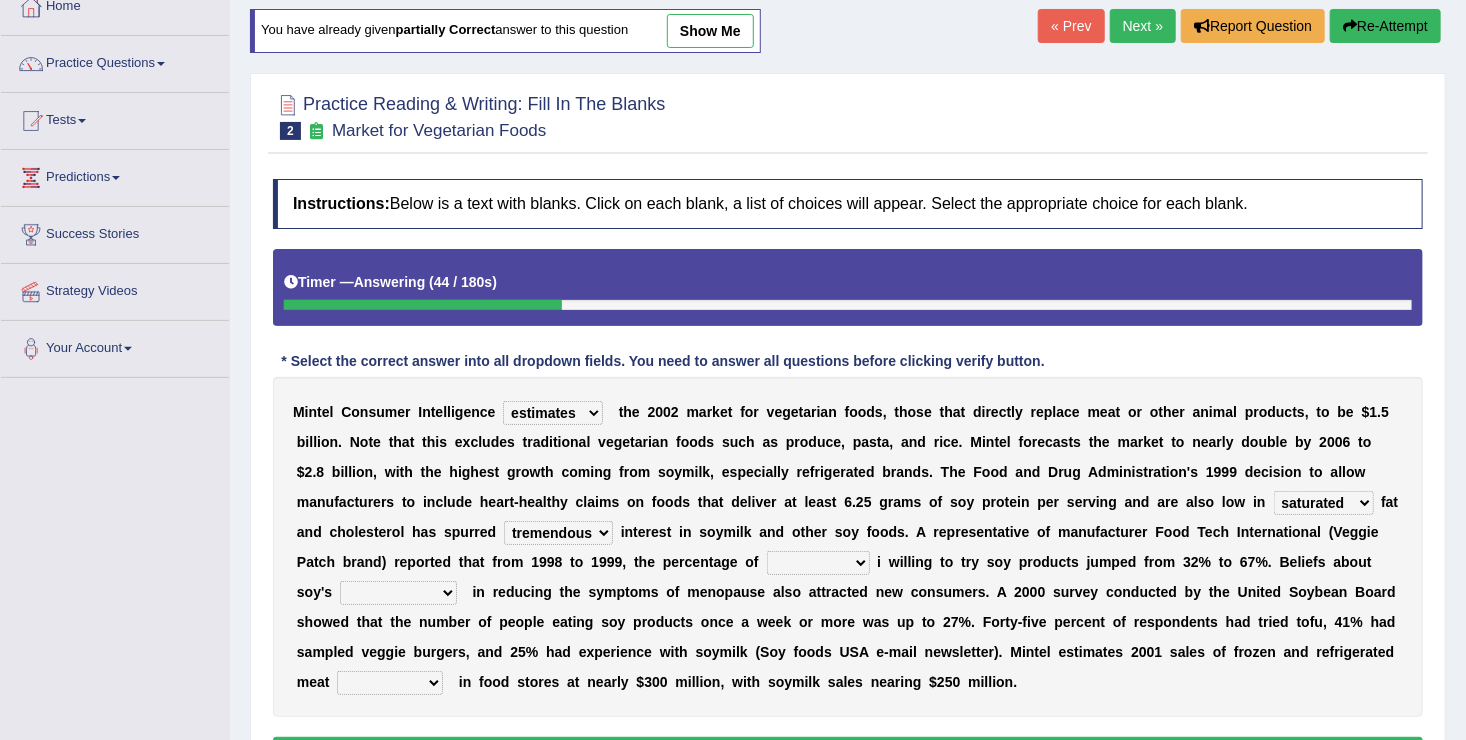 click on "guests consumers customers clients" at bounding box center [818, 563] 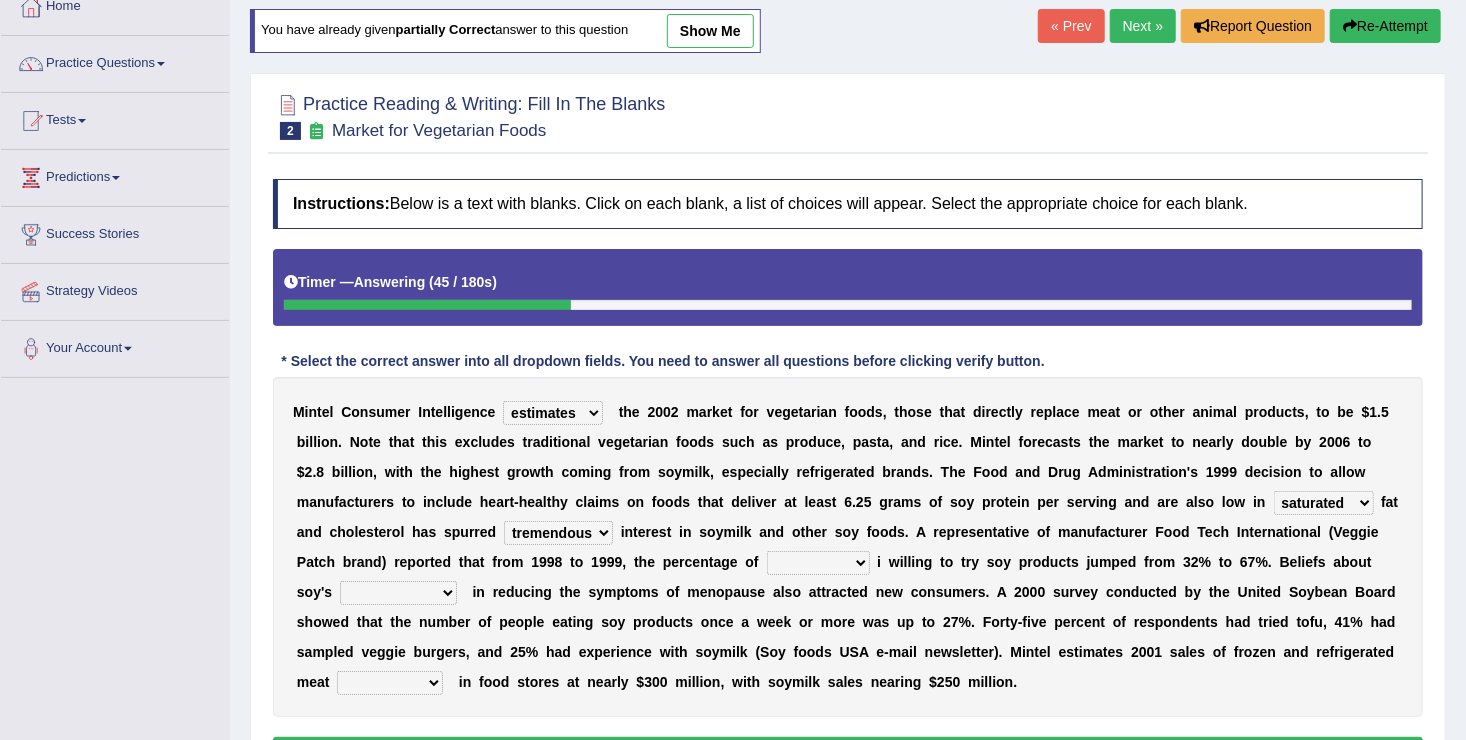select on "consumers" 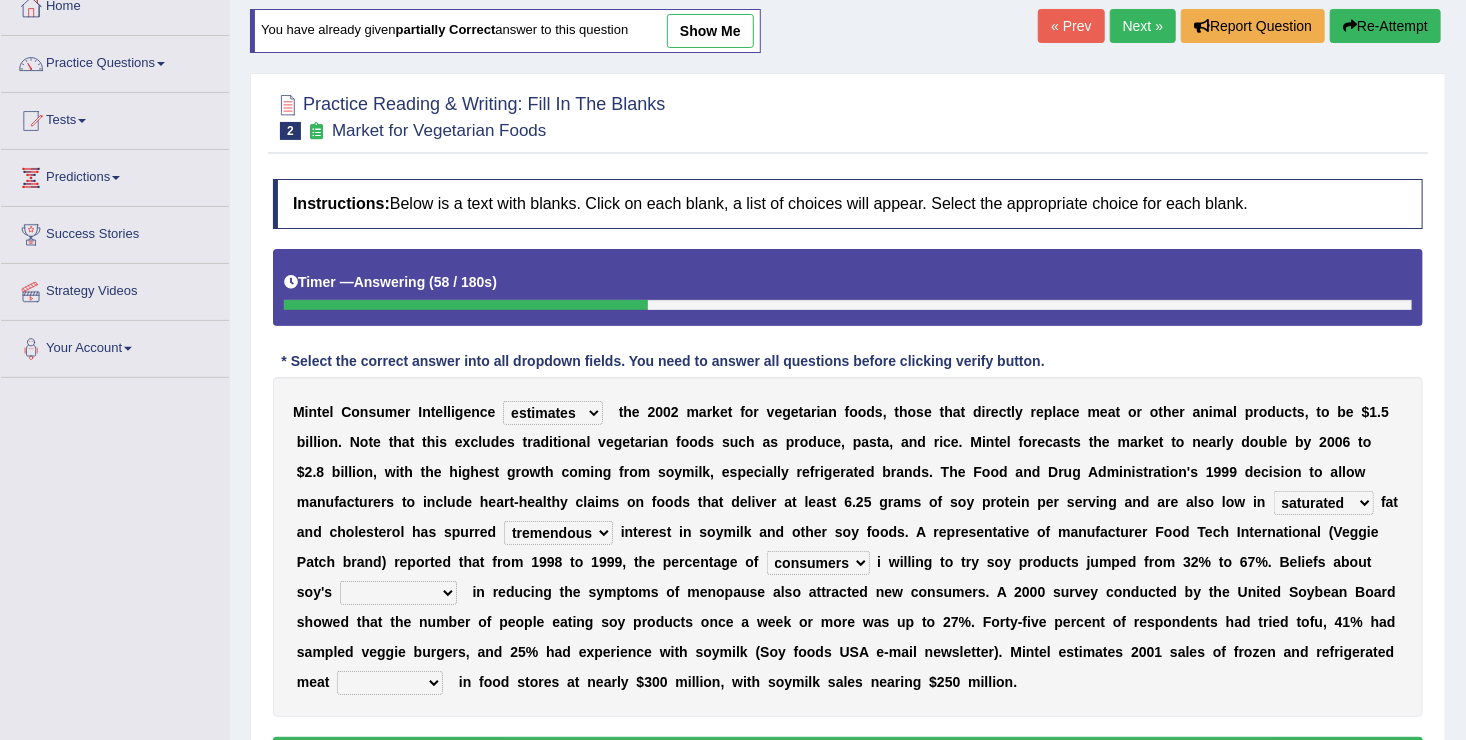 click on "effectiveness timeliness efficiency goodness" at bounding box center [398, 593] 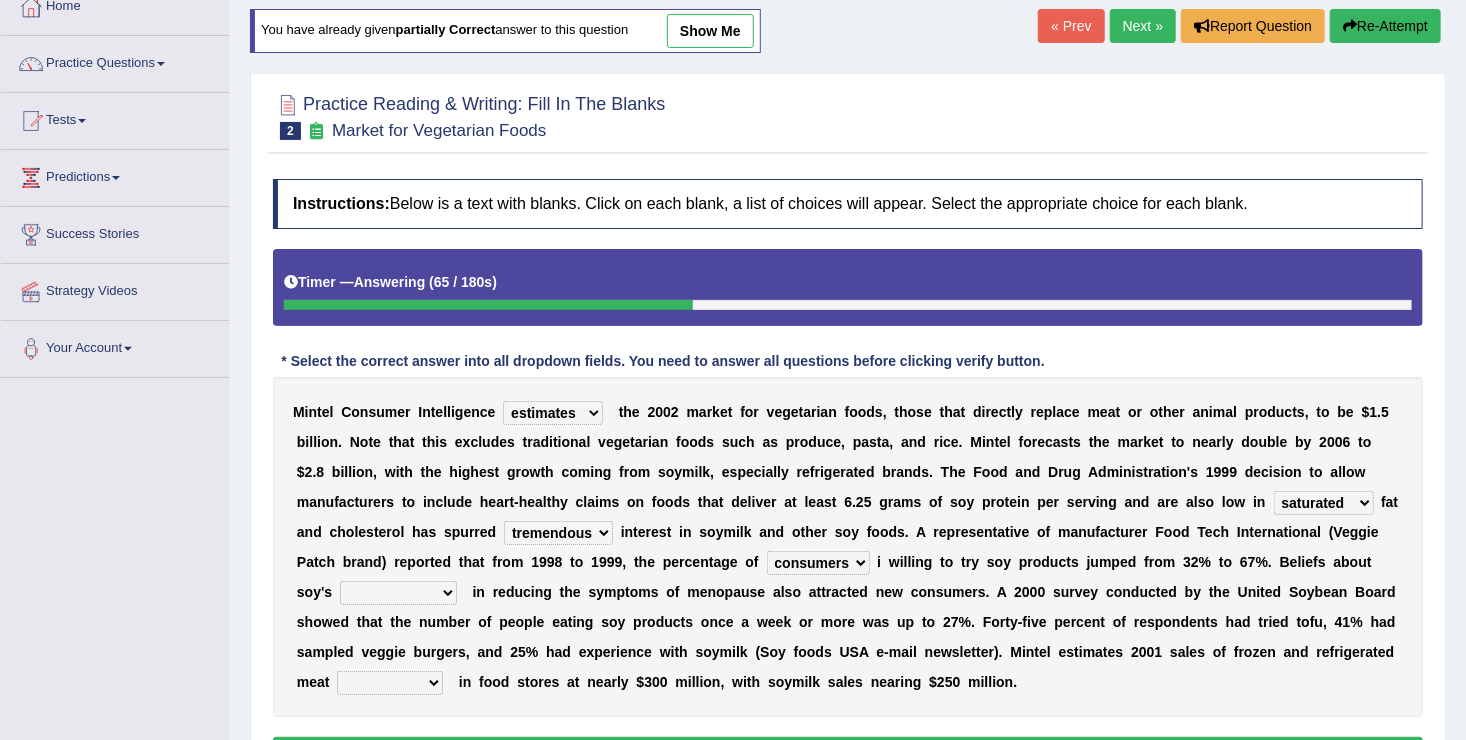 select on "effectiveness" 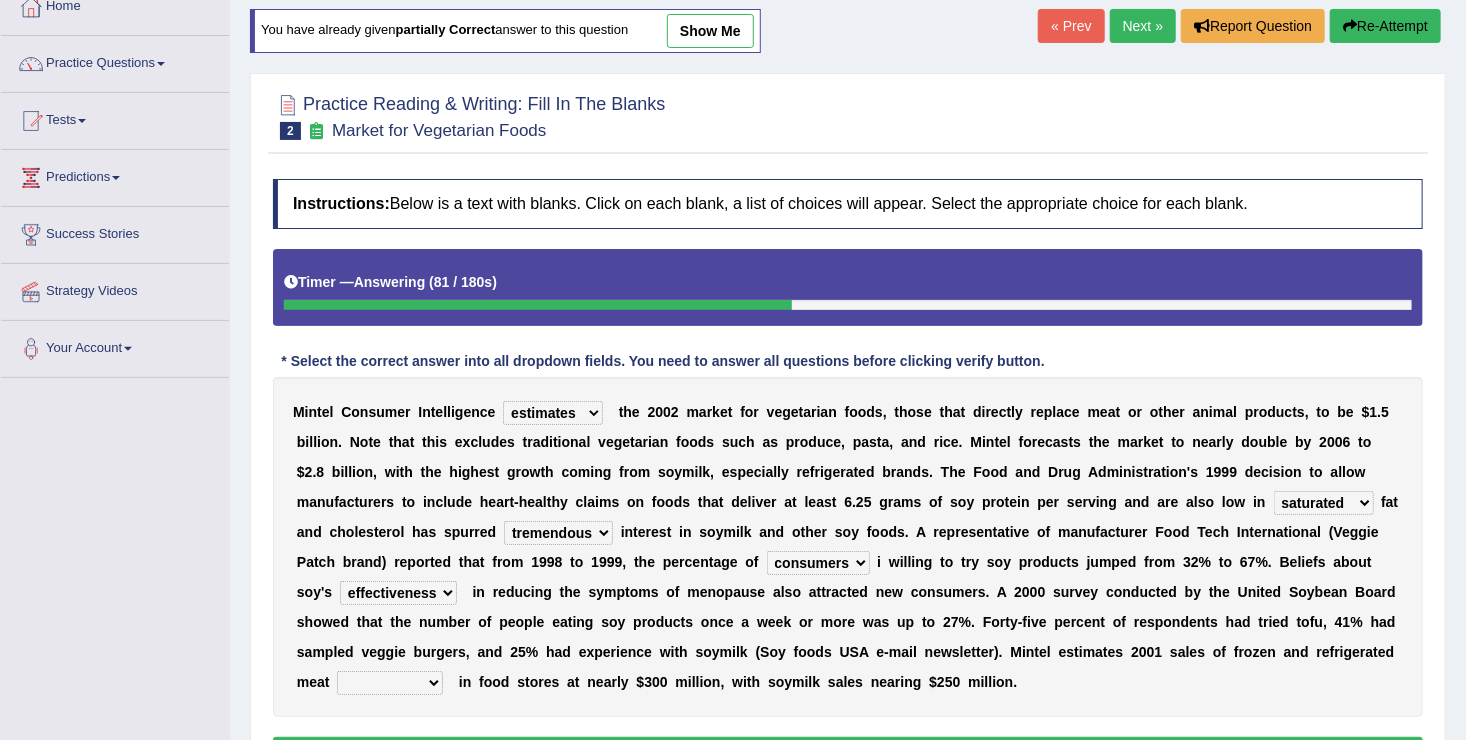 click on "foods choices staffs alternatives" at bounding box center [390, 683] 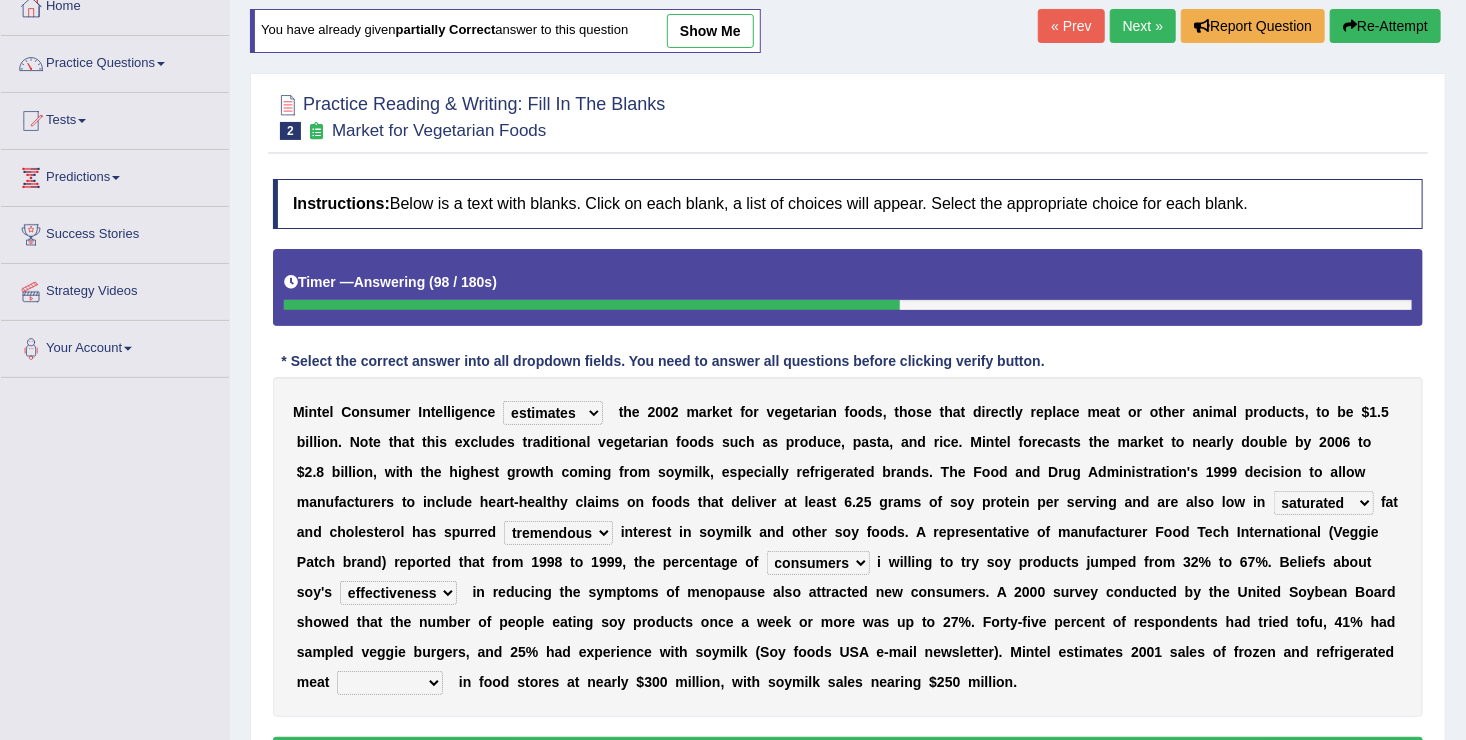 select on "alternatives" 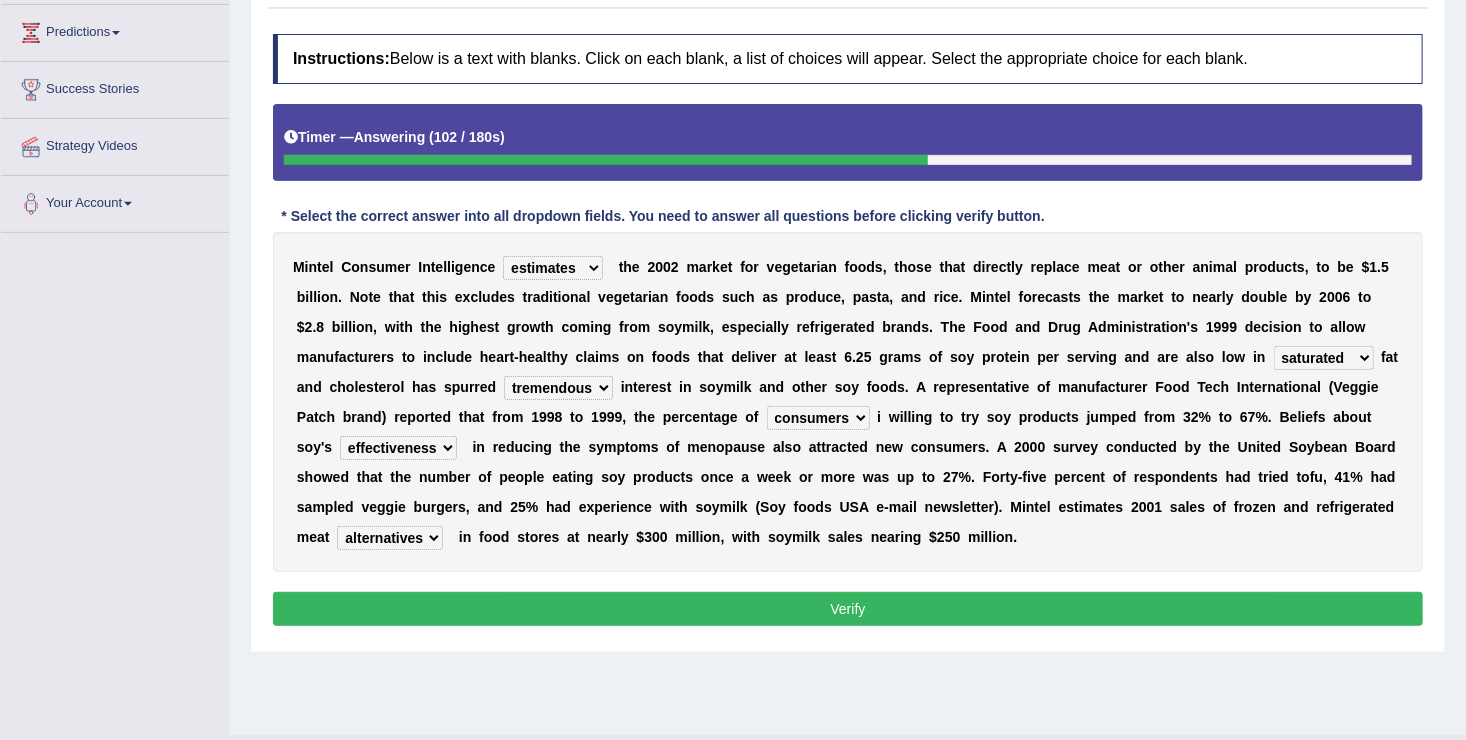 scroll, scrollTop: 310, scrollLeft: 0, axis: vertical 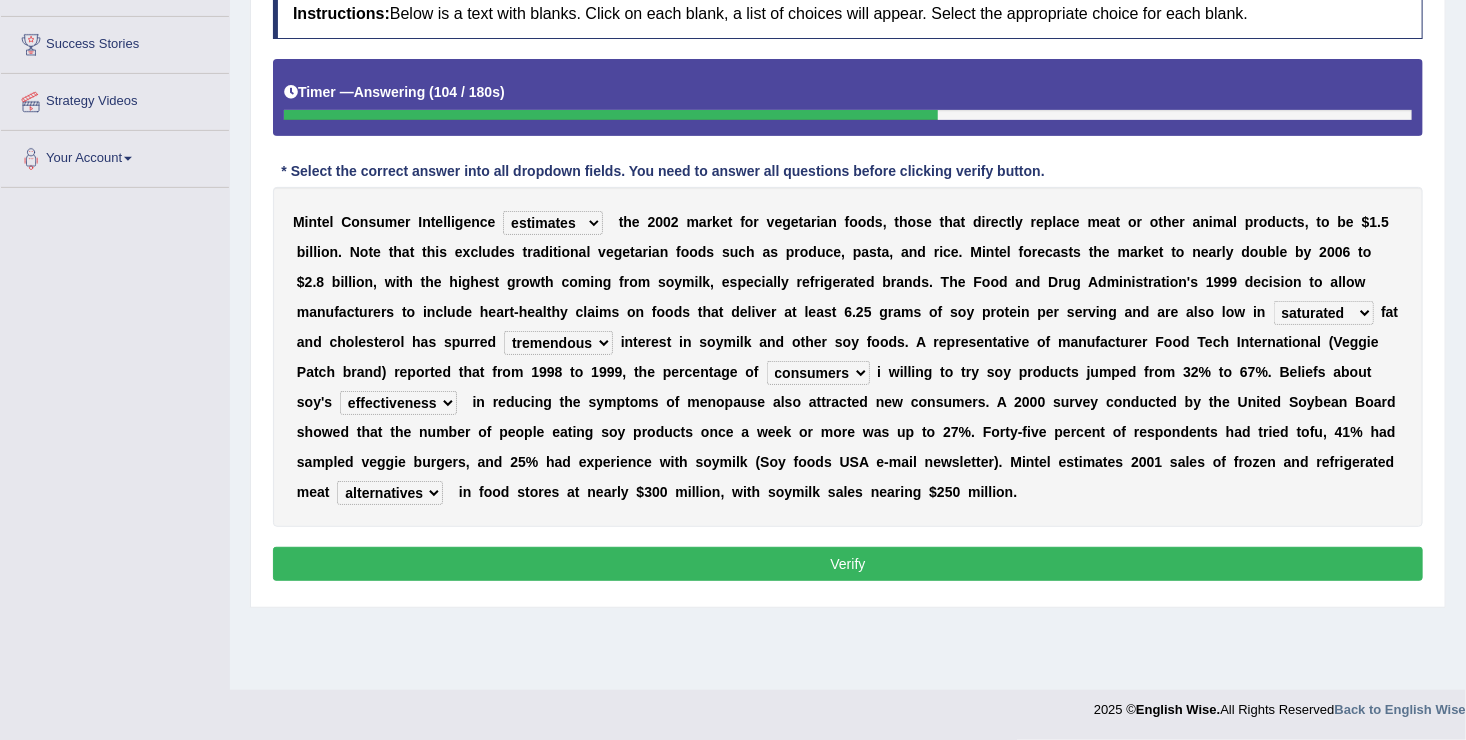 click on "Verify" at bounding box center (848, 564) 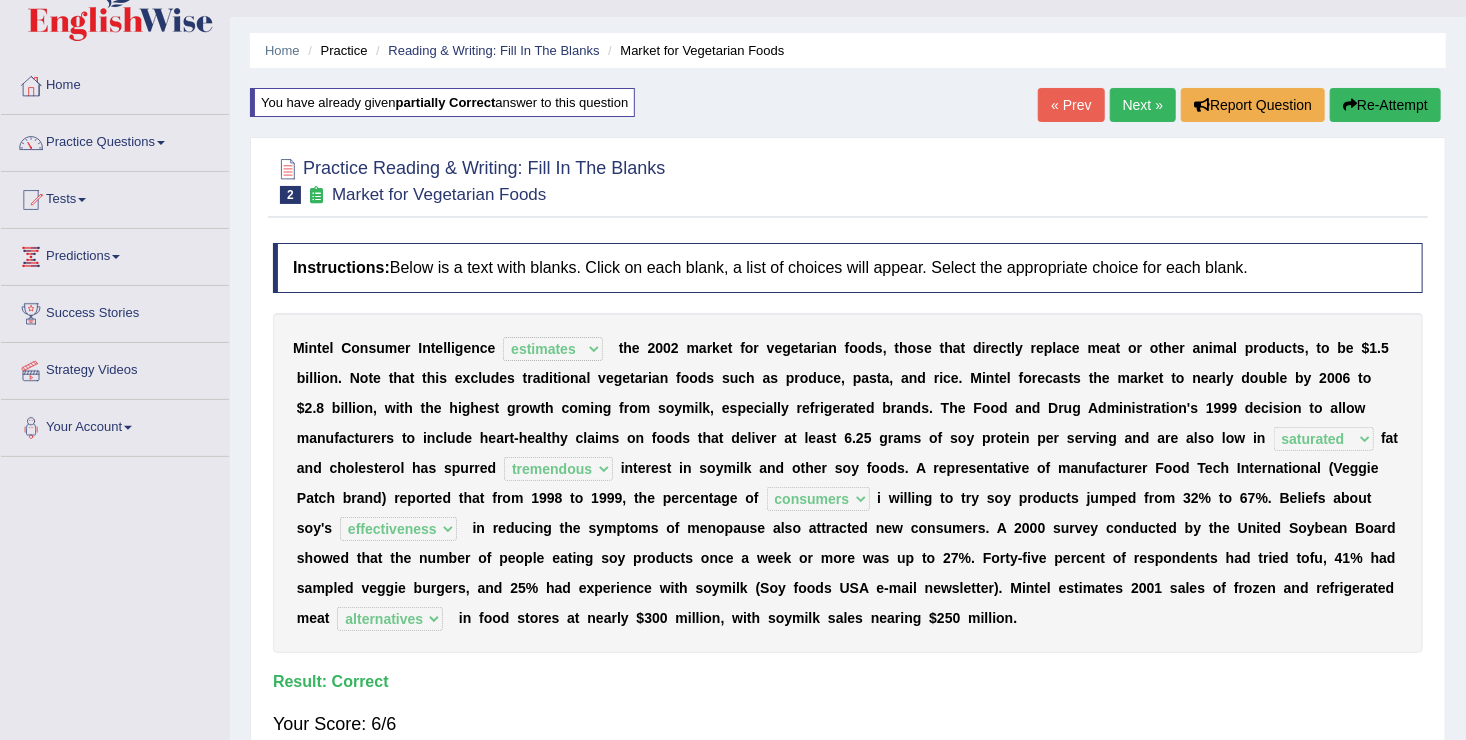 scroll, scrollTop: 3, scrollLeft: 0, axis: vertical 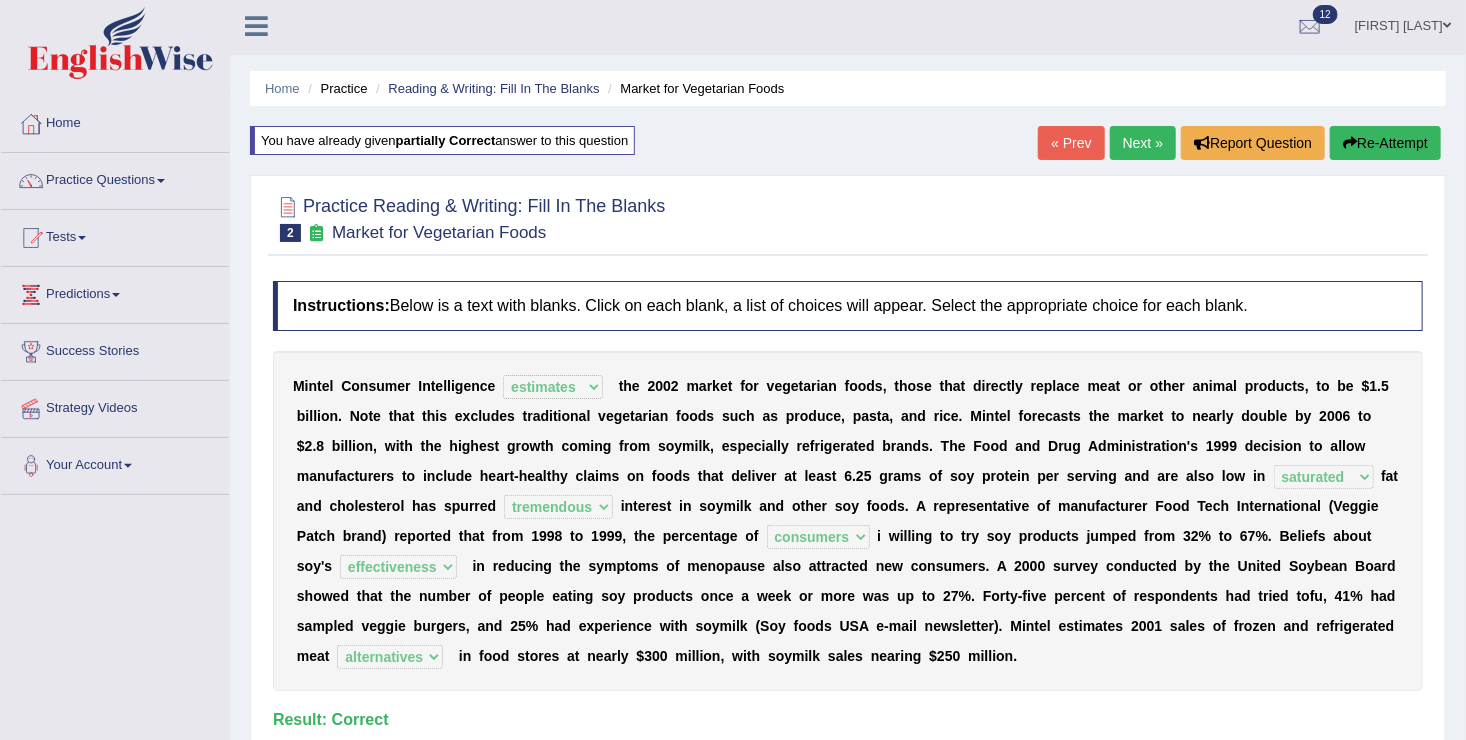 click on "Next »" at bounding box center [1143, 143] 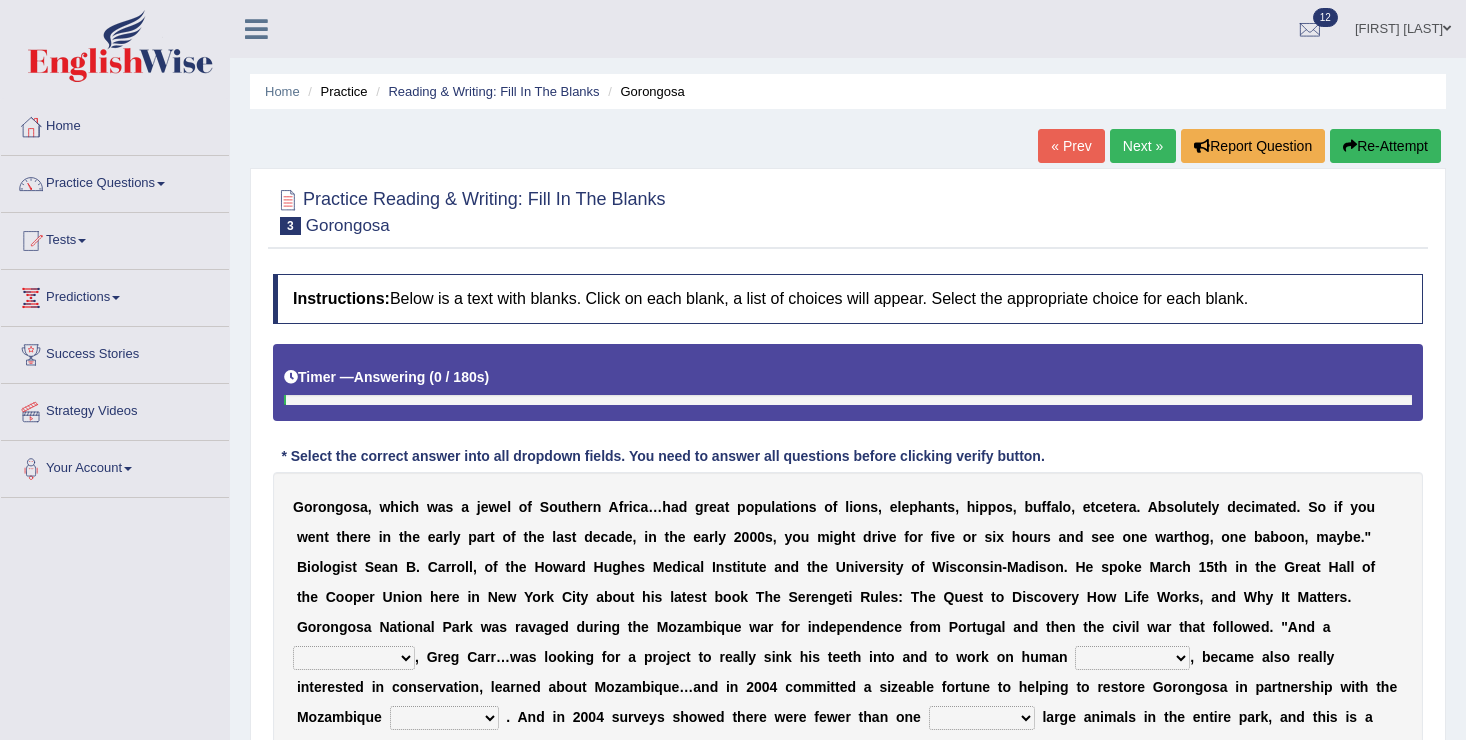 scroll, scrollTop: 0, scrollLeft: 0, axis: both 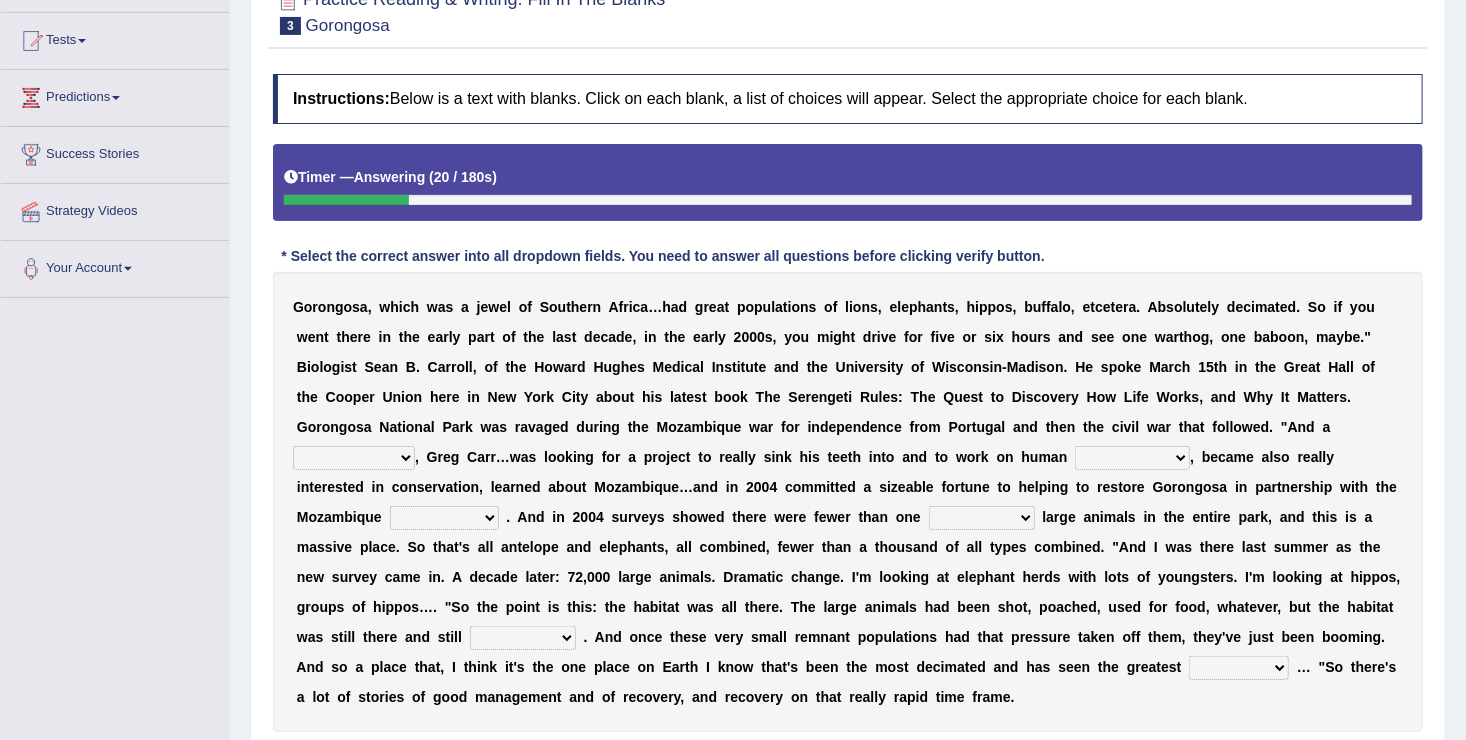 click on "e" at bounding box center (485, 307) 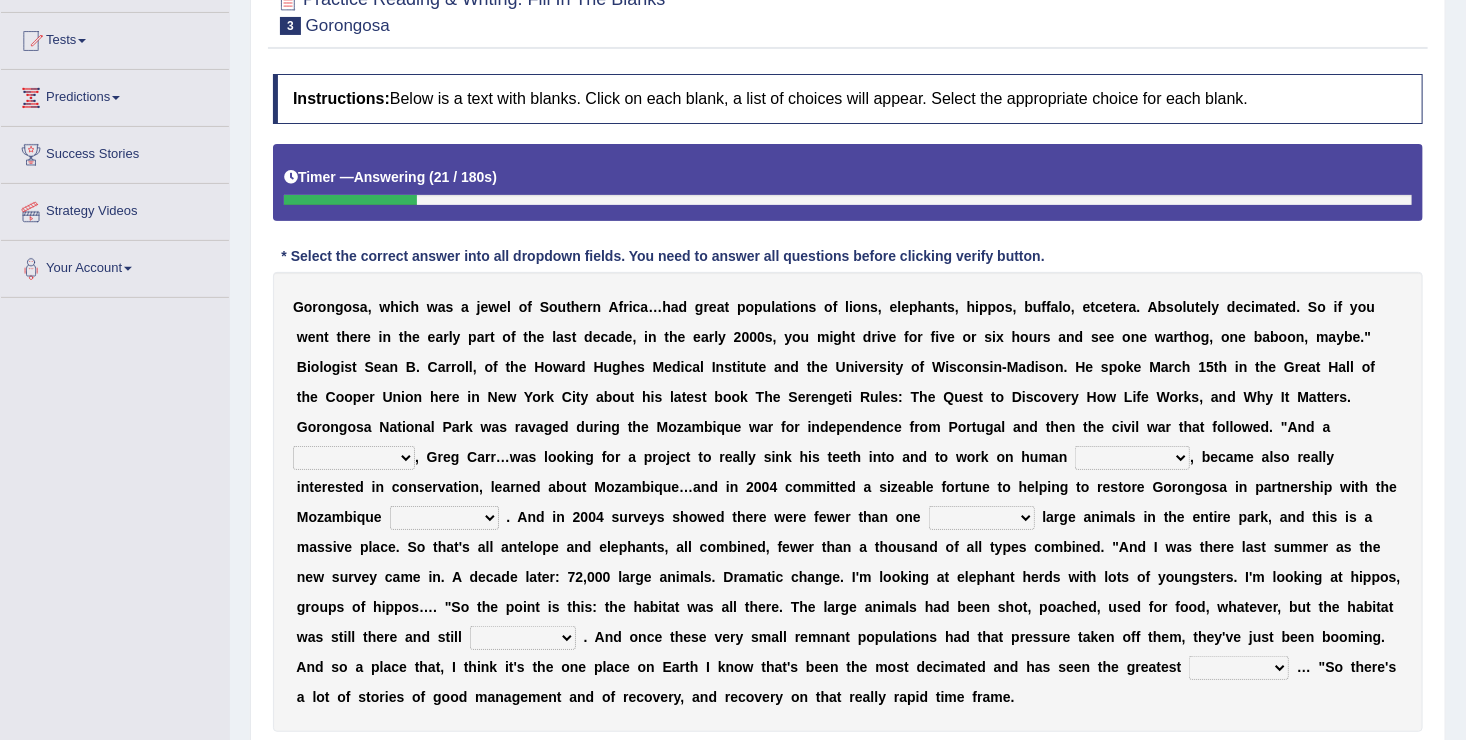 click on "e" at bounding box center [485, 307] 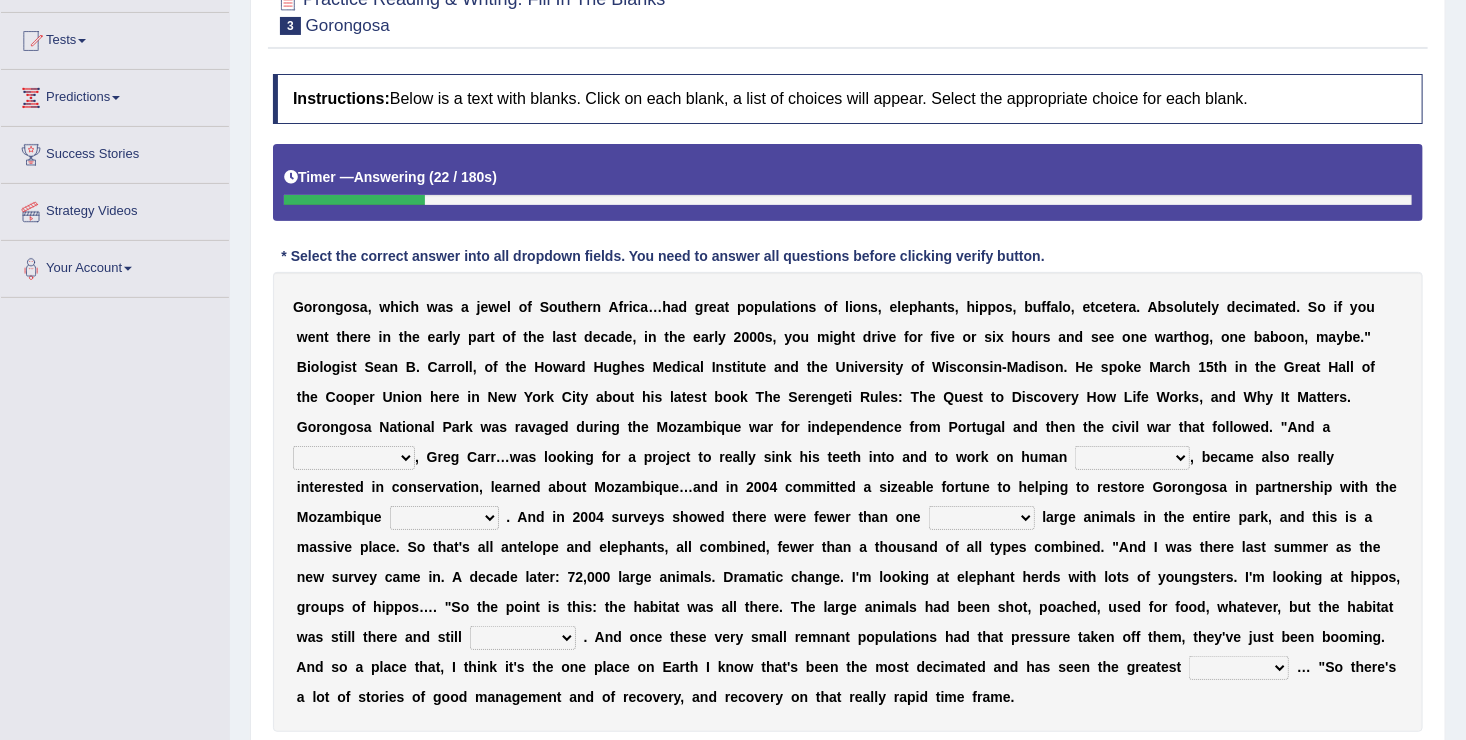 click on "w" at bounding box center [493, 307] 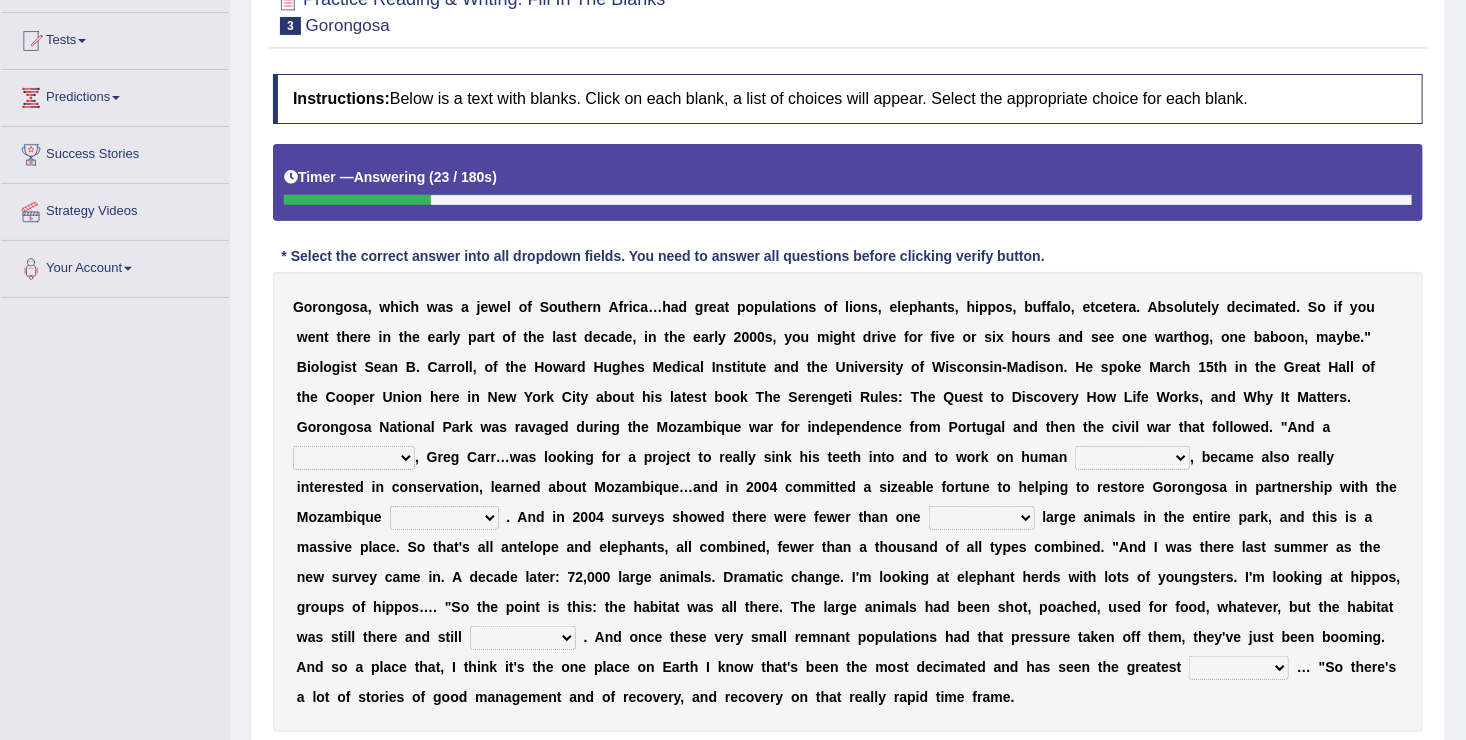 click on "w" at bounding box center (493, 307) 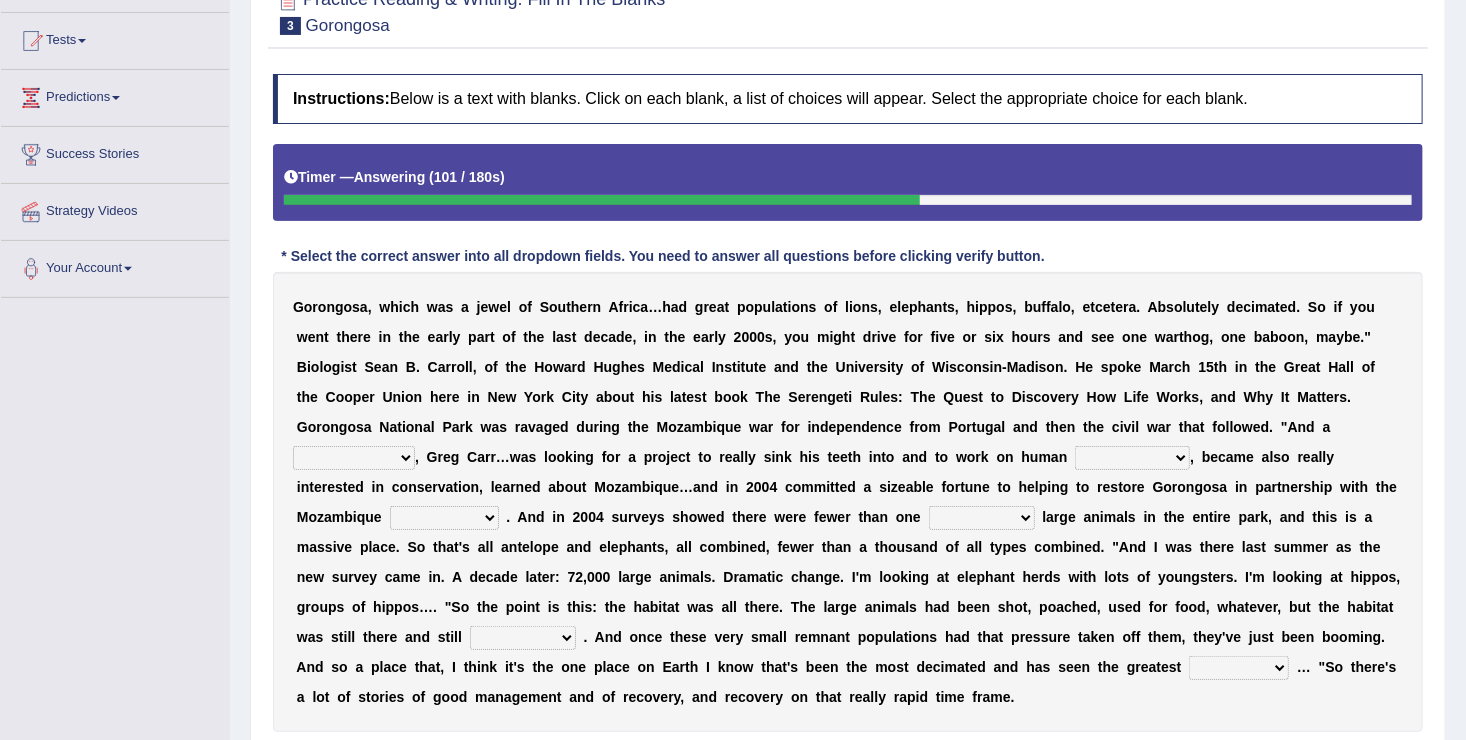 click on "passion solstice ballast philanthropist" at bounding box center (354, 458) 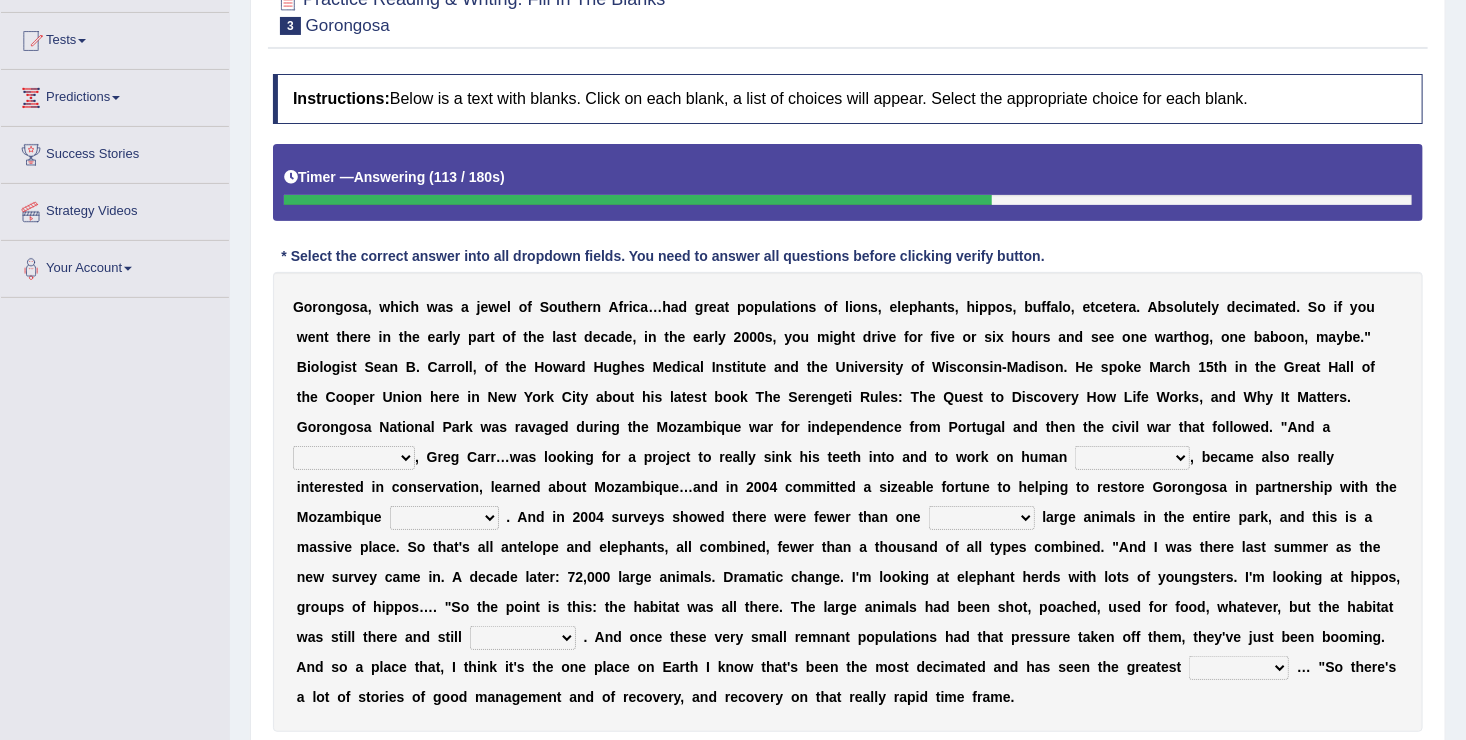 select on "philanthropist" 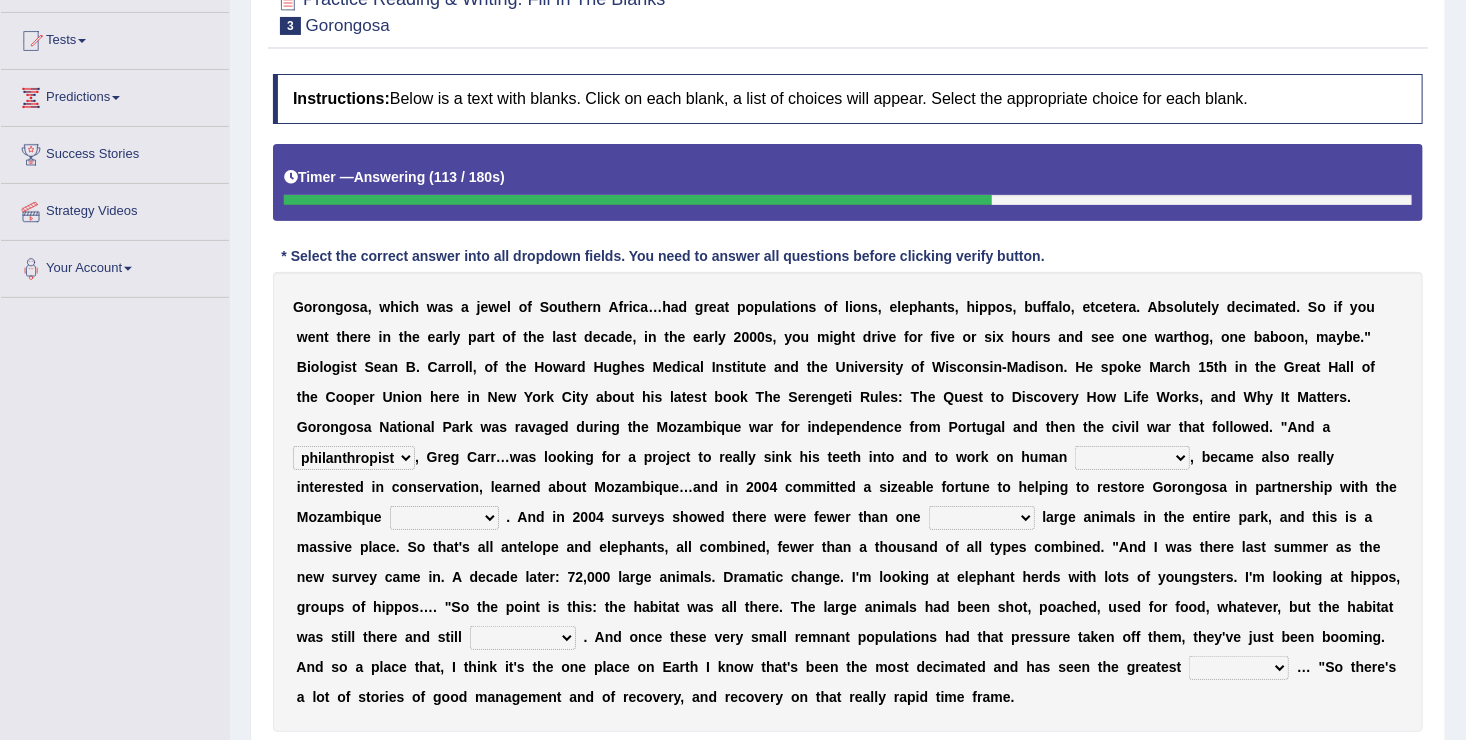 click on "passion solstice ballast philanthropist" at bounding box center (354, 458) 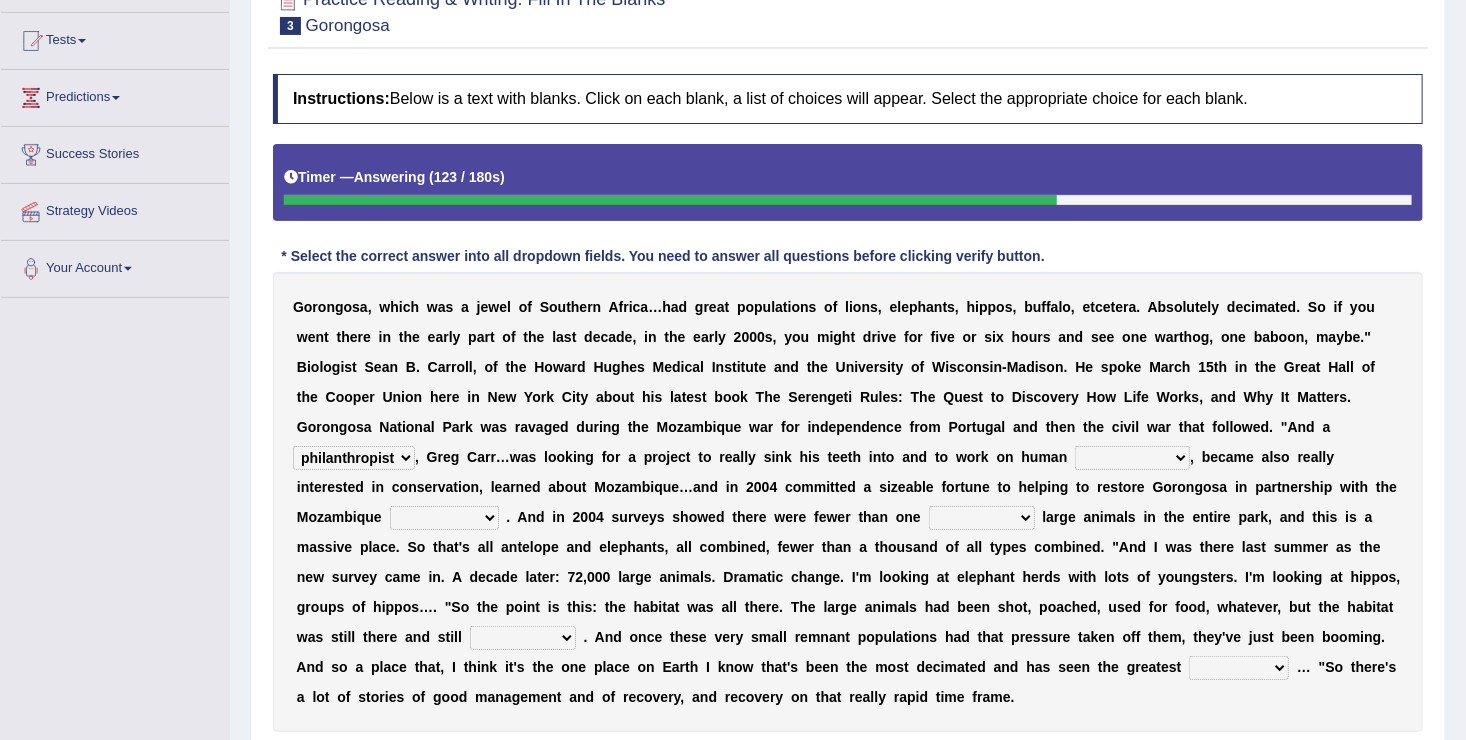 click on "negligence prevalence development malevolence" at bounding box center (1132, 458) 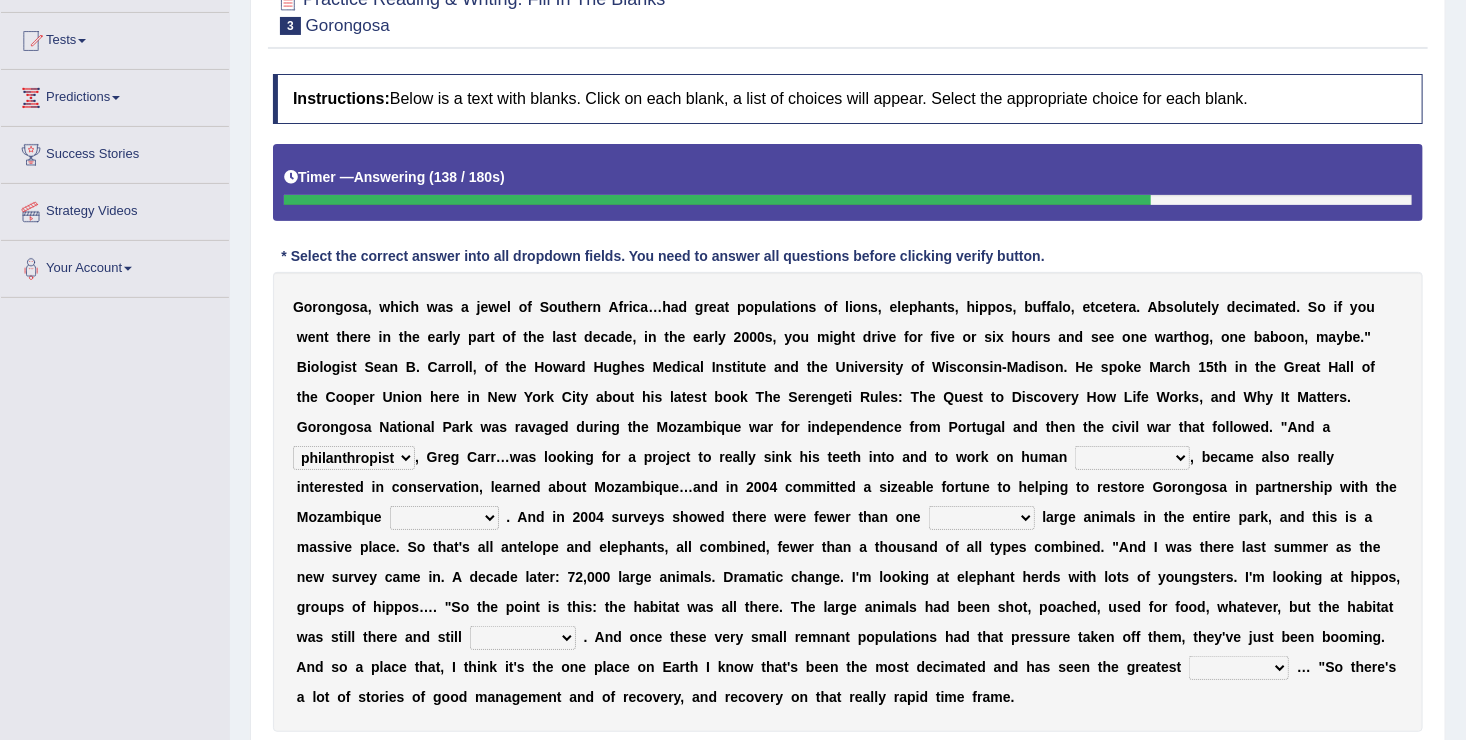 click on "negligence prevalence development malevolence" at bounding box center [1132, 458] 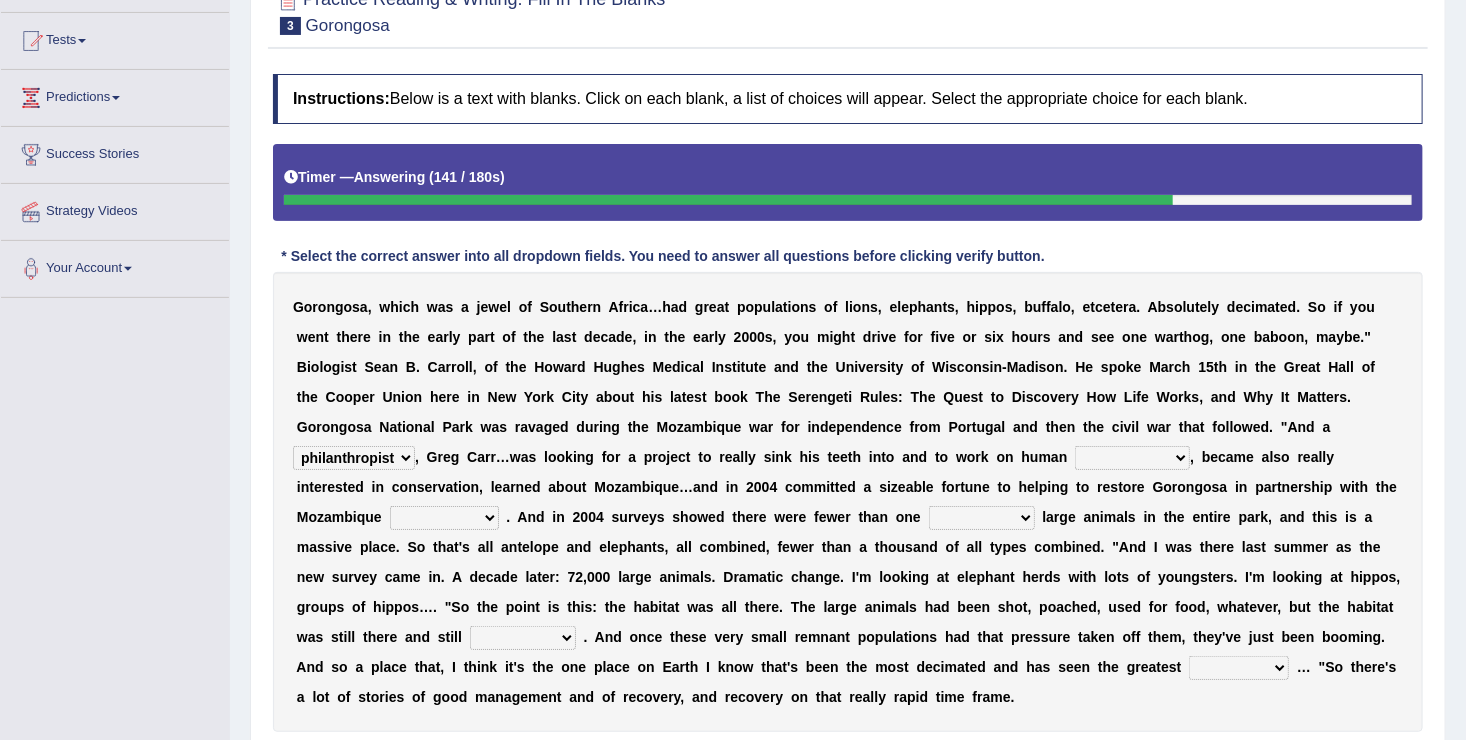 click on "negligence prevalence development malevolence" at bounding box center (1132, 458) 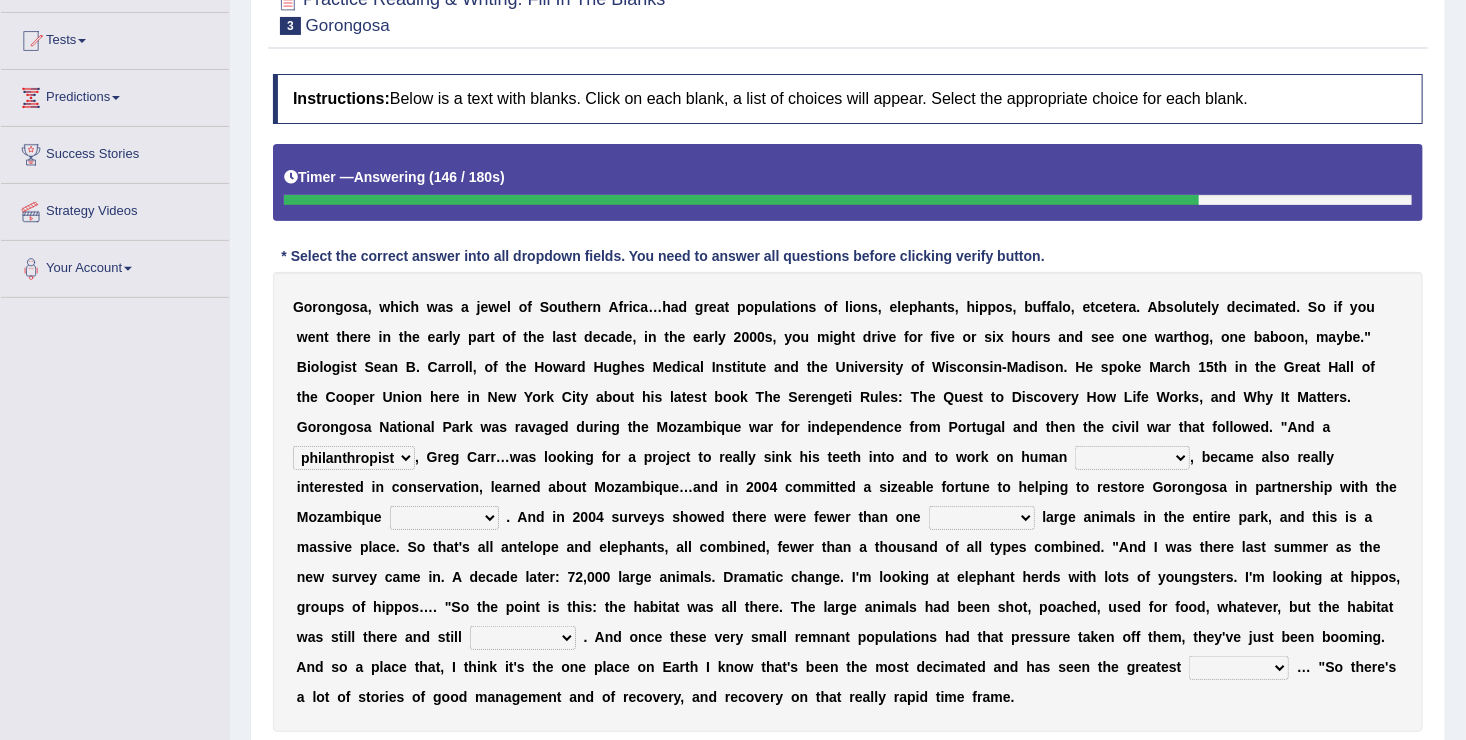 select on "development" 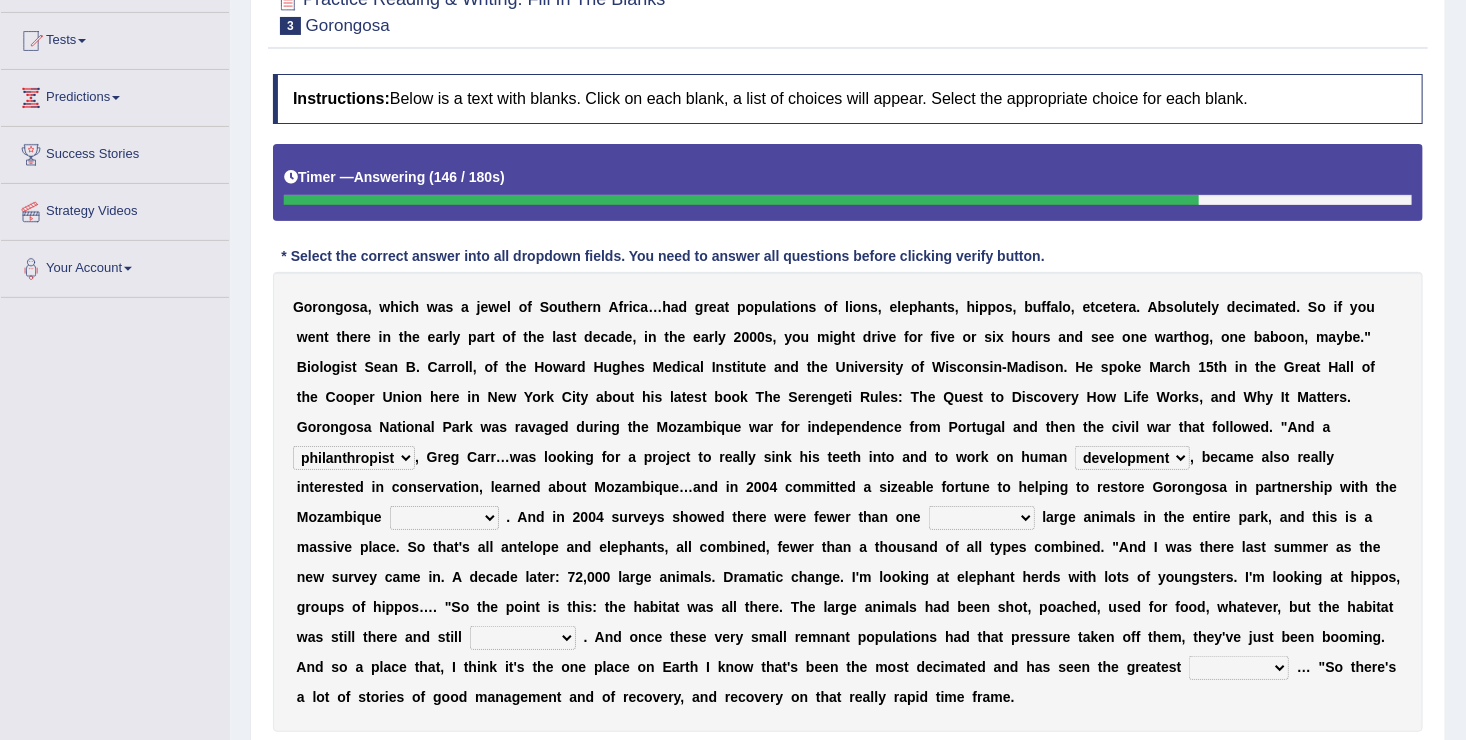 click on "negligence prevalence development malevolence" at bounding box center [1132, 458] 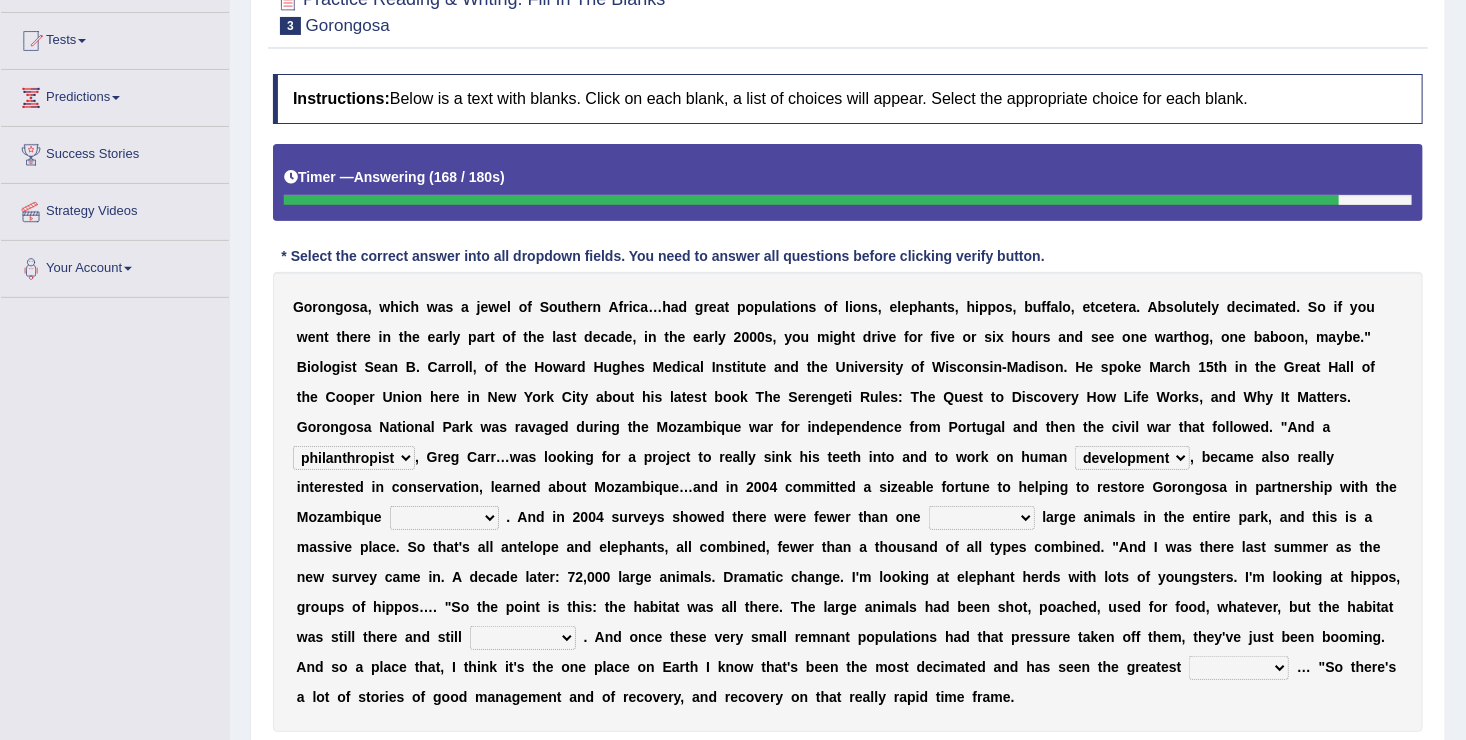 click on "parliament semanticist government journalist" at bounding box center (444, 518) 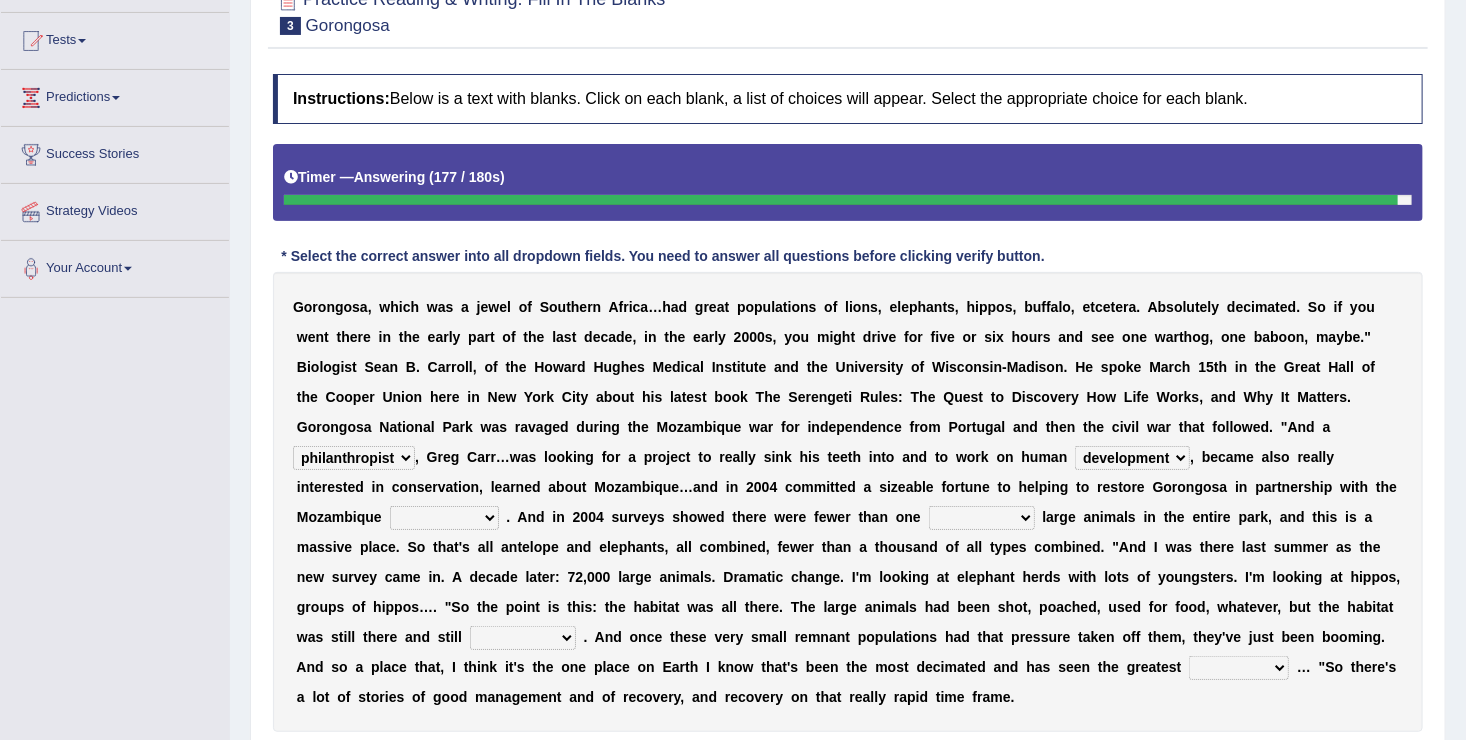 select on "government" 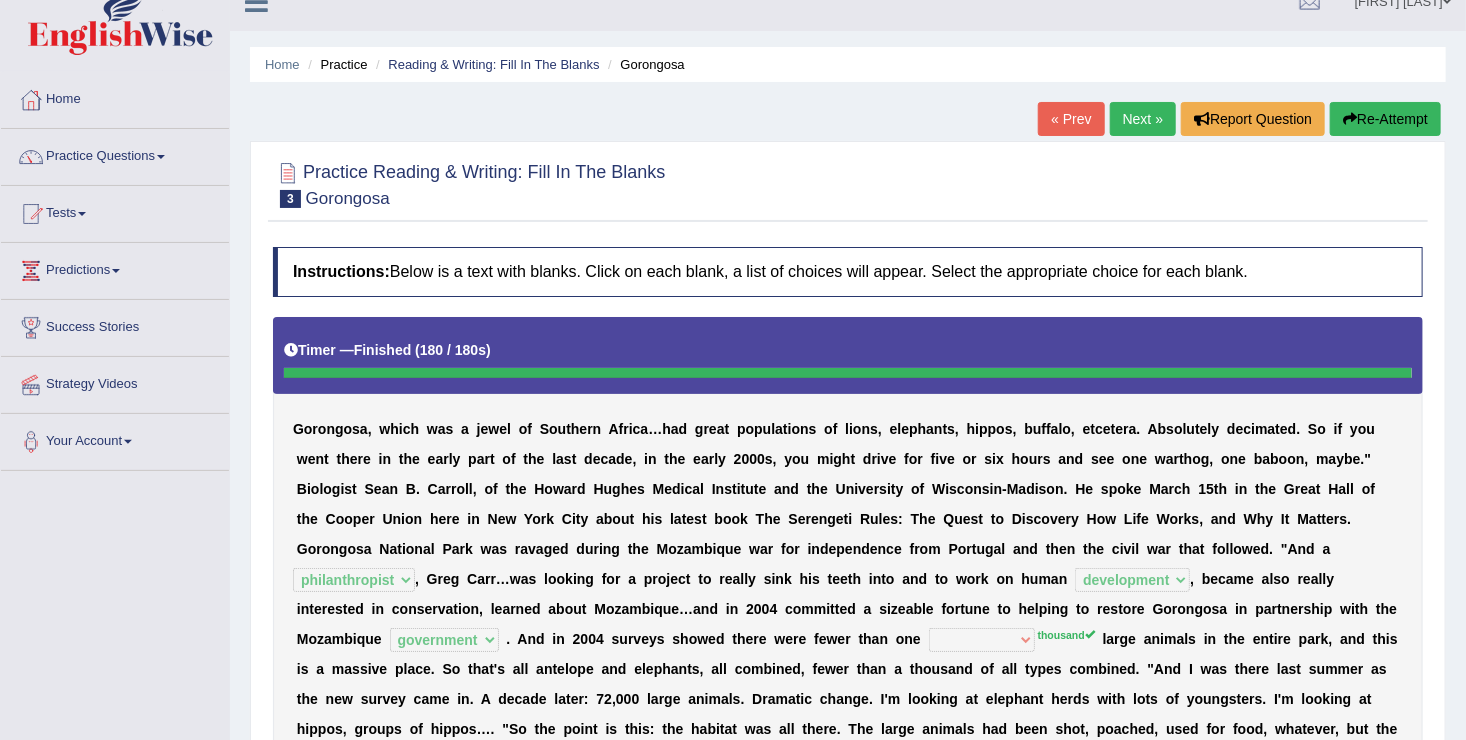 scroll, scrollTop: 0, scrollLeft: 0, axis: both 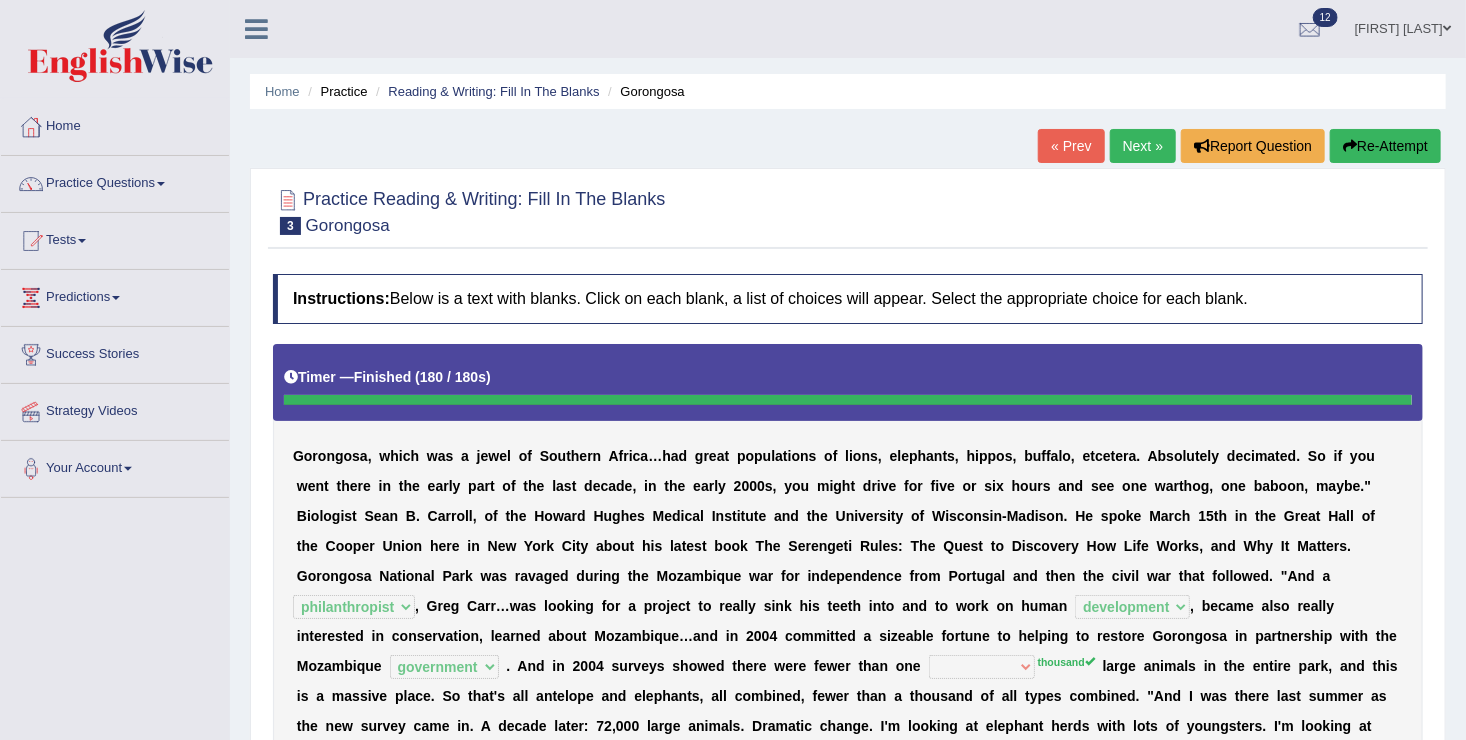 click on "Re-Attempt" at bounding box center [1385, 146] 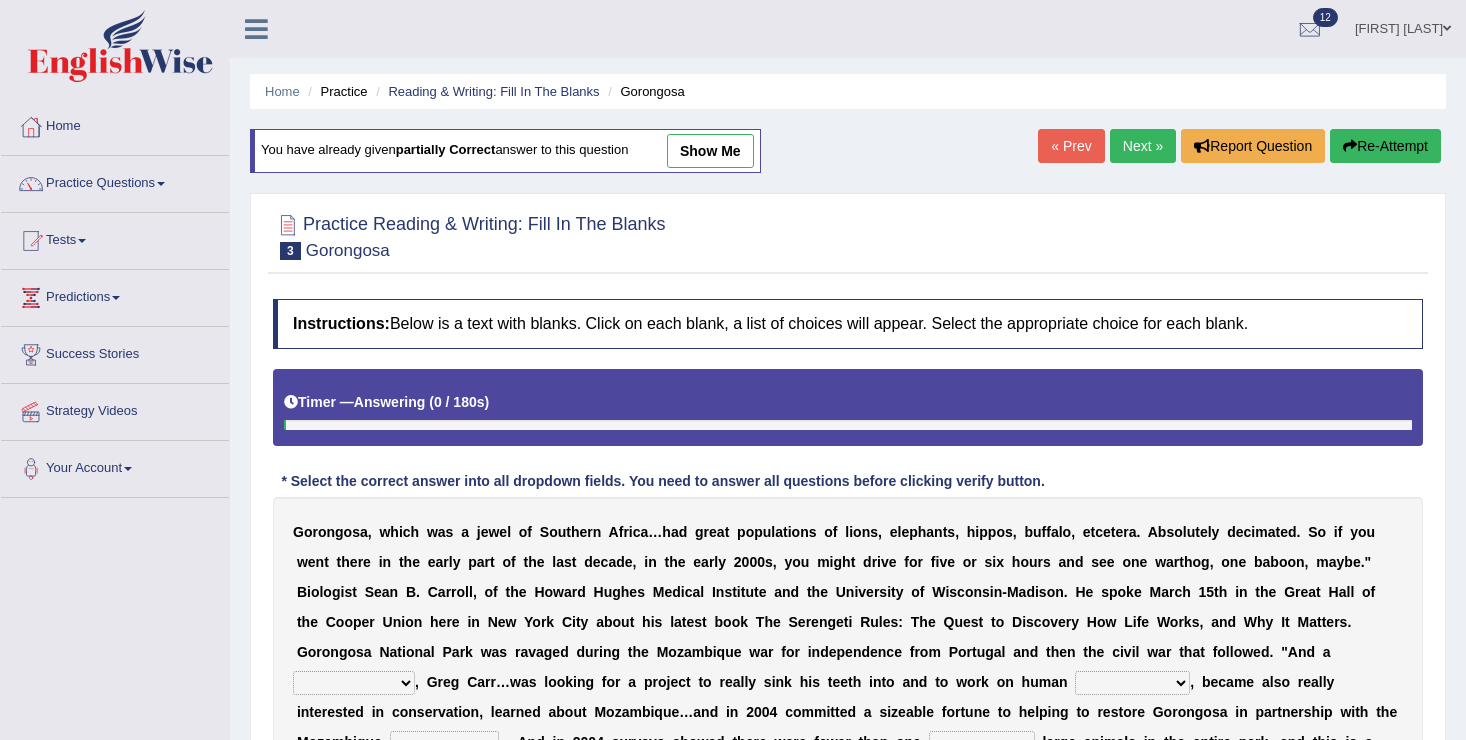 scroll, scrollTop: 0, scrollLeft: 0, axis: both 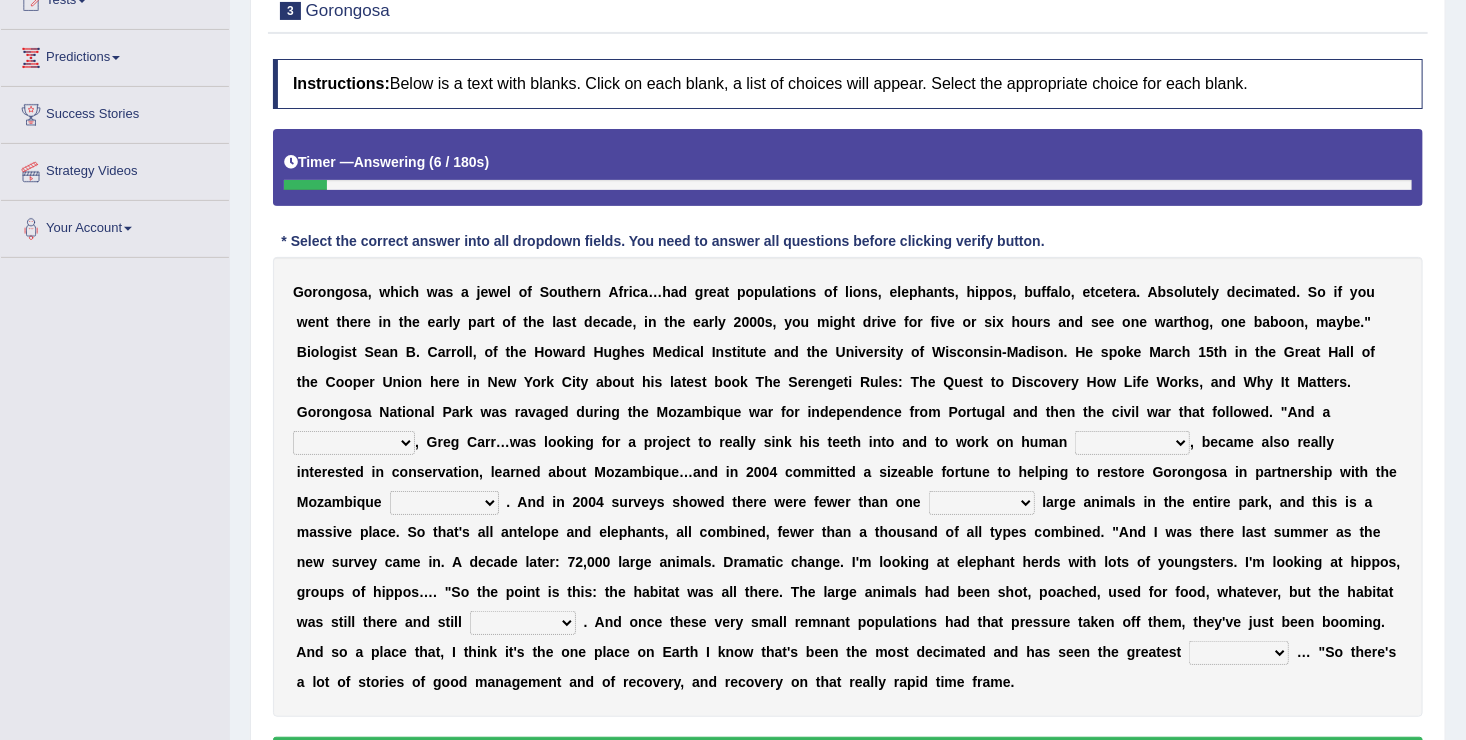 click on "passion solstice ballast philanthropist" at bounding box center [354, 443] 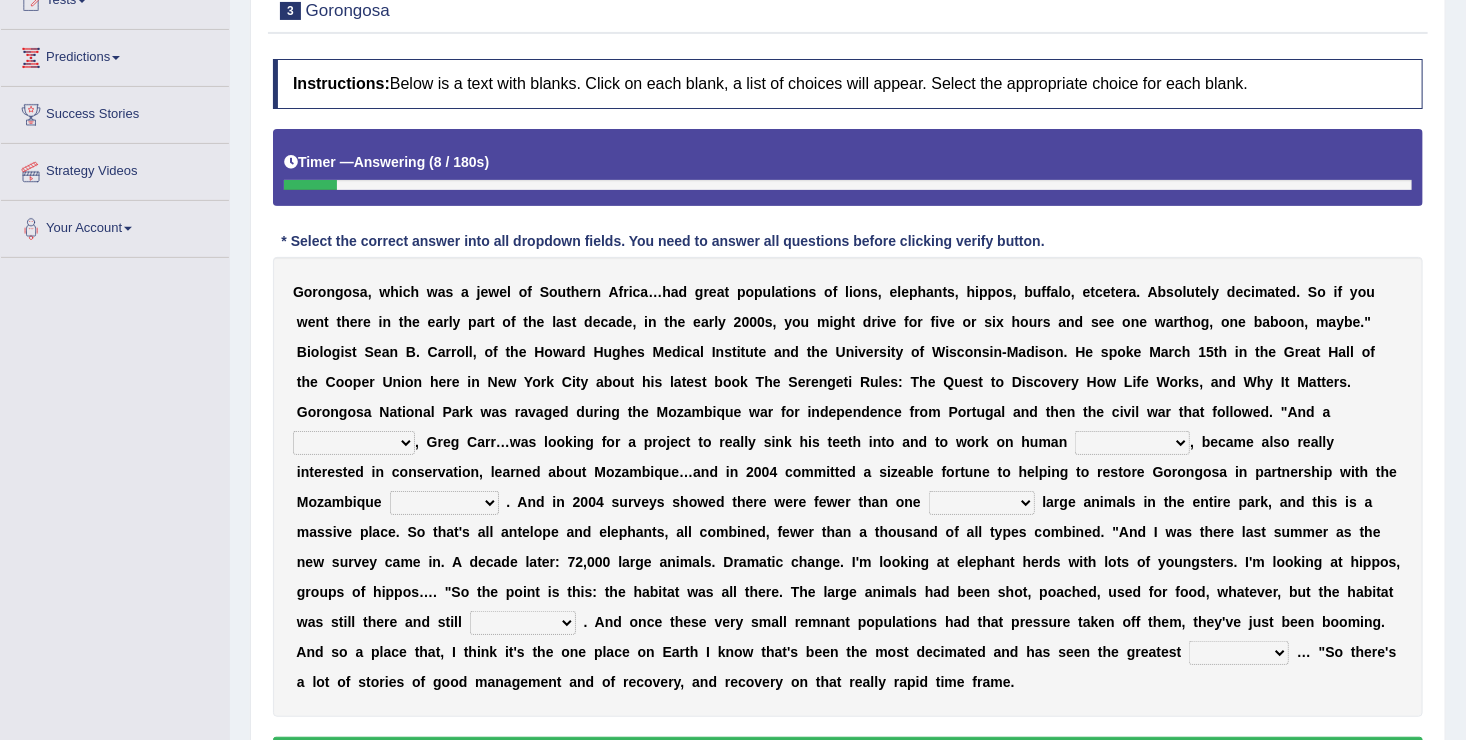 select on "philanthropist" 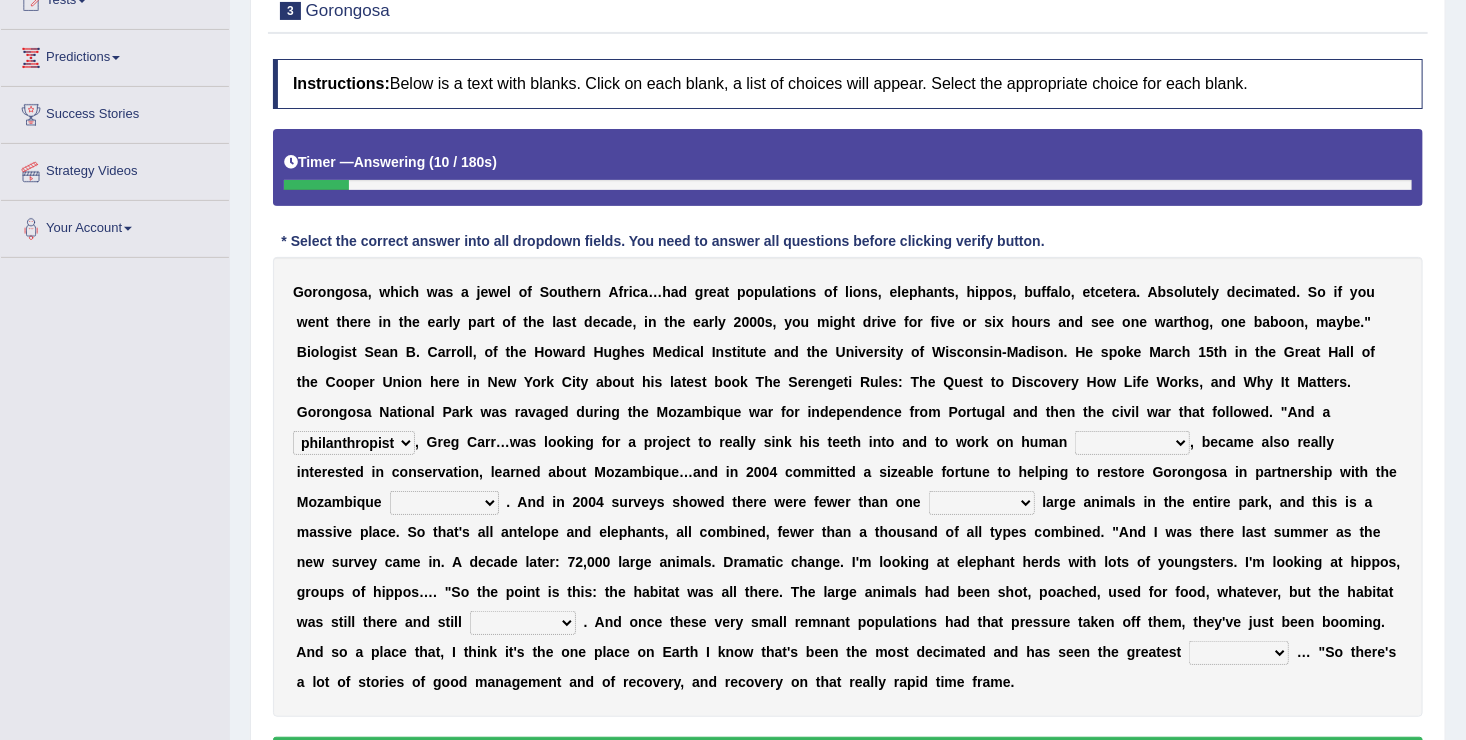 click on "negligence prevalence development malevolence" at bounding box center (1132, 443) 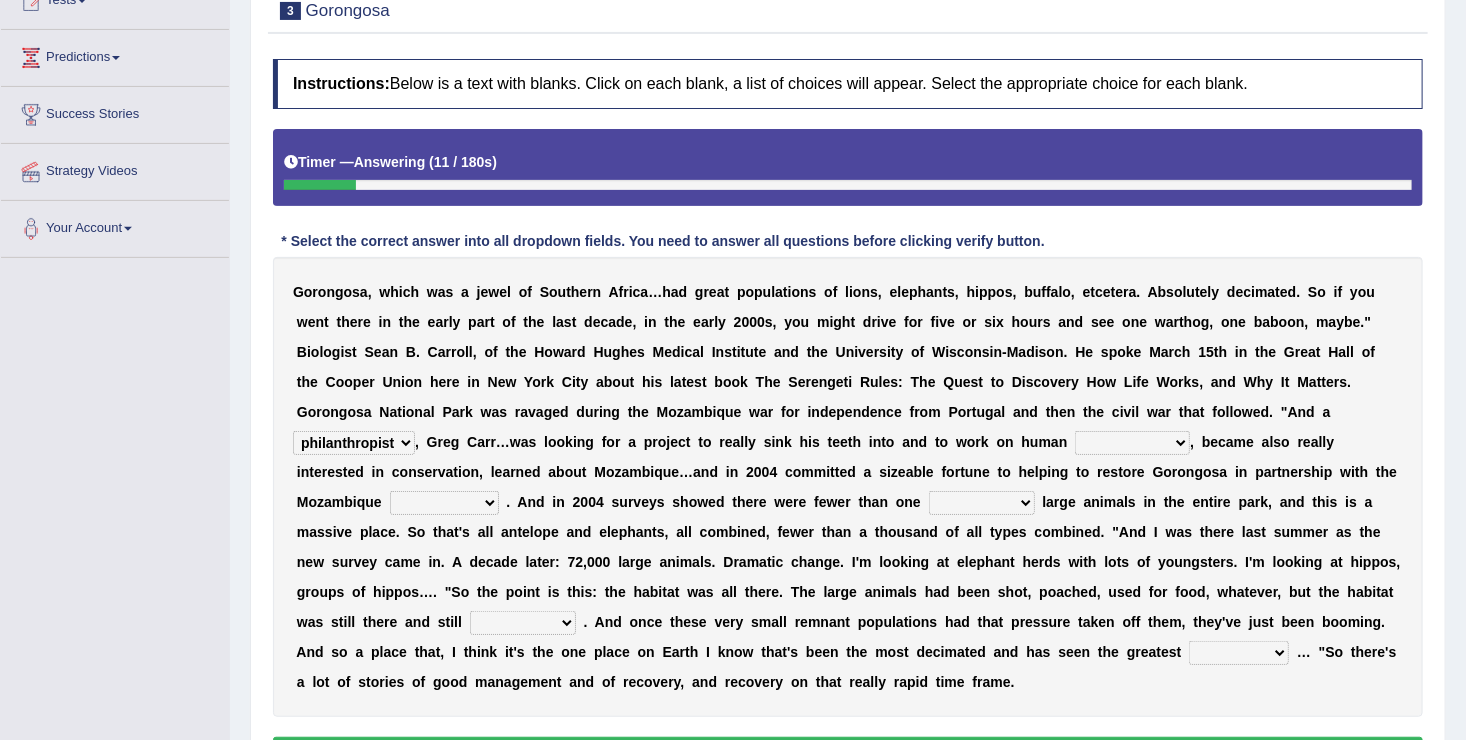 select on "development" 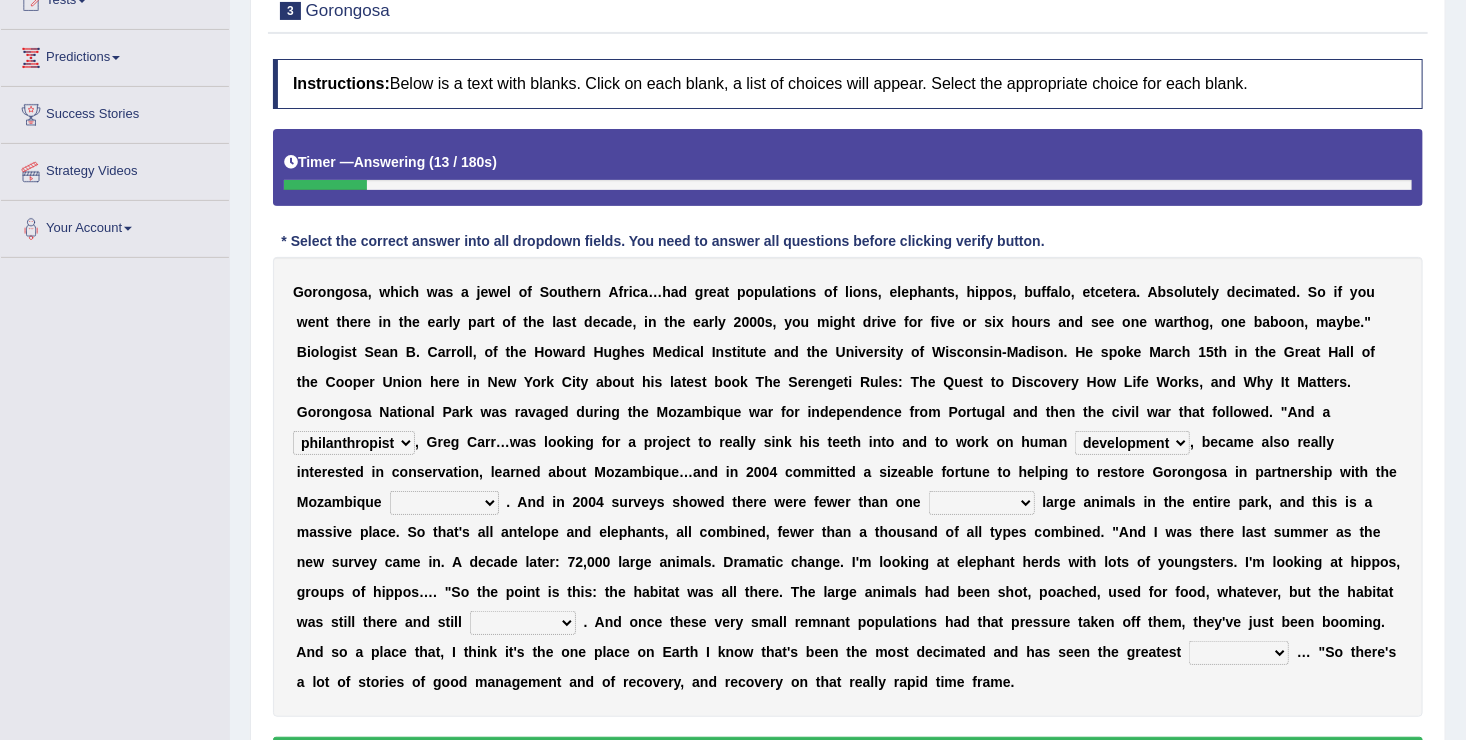 click on "parliament semanticist government journalist" at bounding box center (444, 503) 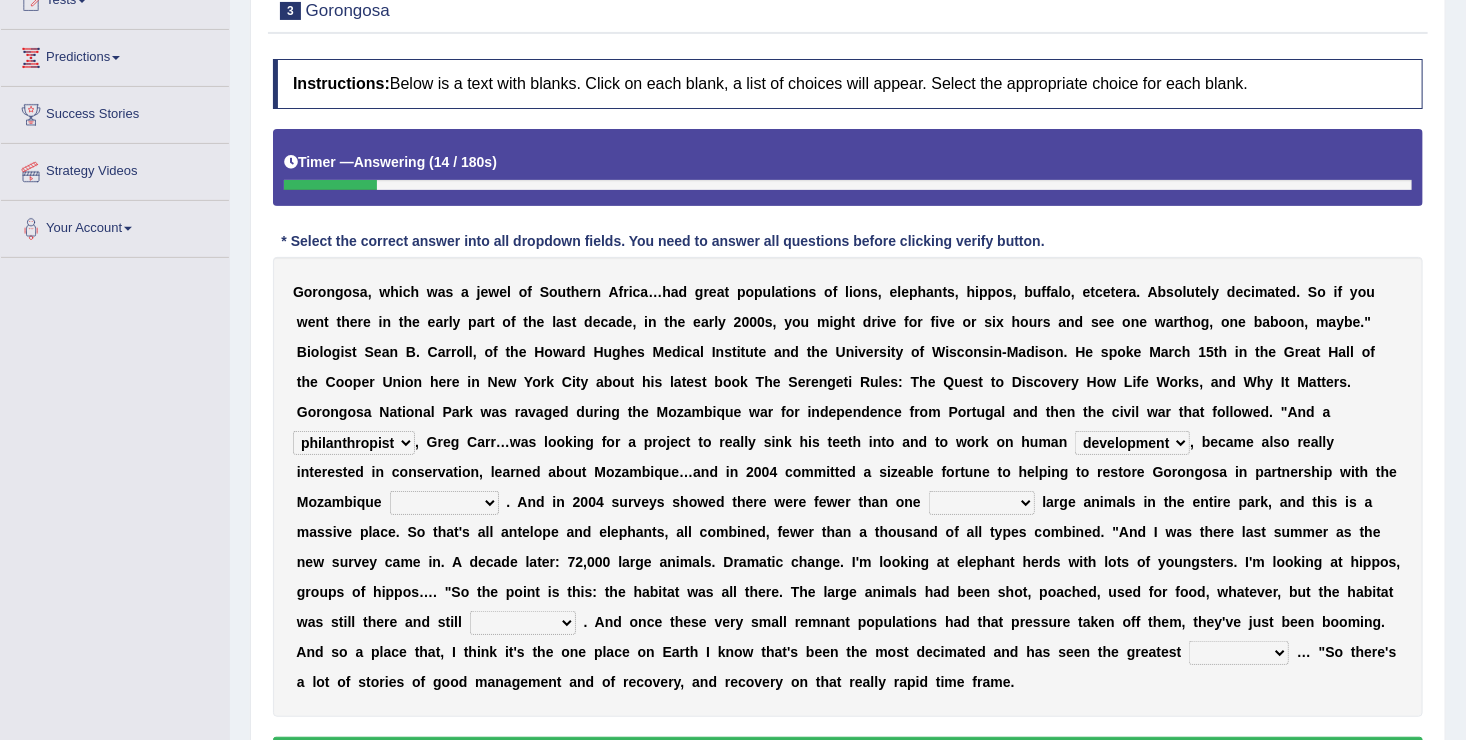 select on "government" 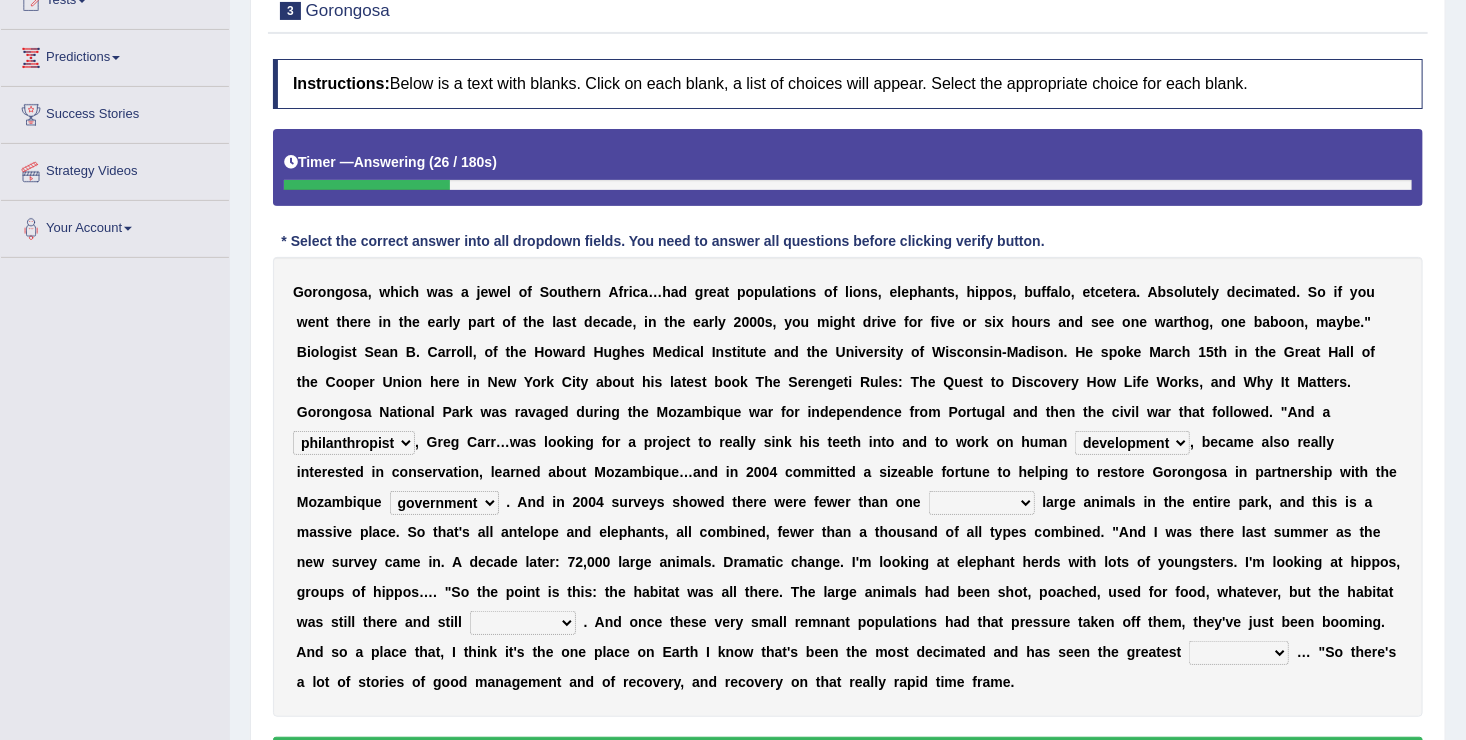 click on "deflowered embowered roundest thousand" at bounding box center (982, 503) 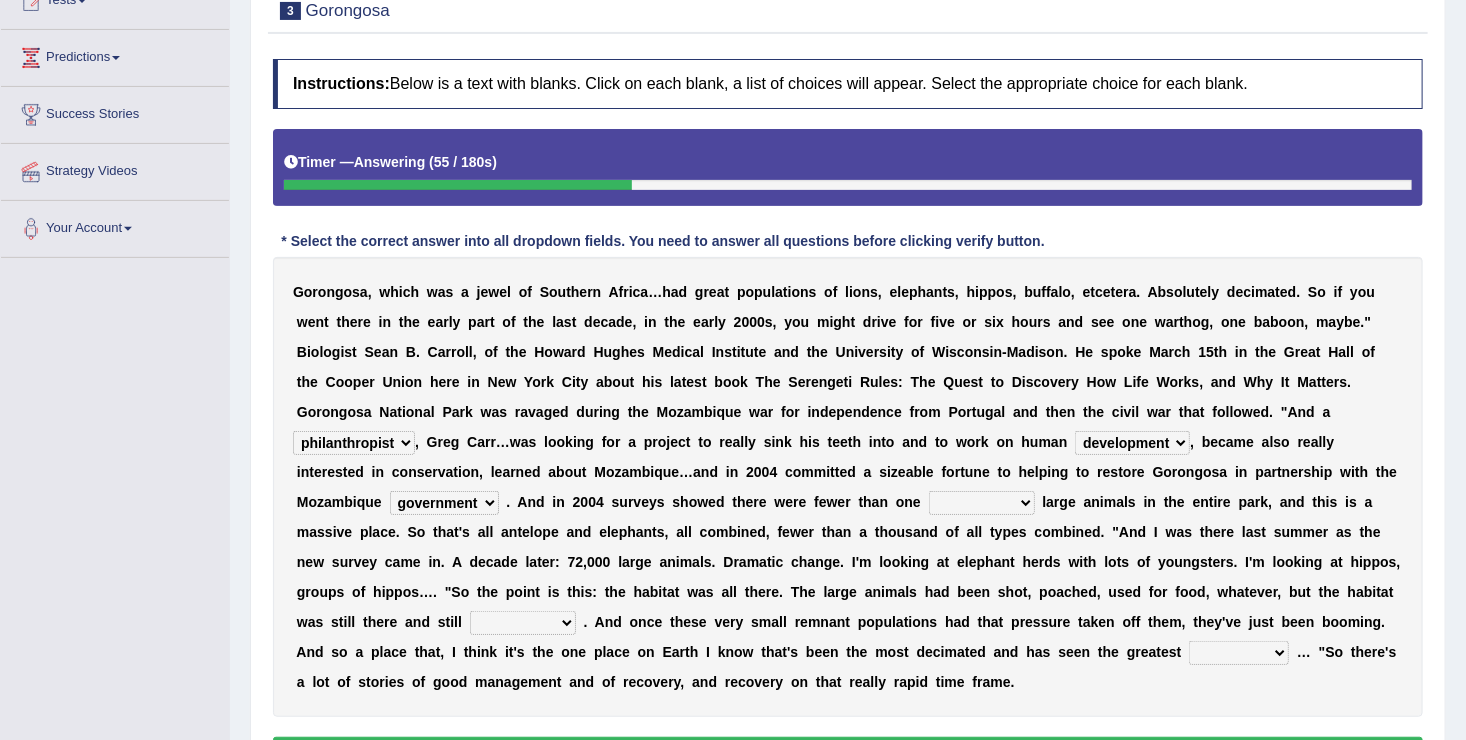 select on "thousand" 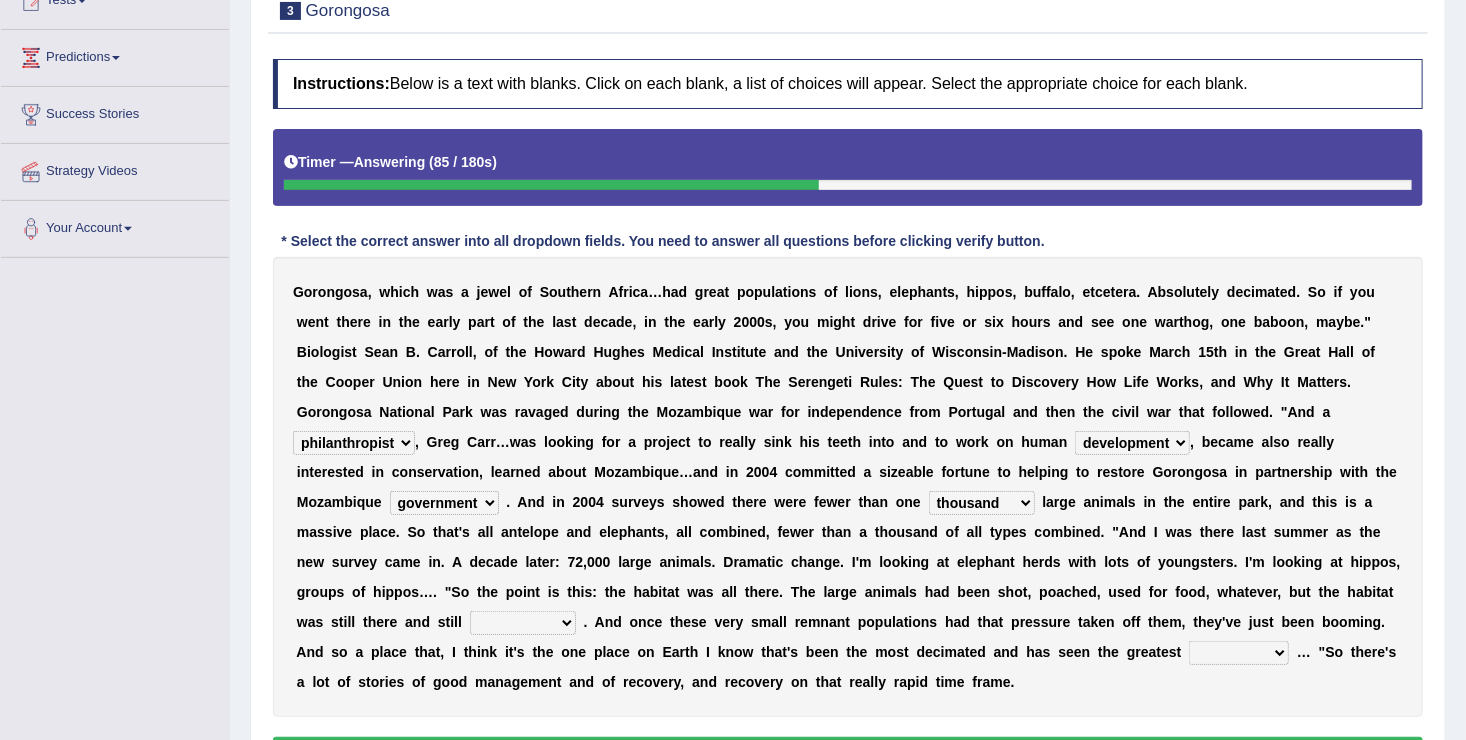 click on "G o r o n g o s a ,    w h i c h    w a s    a    j e w e l    o f    S o u t h e r n    A f r i c a … h a d    g r e a t    p o p u l a t i o n s    o f    l i o n s ,    e l e p h a n t s ,    h i p p o s ,    b u f f a l o ,    e t c e t e r a .    A b s o l u t e l y    d e c i m a t e d .    S o    i f    y o u    w e n t    t h e r e    i n    t h e    e a r l y    p a r t    o f    t h e    l a s t    d e c a d e ,    i n    t h e    e a r l y    2 0 0 0 s ,    y o u    m i g h t    d r i v e    f o r    f i v e    o r    s i x    h o u r s    a n d    s e e    o n e    w a r t h o g ,    o n e    b a b o o n ,    m a y b e . "    B i o l o g i s t    S e a n    B .    C a r r o l l ,    o f    t h e    H o w a r d    H u g h e s    M e d i c a l    I n s t i t u t e    a n d    t h e    U n i v e r s i t y    o f    W i s c o n s i n - M a d i s o n .    H e    s p o k e    M a r c h    1 5 t h    i n    t h e    G r e a t    H" at bounding box center (848, 487) 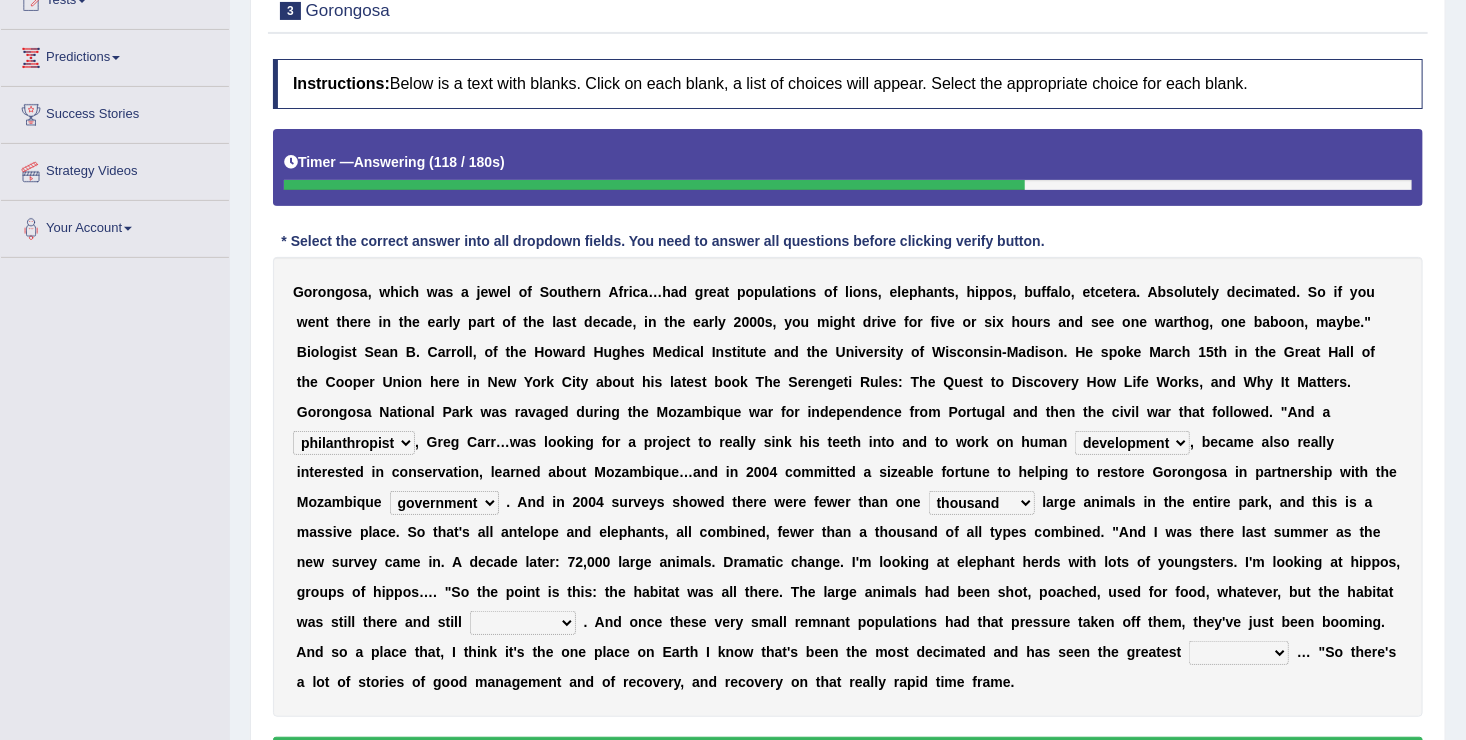 click on "assertive incidental compulsive productive" at bounding box center [523, 623] 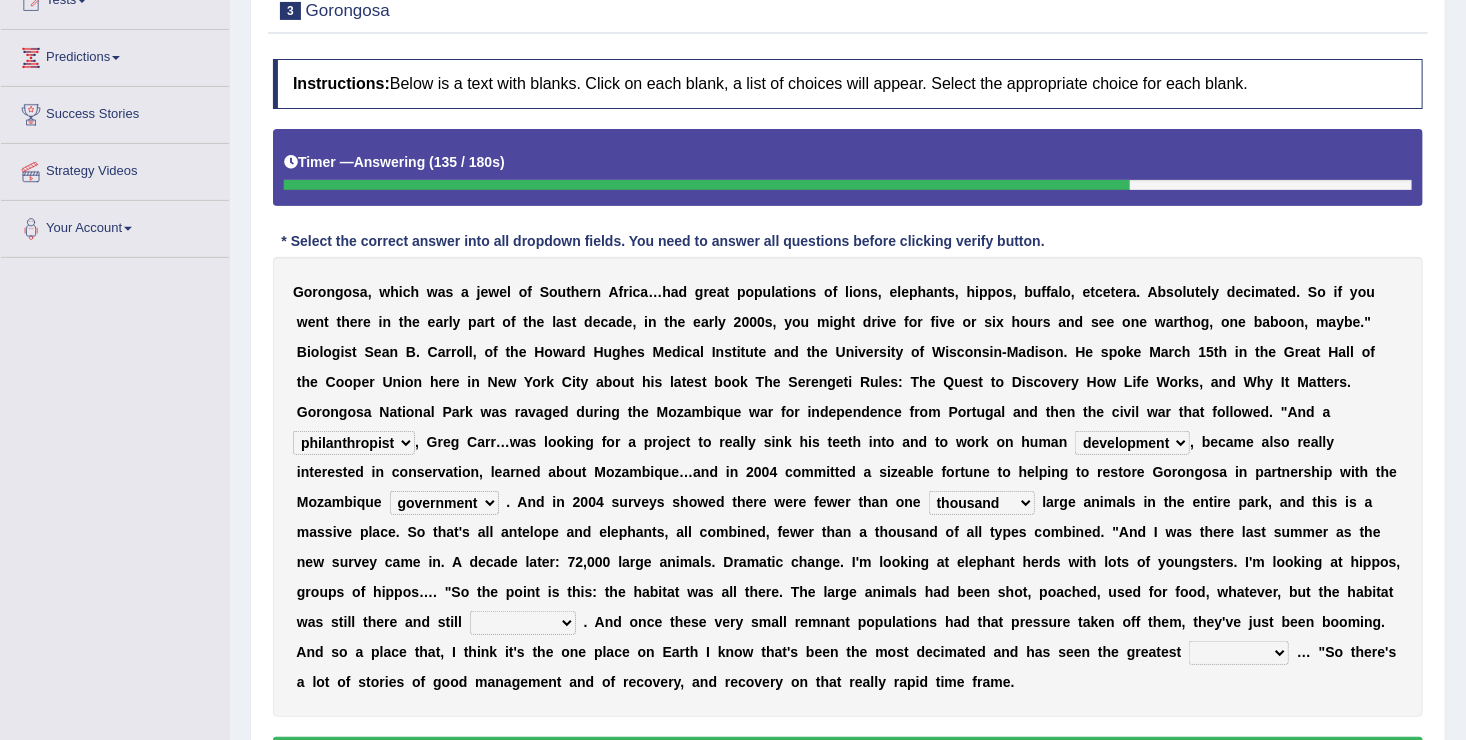 select on "assertive" 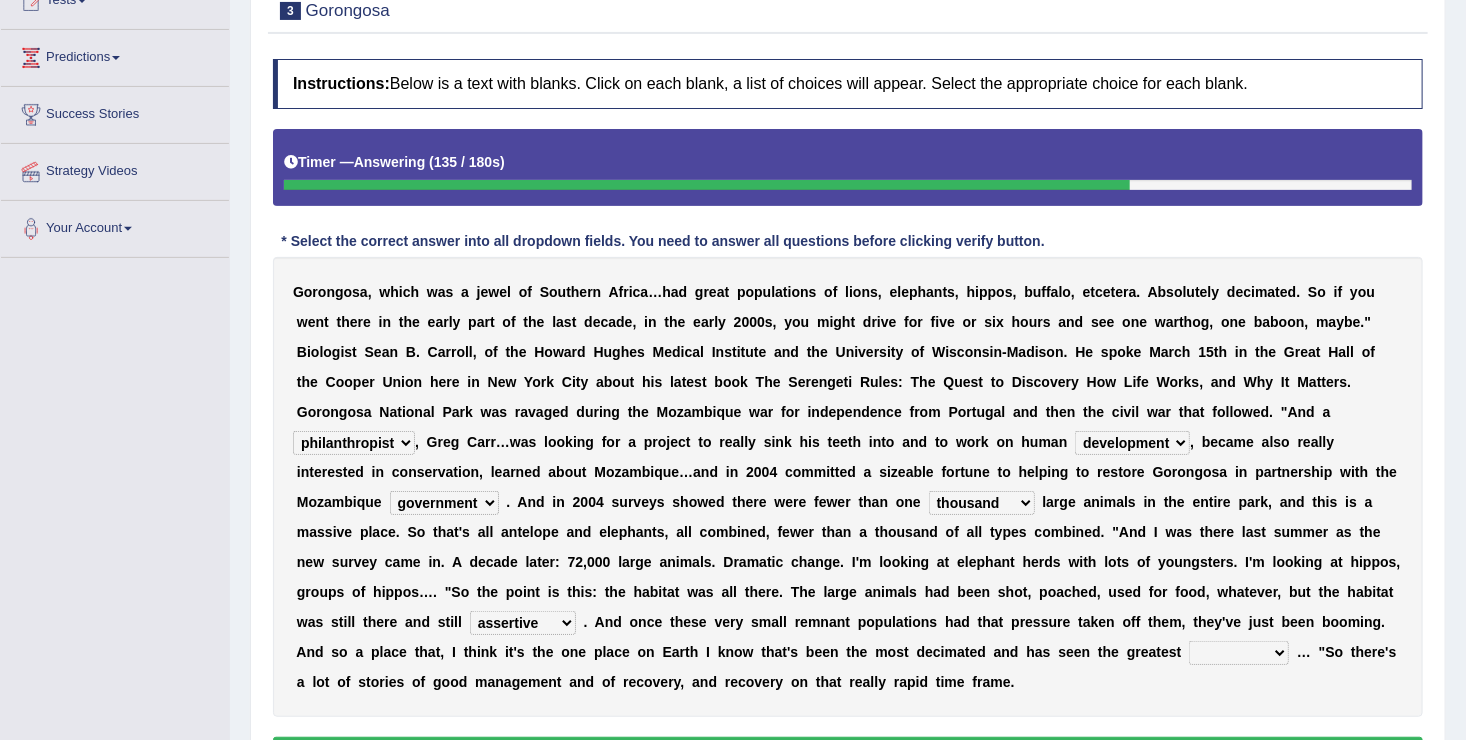 click on "assertive incidental compulsive productive" at bounding box center [523, 623] 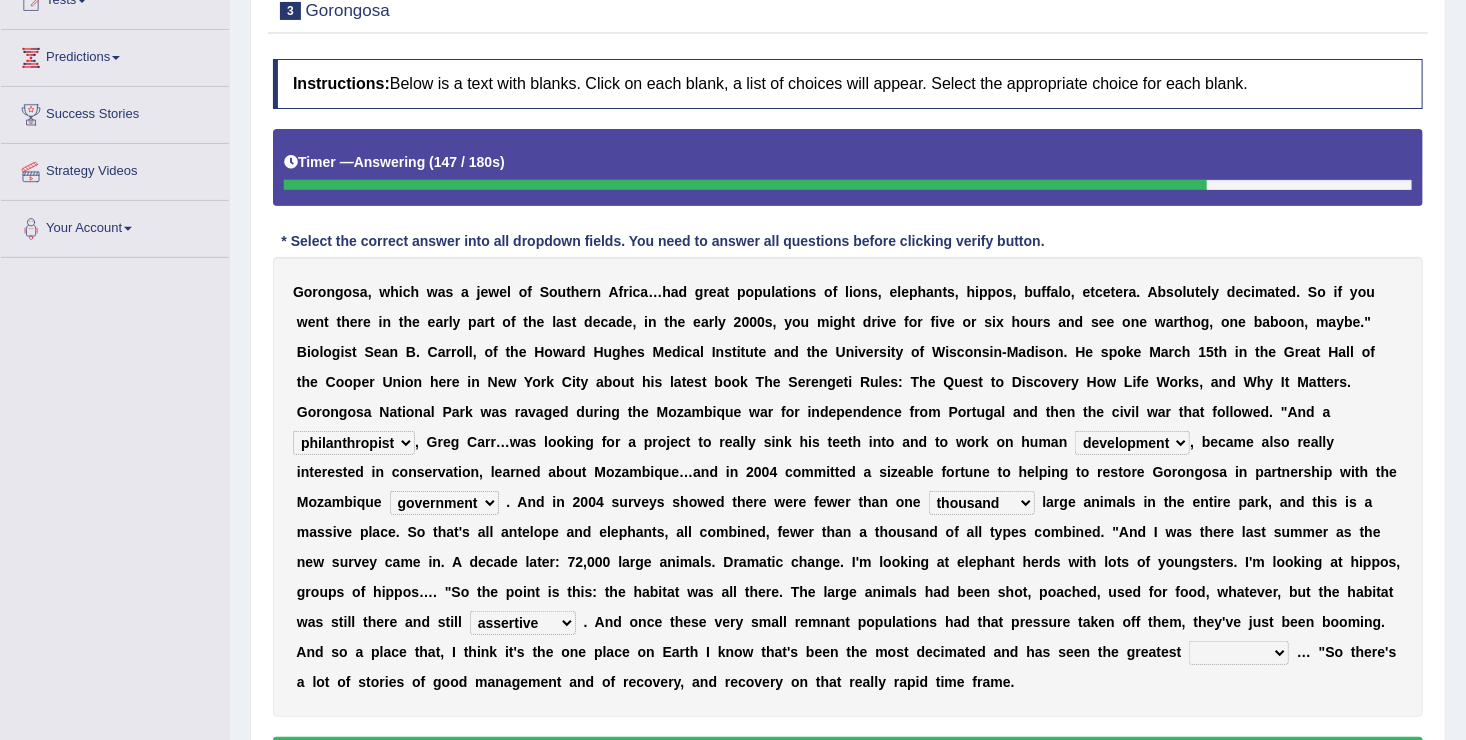 click on "recovery efficacy golly stumpy" at bounding box center (1239, 653) 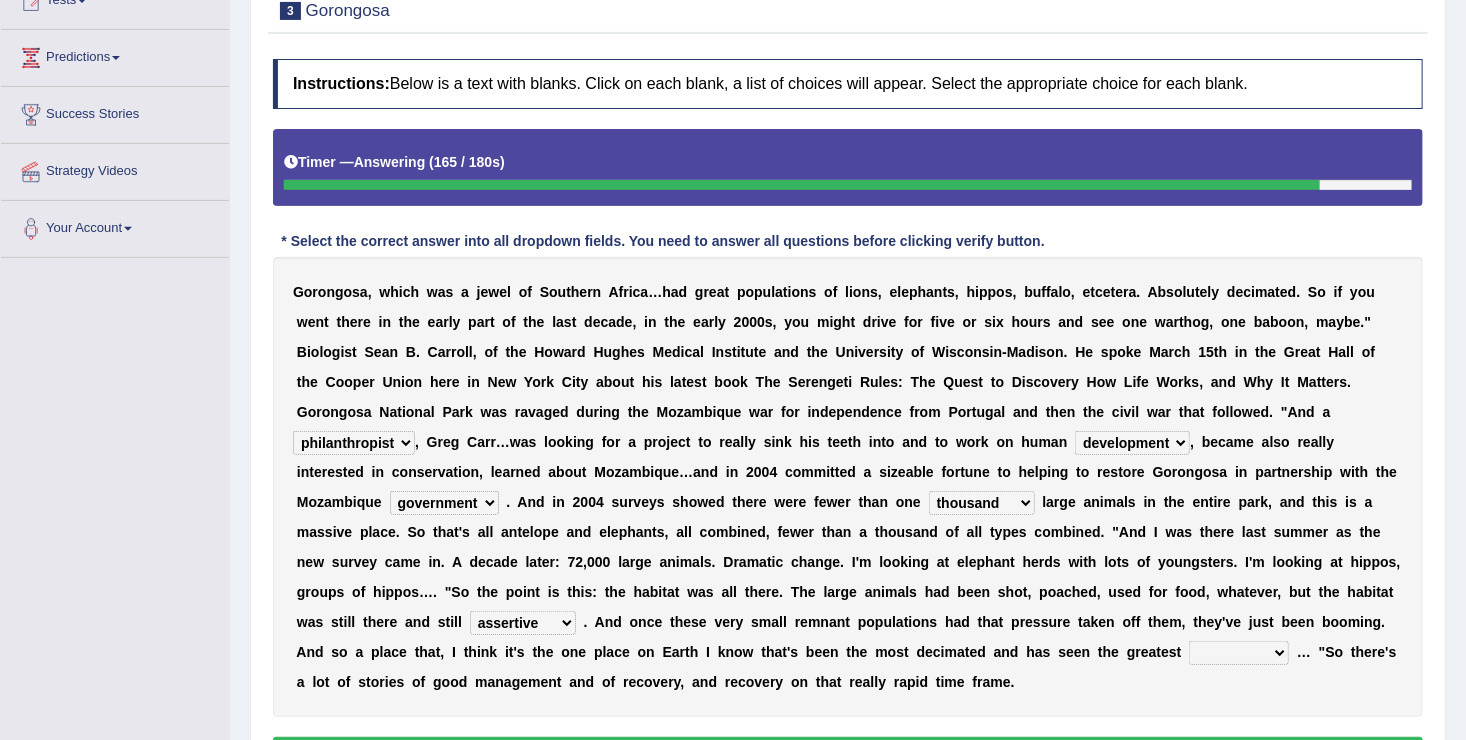 click on "n" at bounding box center [834, 652] 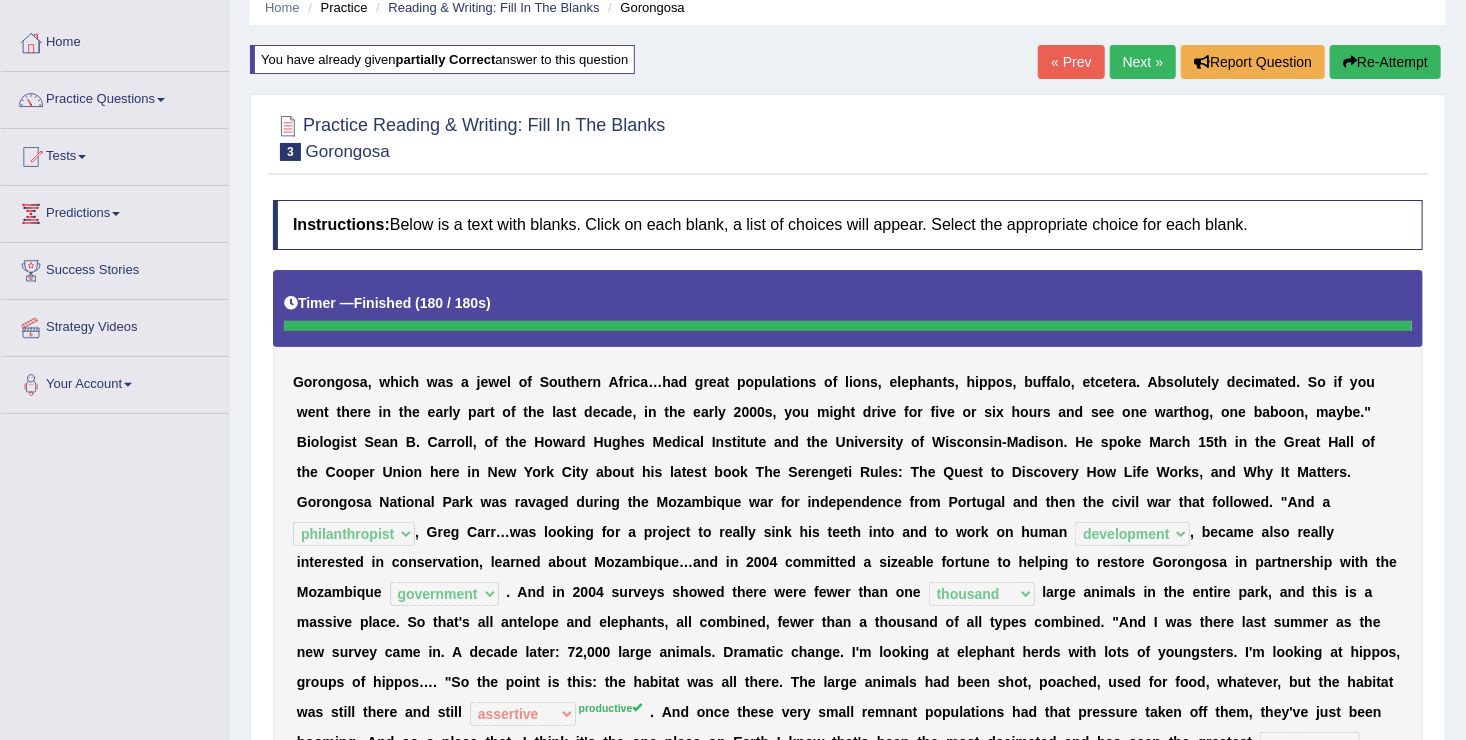 scroll, scrollTop: 40, scrollLeft: 0, axis: vertical 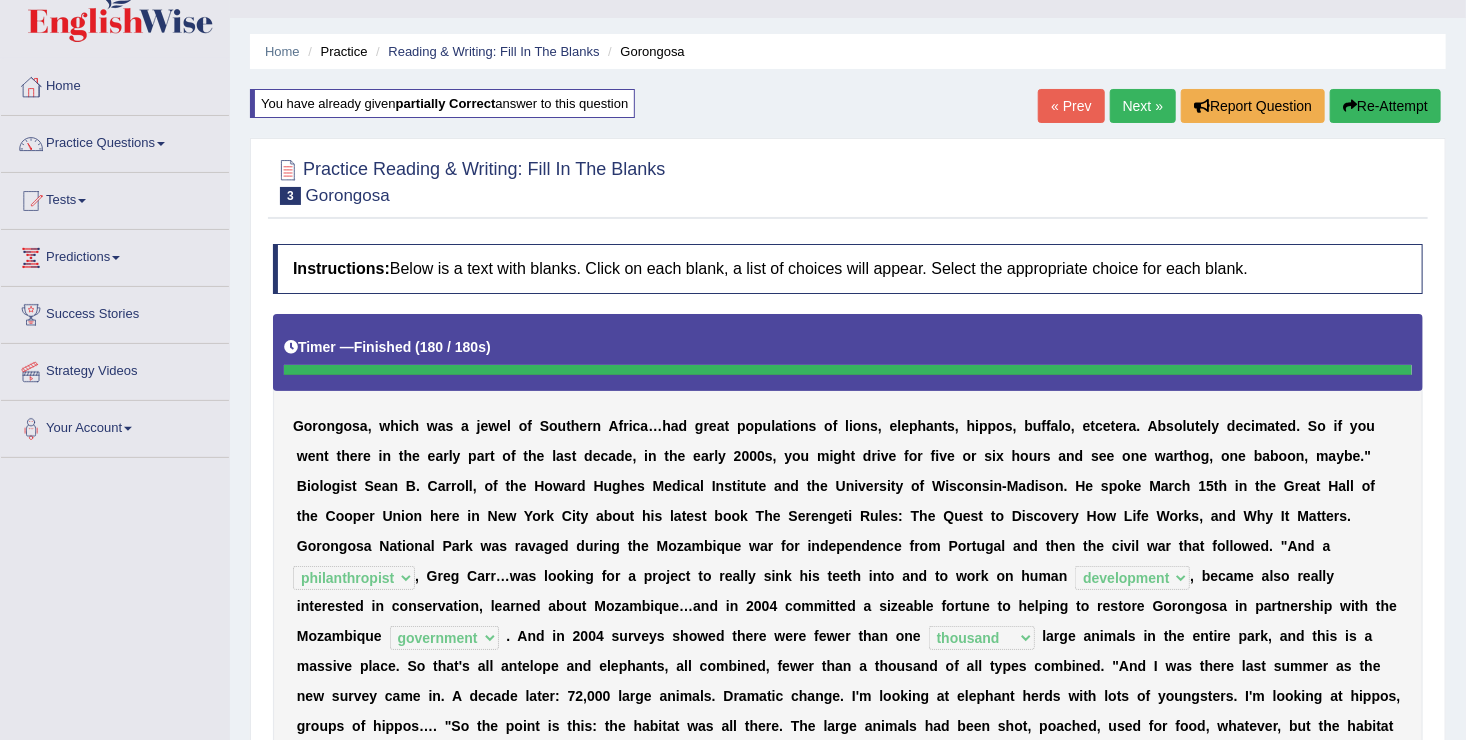 click on "Re-Attempt" at bounding box center (1385, 106) 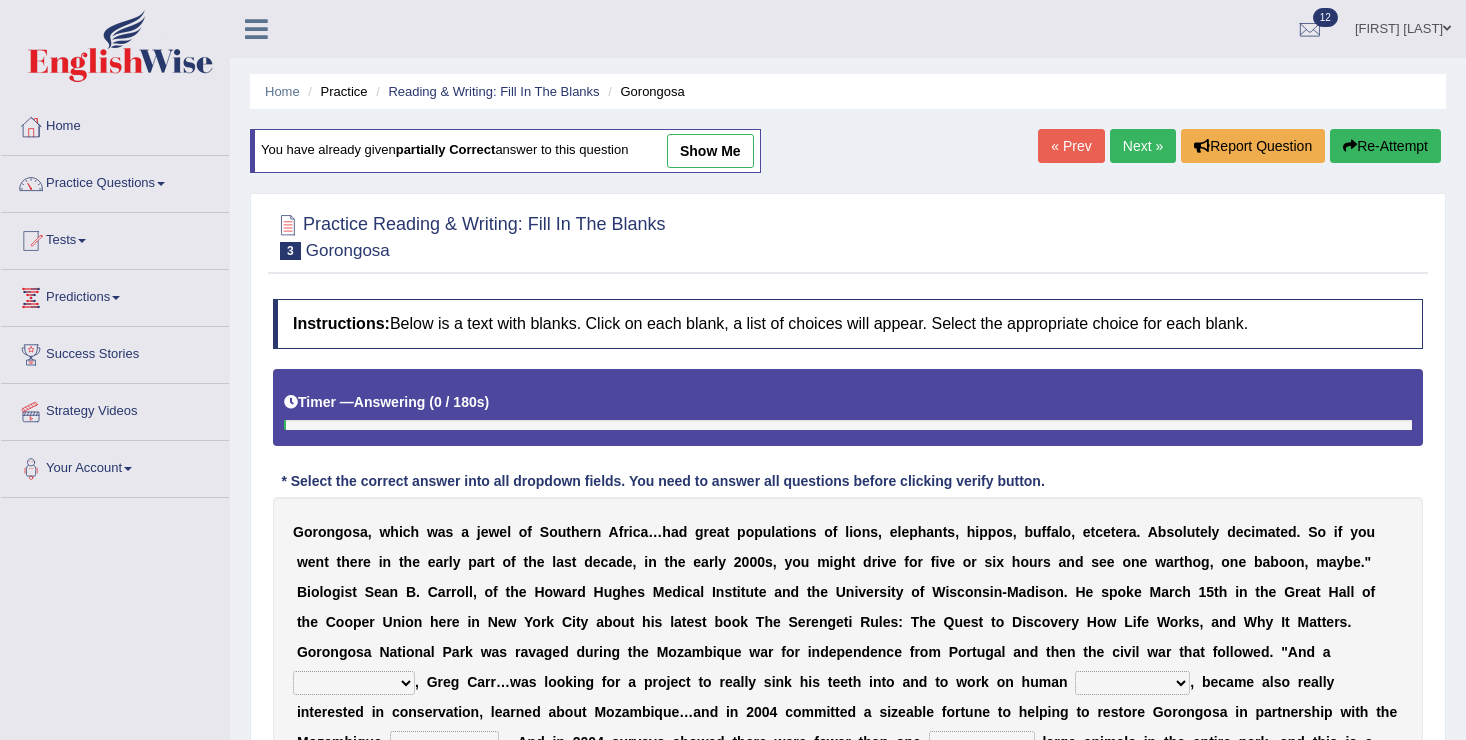 scroll, scrollTop: 40, scrollLeft: 0, axis: vertical 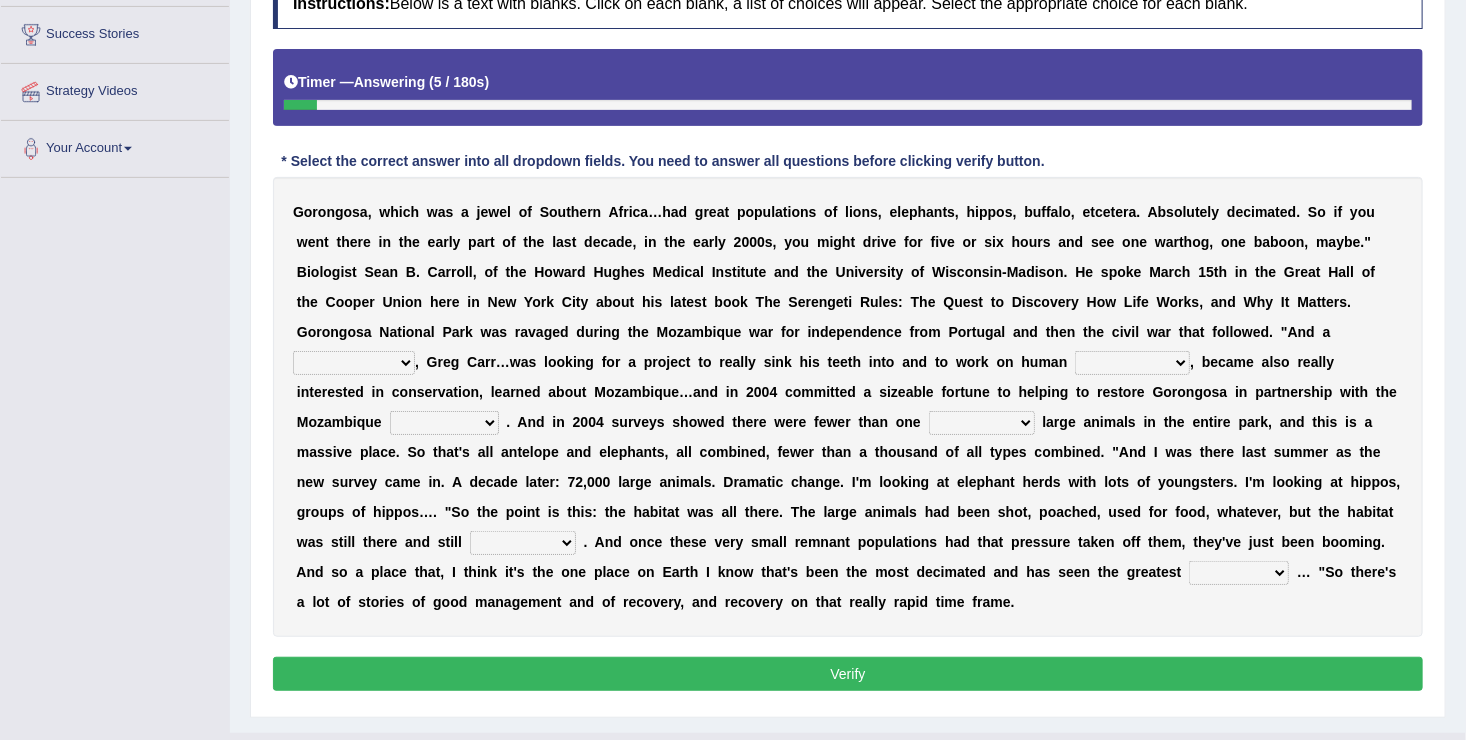 click on "passion solstice ballast philanthropist" at bounding box center (354, 363) 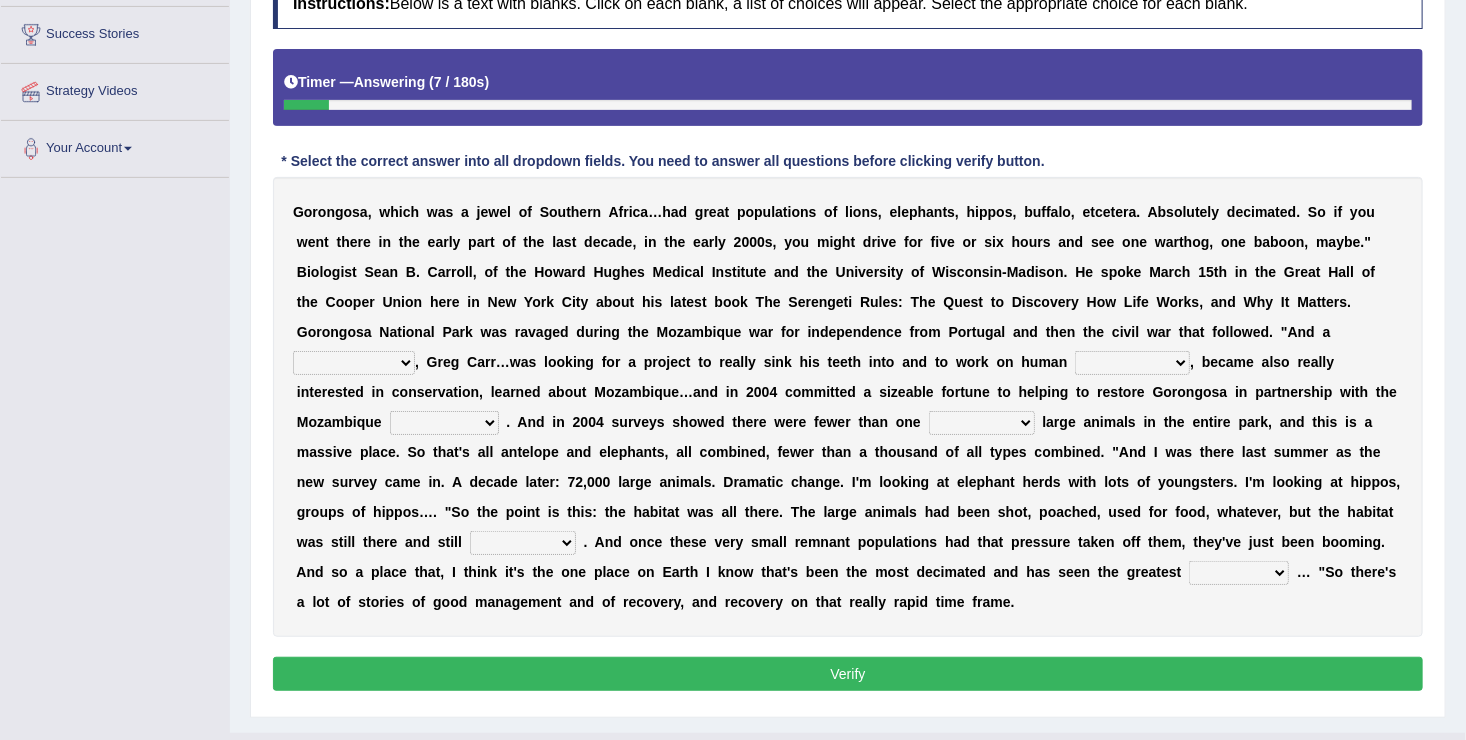 select on "philanthropist" 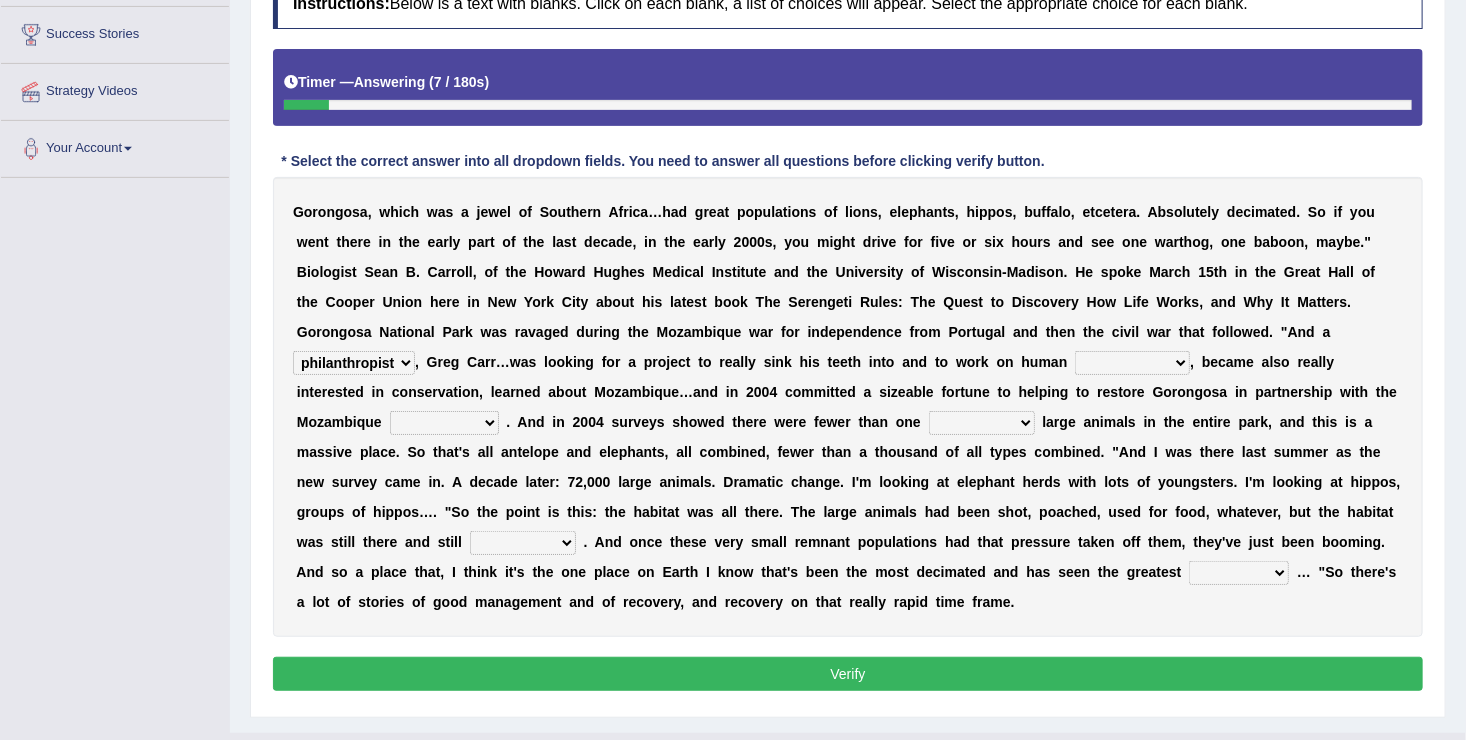 click on "passion solstice ballast philanthropist" at bounding box center (354, 363) 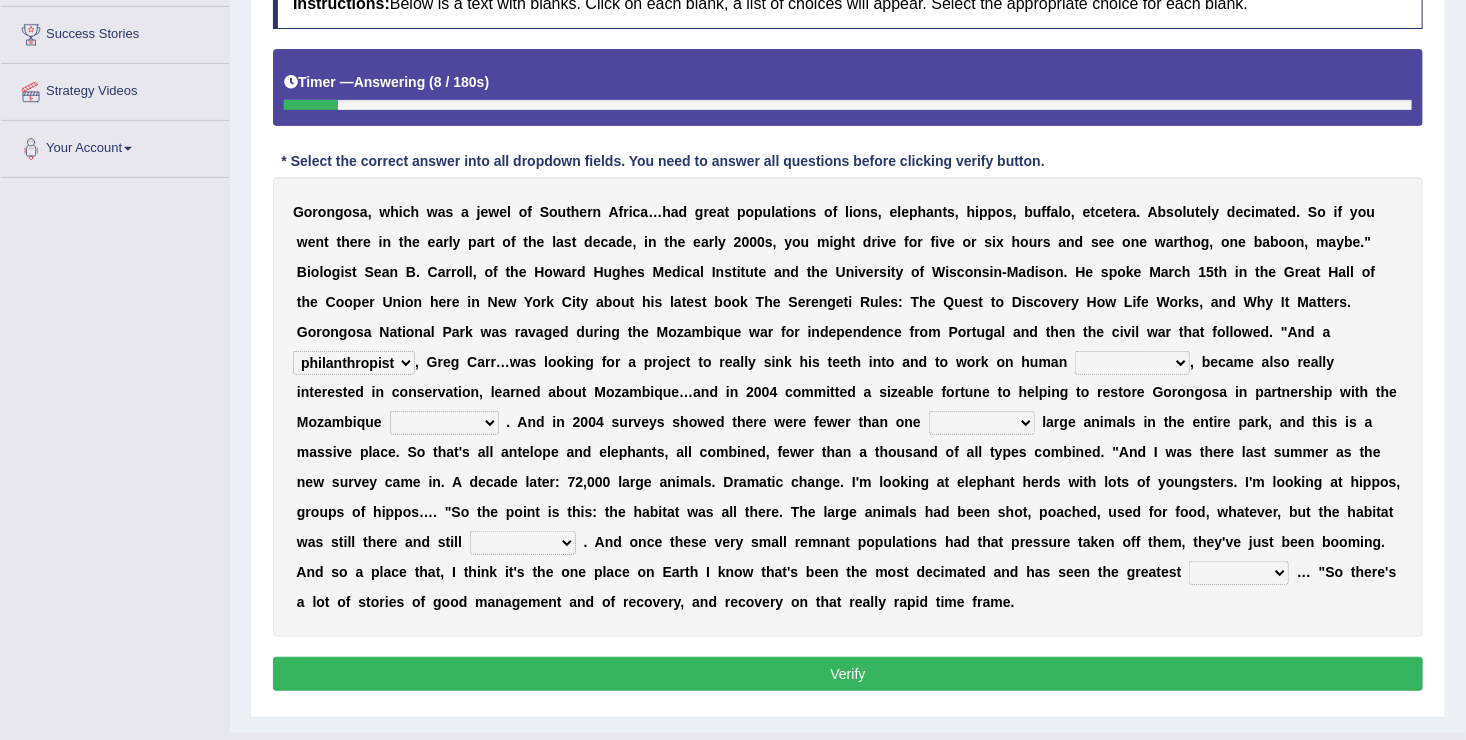 click on "negligence prevalence development malevolence" at bounding box center [1132, 363] 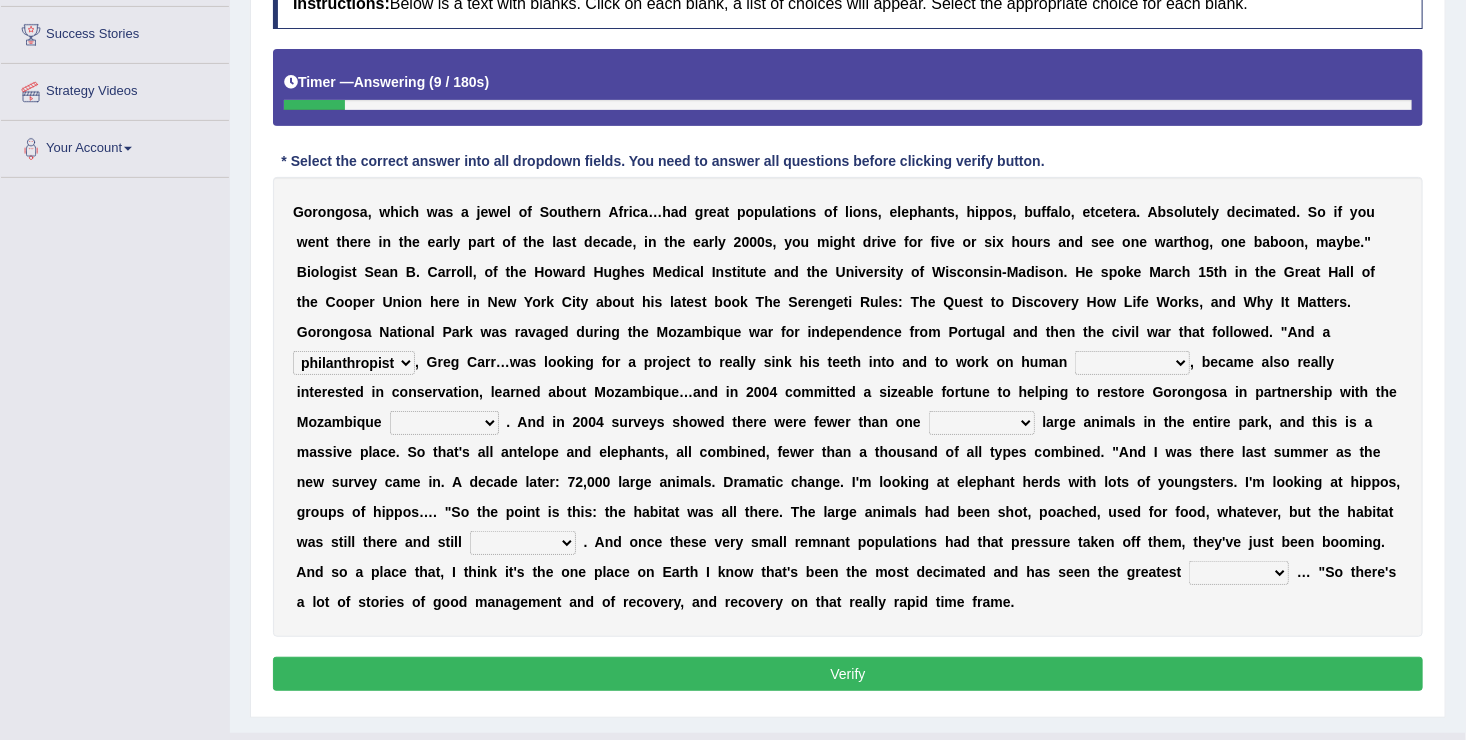 select on "development" 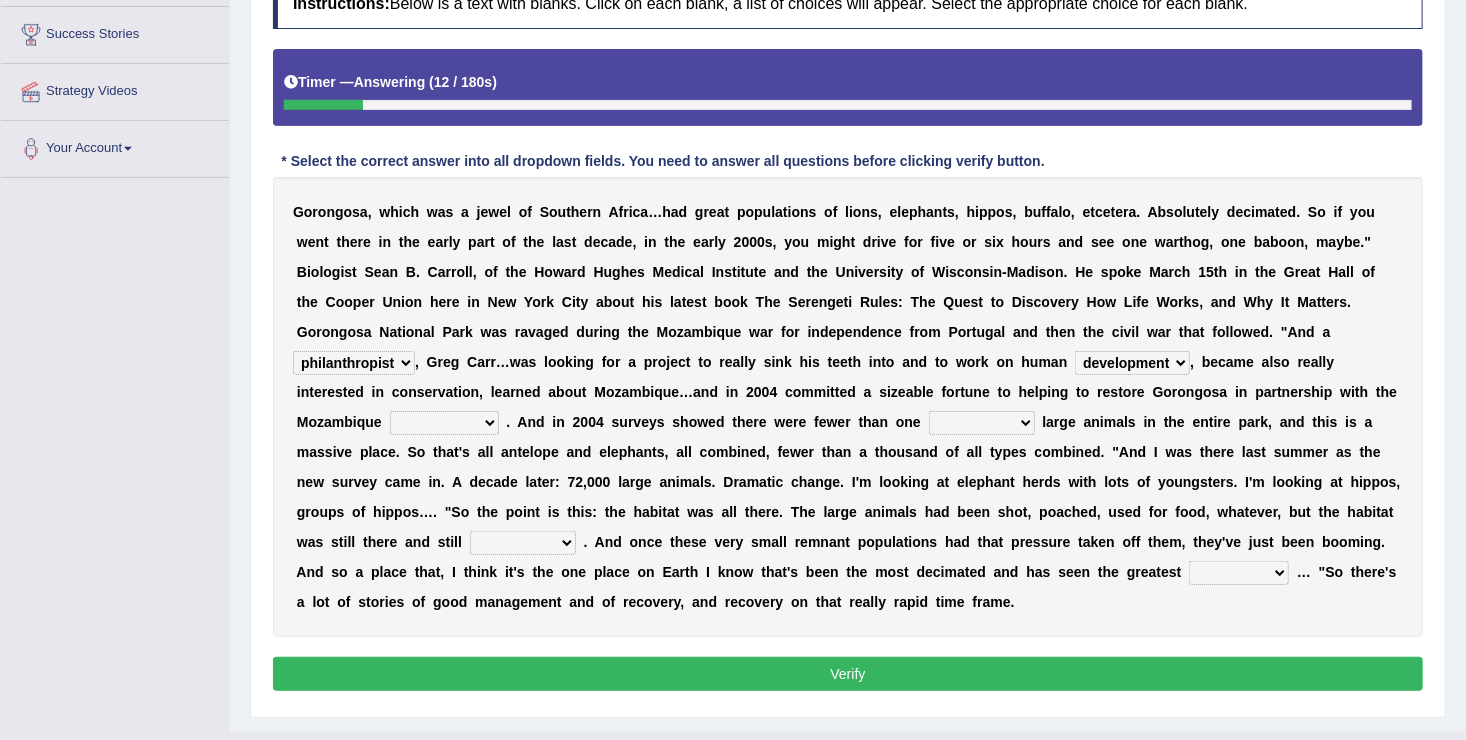 click on "parliament semanticist government journalist" at bounding box center [444, 423] 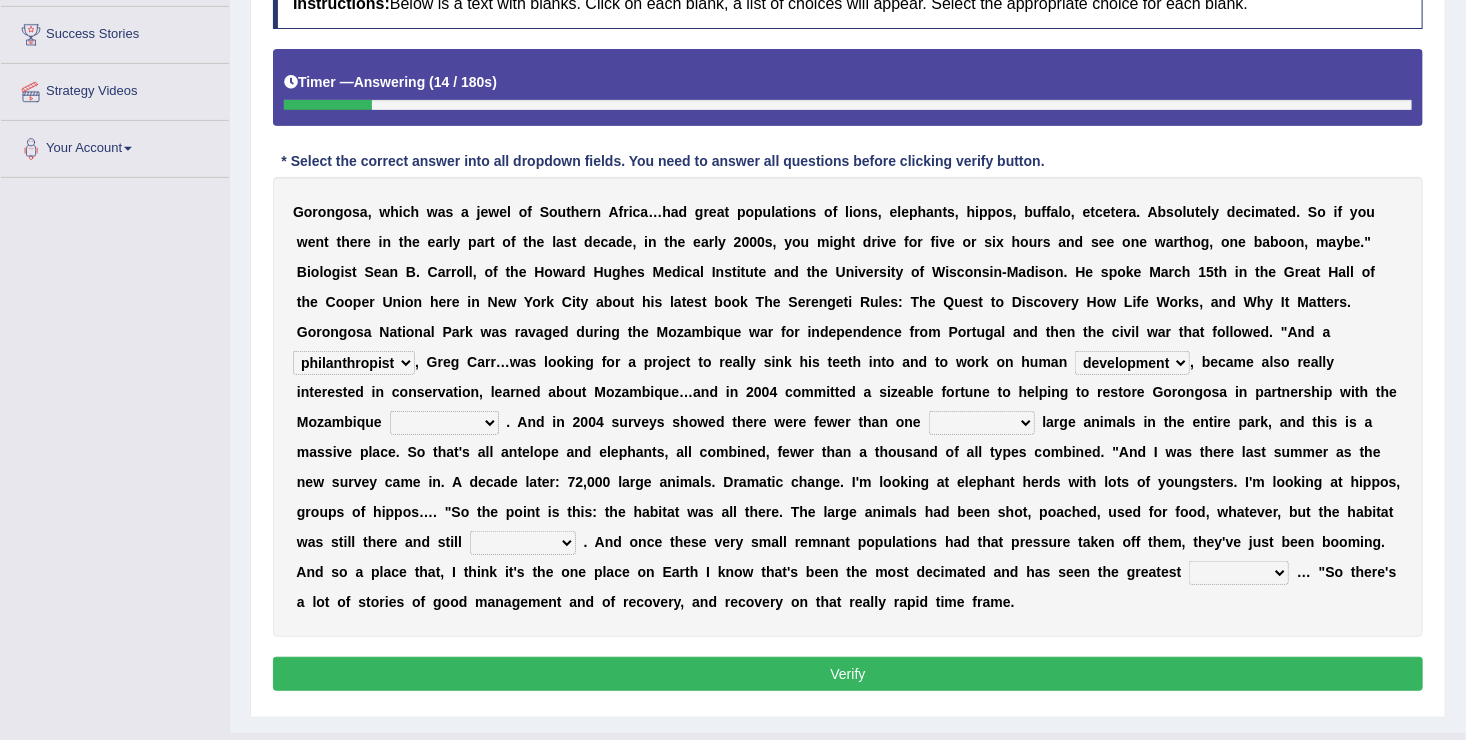 select on "government" 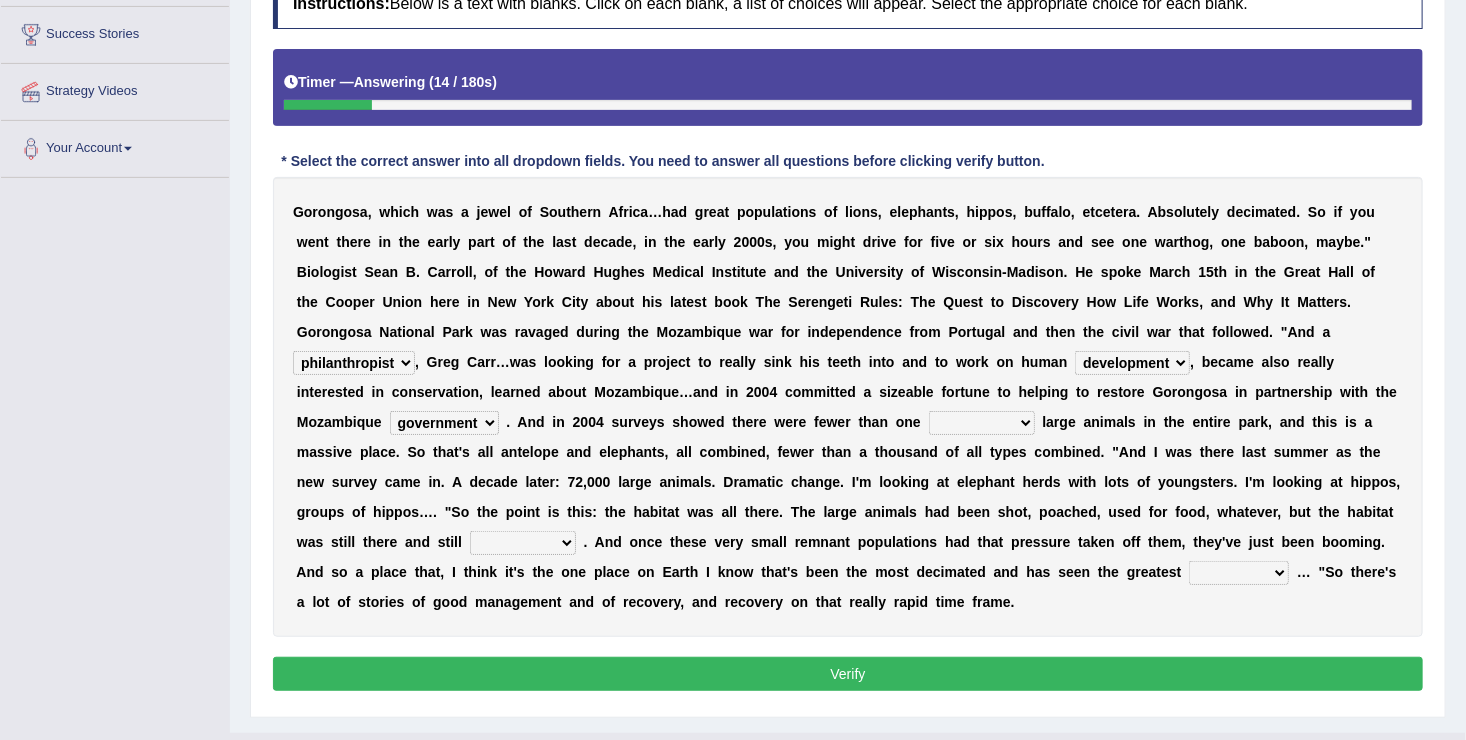 click on "parliament semanticist government journalist" at bounding box center [444, 423] 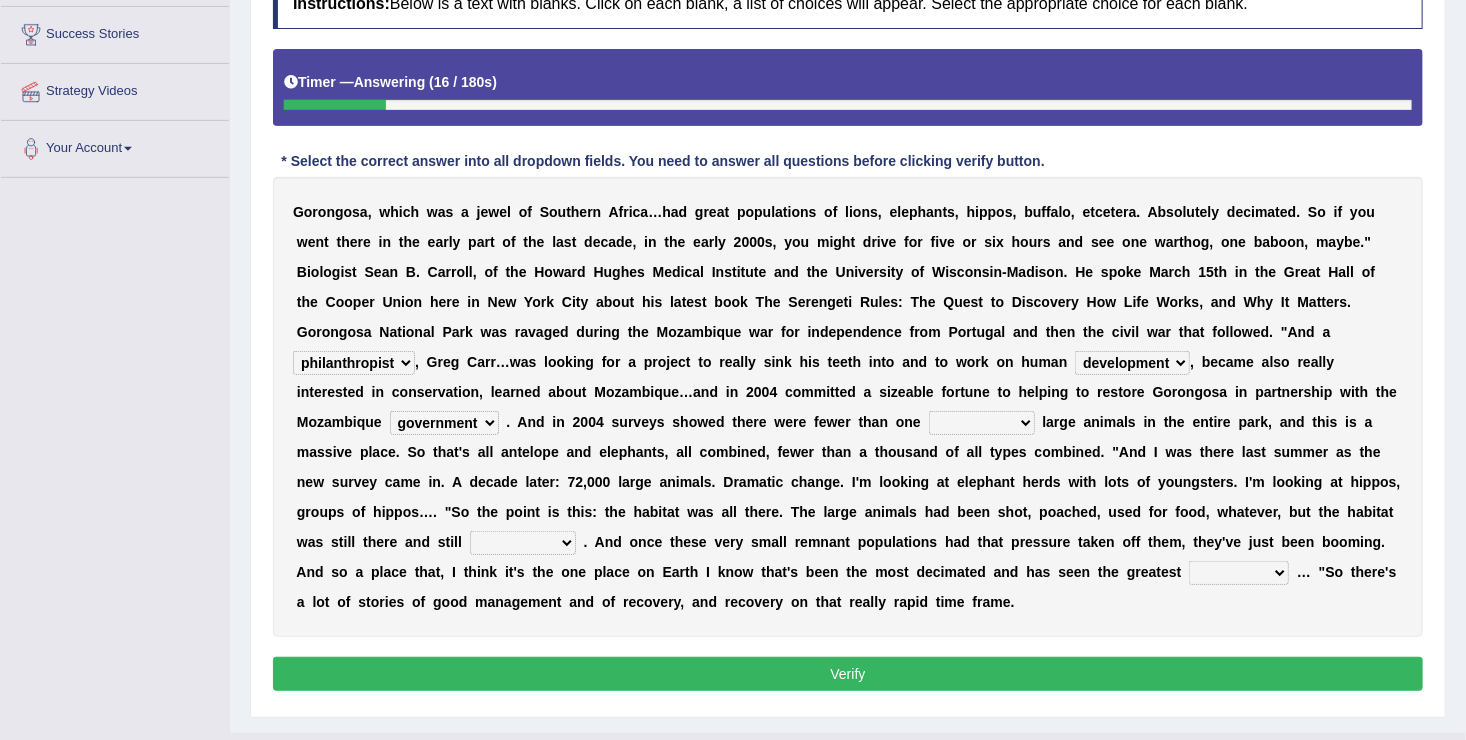 click on "deflowered embowered roundest thousand" at bounding box center [982, 423] 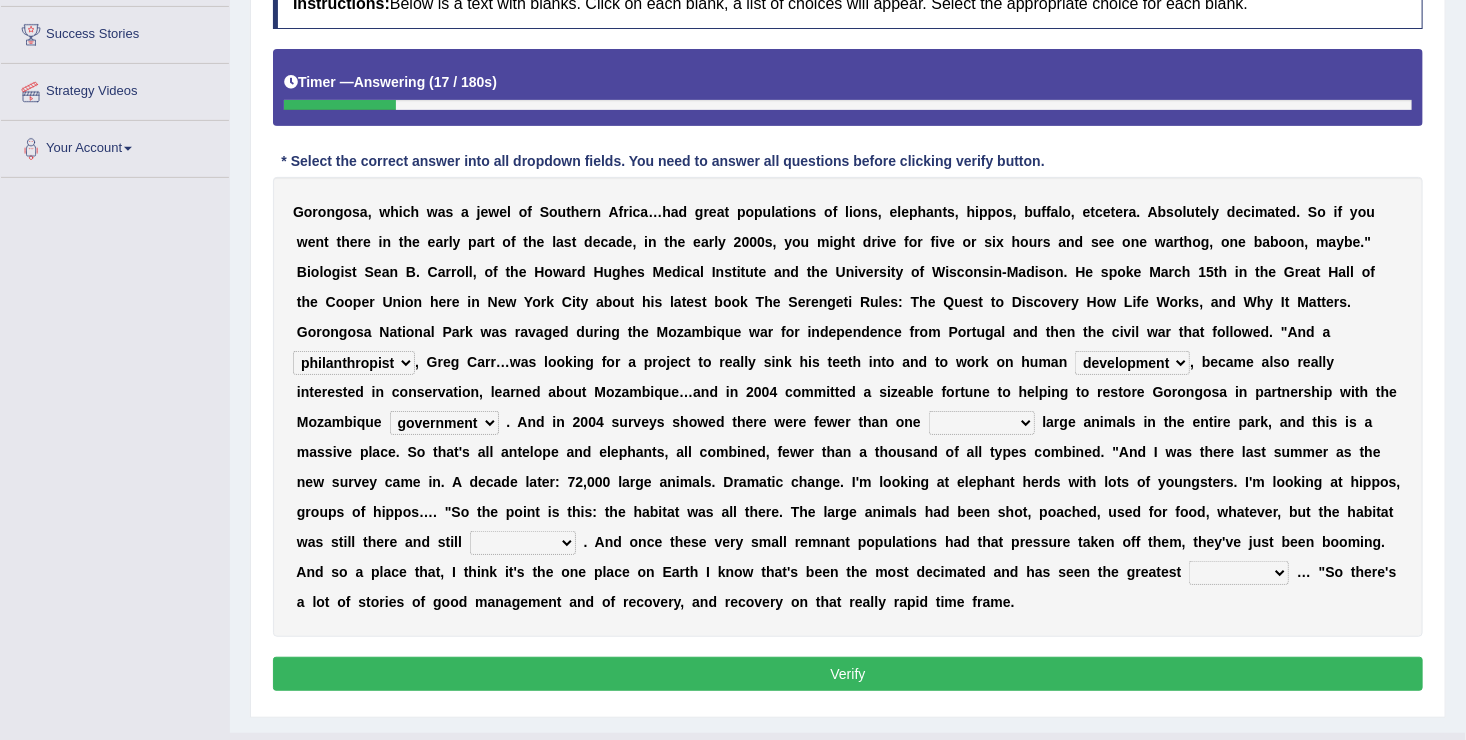 select on "thousand" 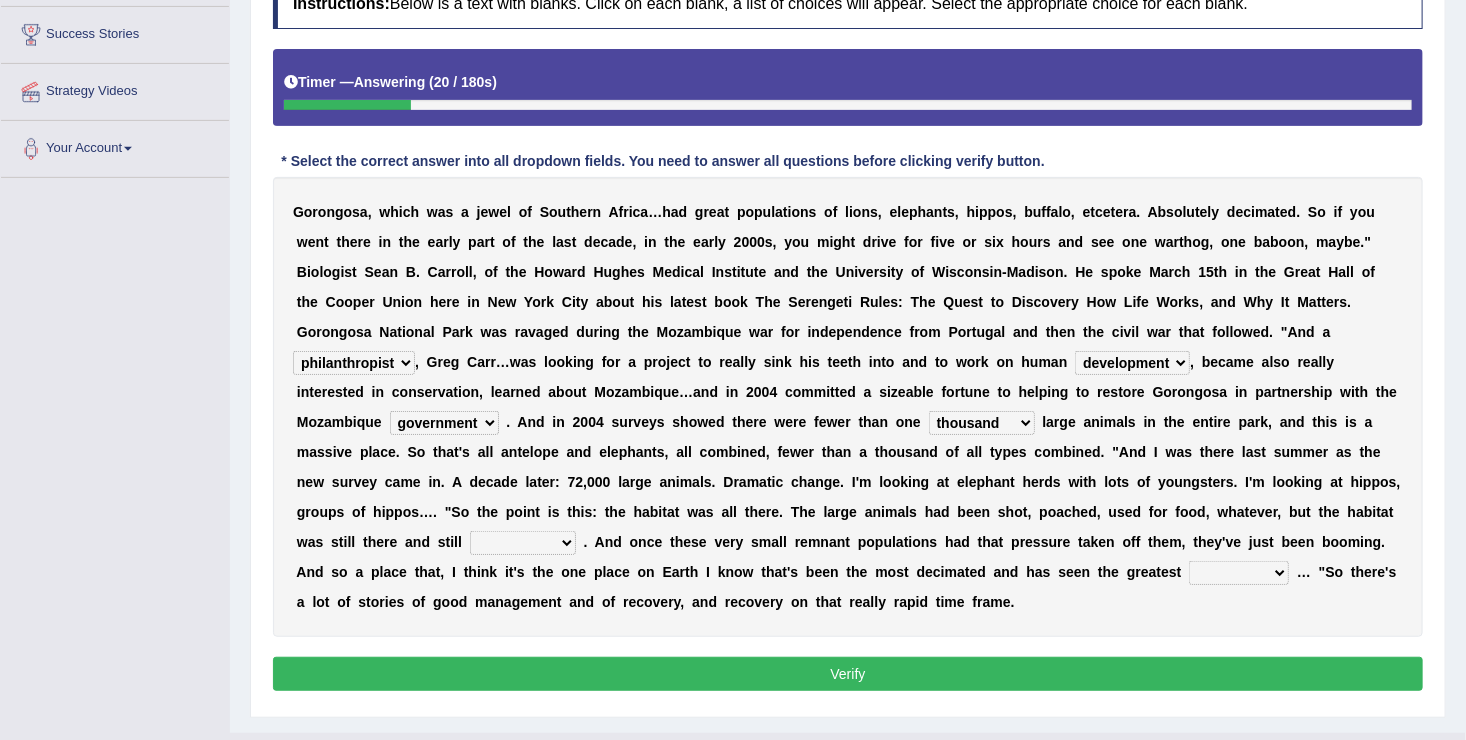 click on "assertive incidental compulsive productive" at bounding box center (523, 543) 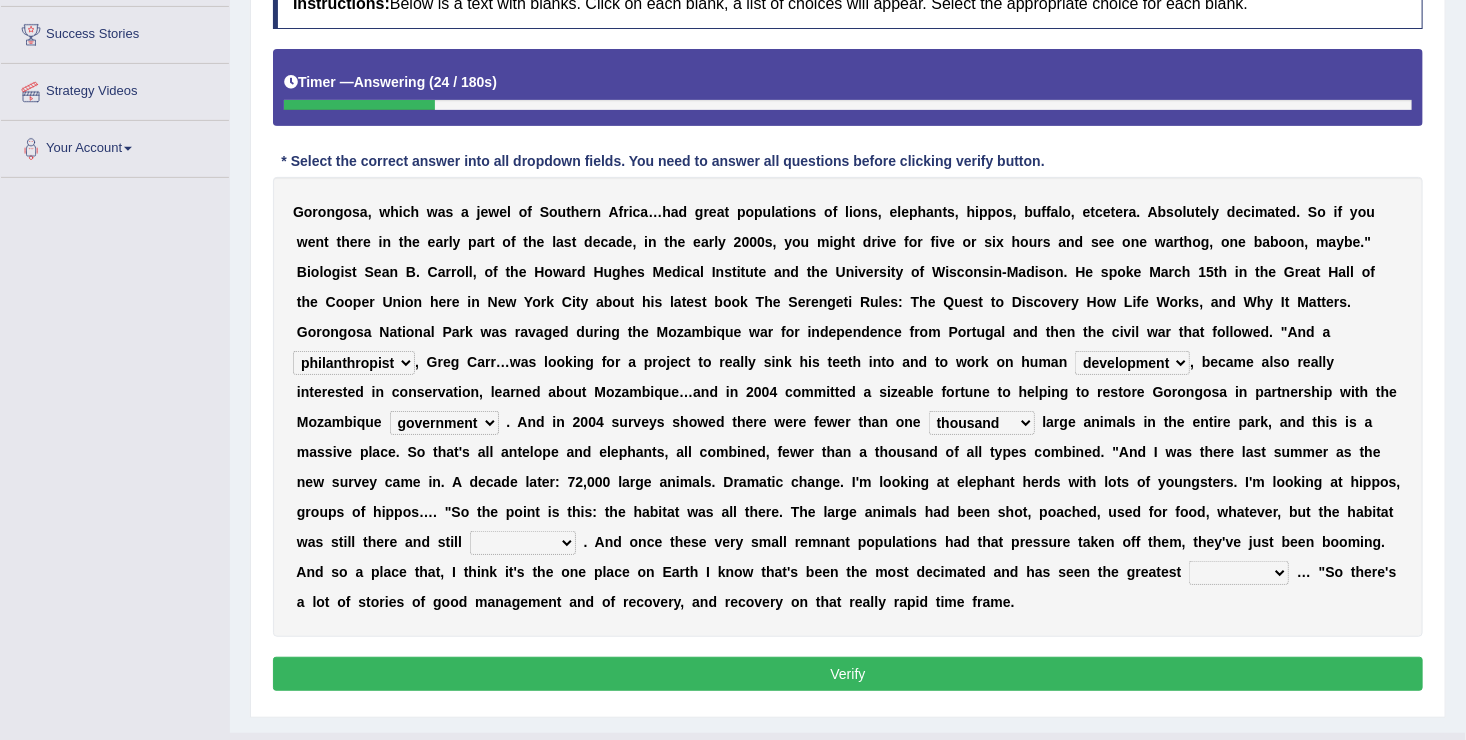 select on "productive" 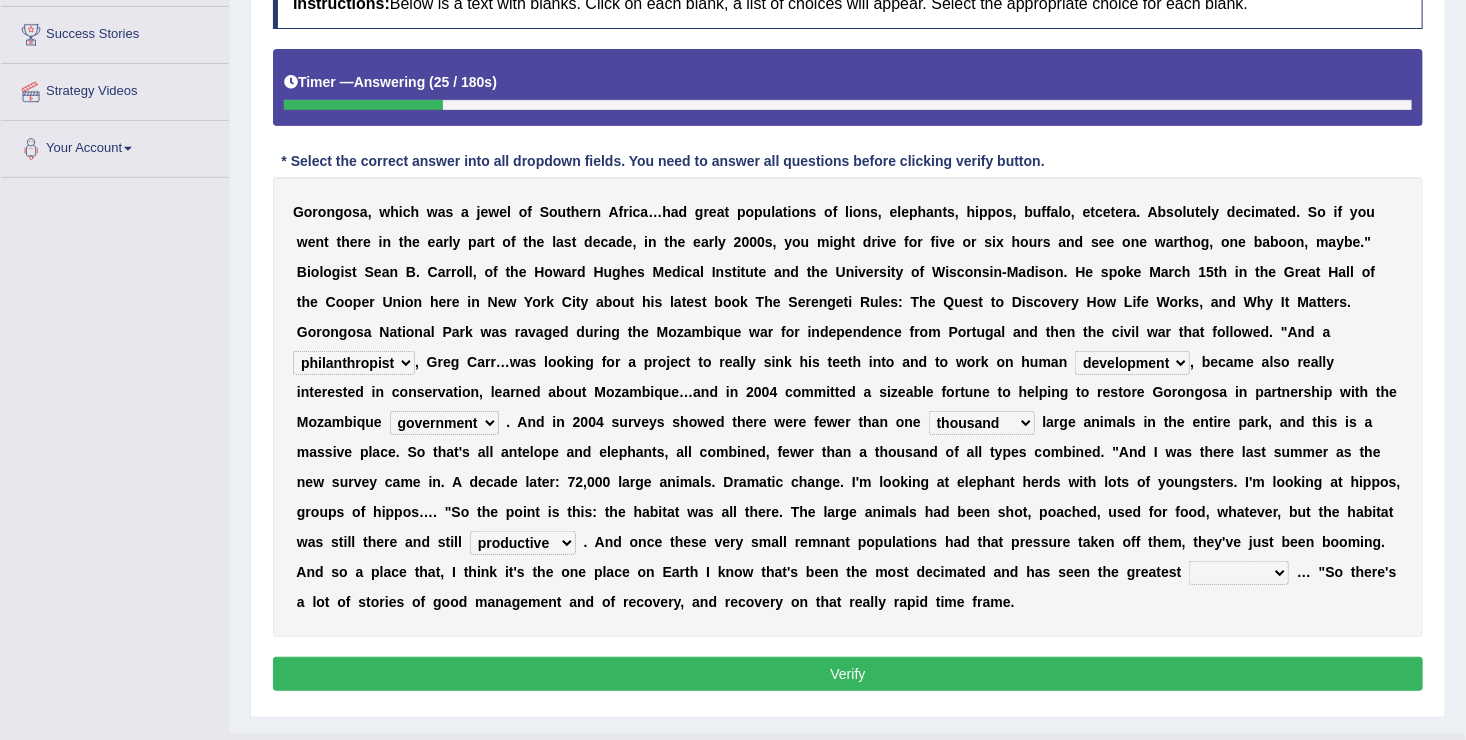 click on "recovery efficacy golly stumpy" at bounding box center [1239, 573] 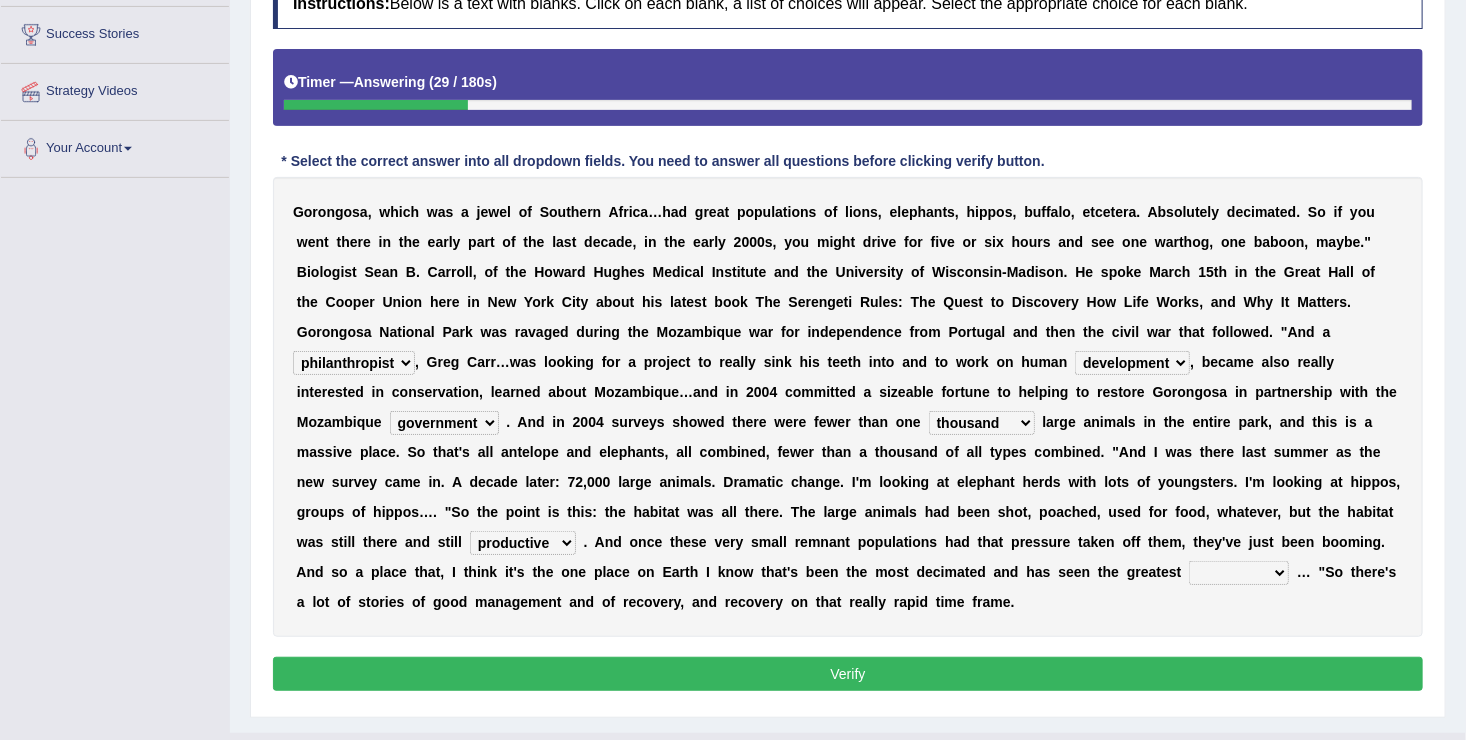 select on "recovery" 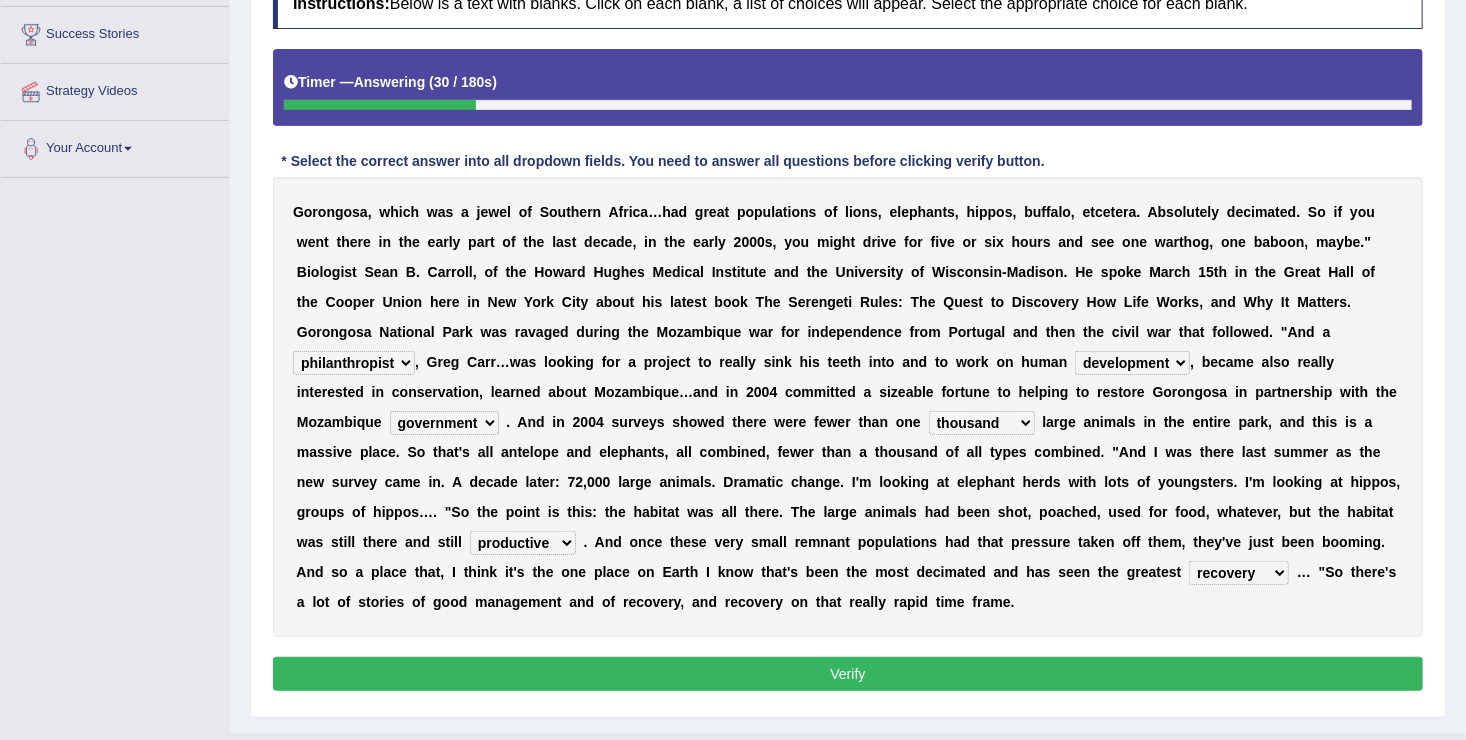 click on "Verify" at bounding box center [848, 674] 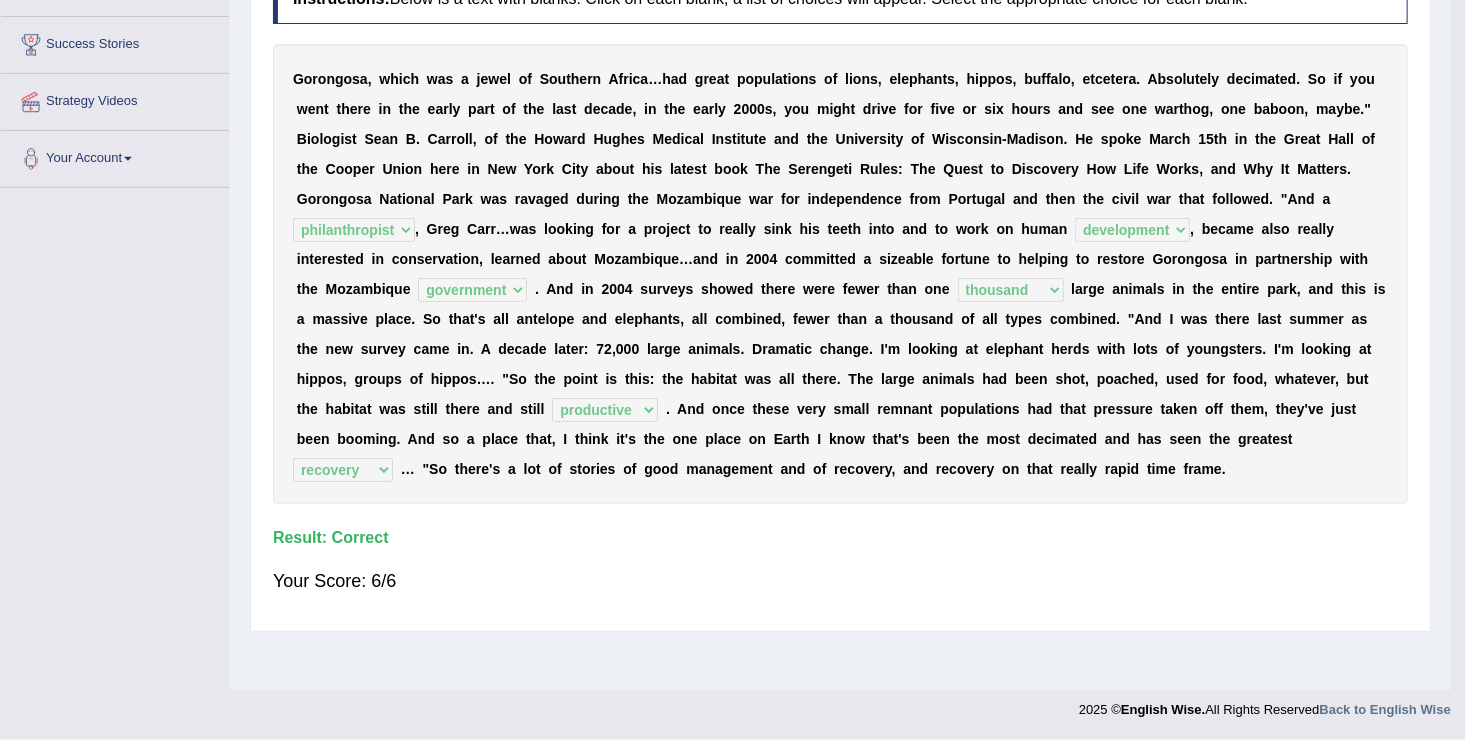 scroll, scrollTop: 310, scrollLeft: 0, axis: vertical 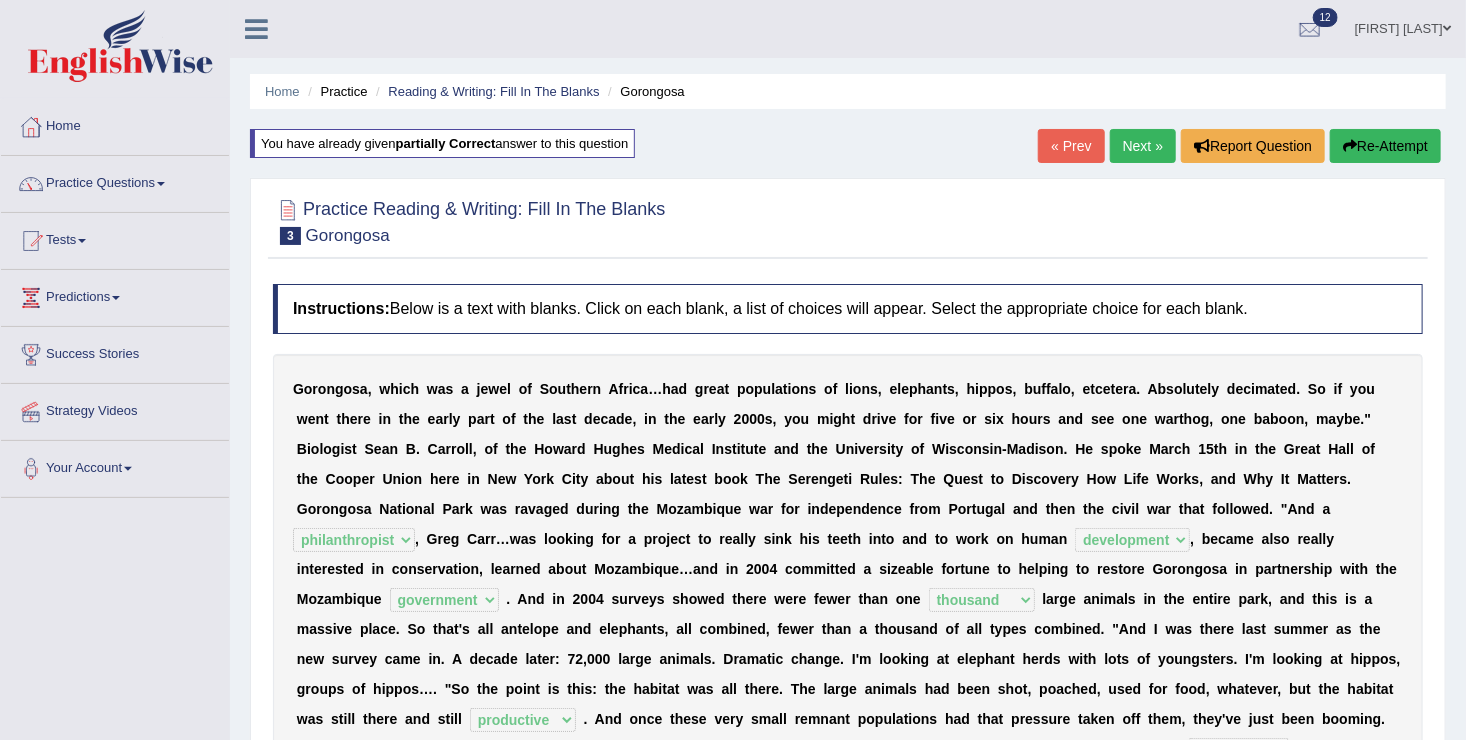 click on "Next »" at bounding box center (1143, 146) 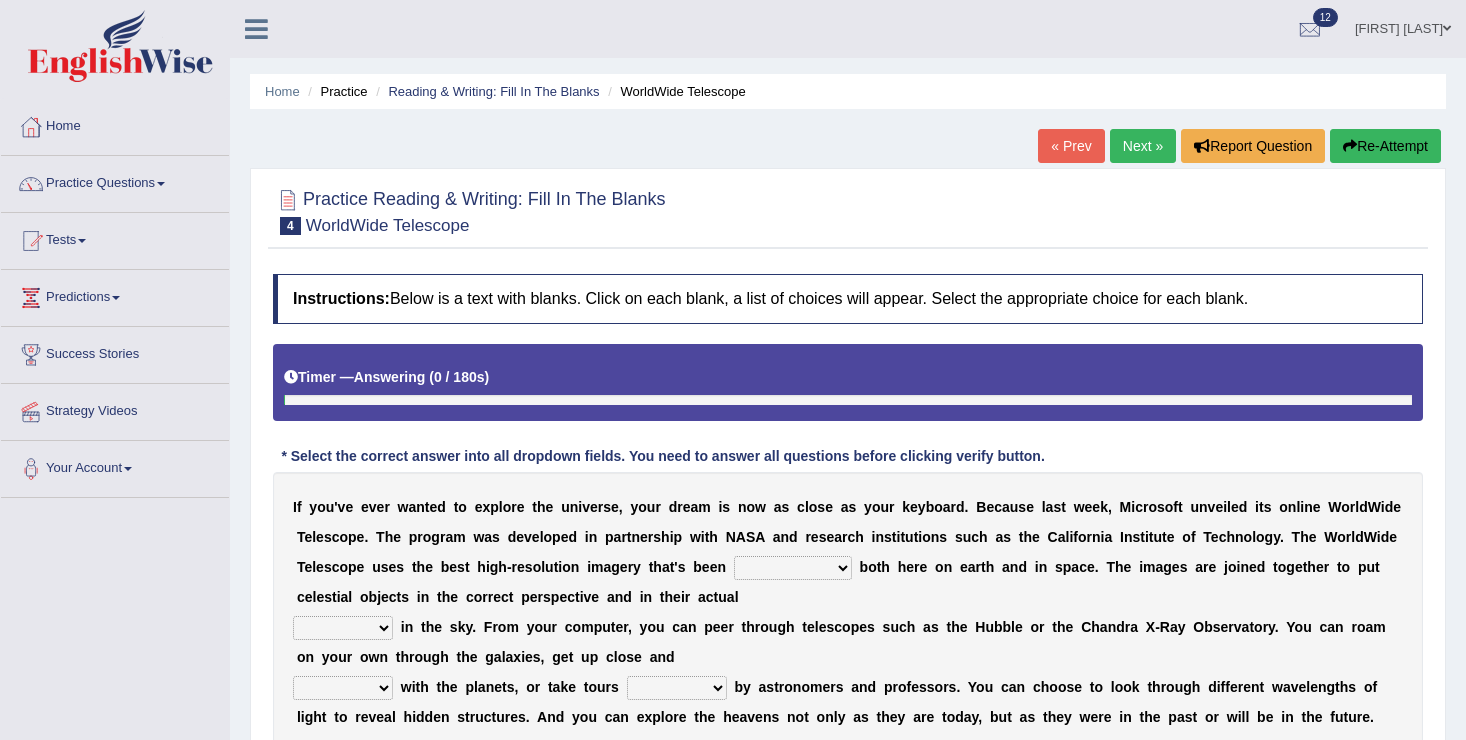 scroll, scrollTop: 0, scrollLeft: 0, axis: both 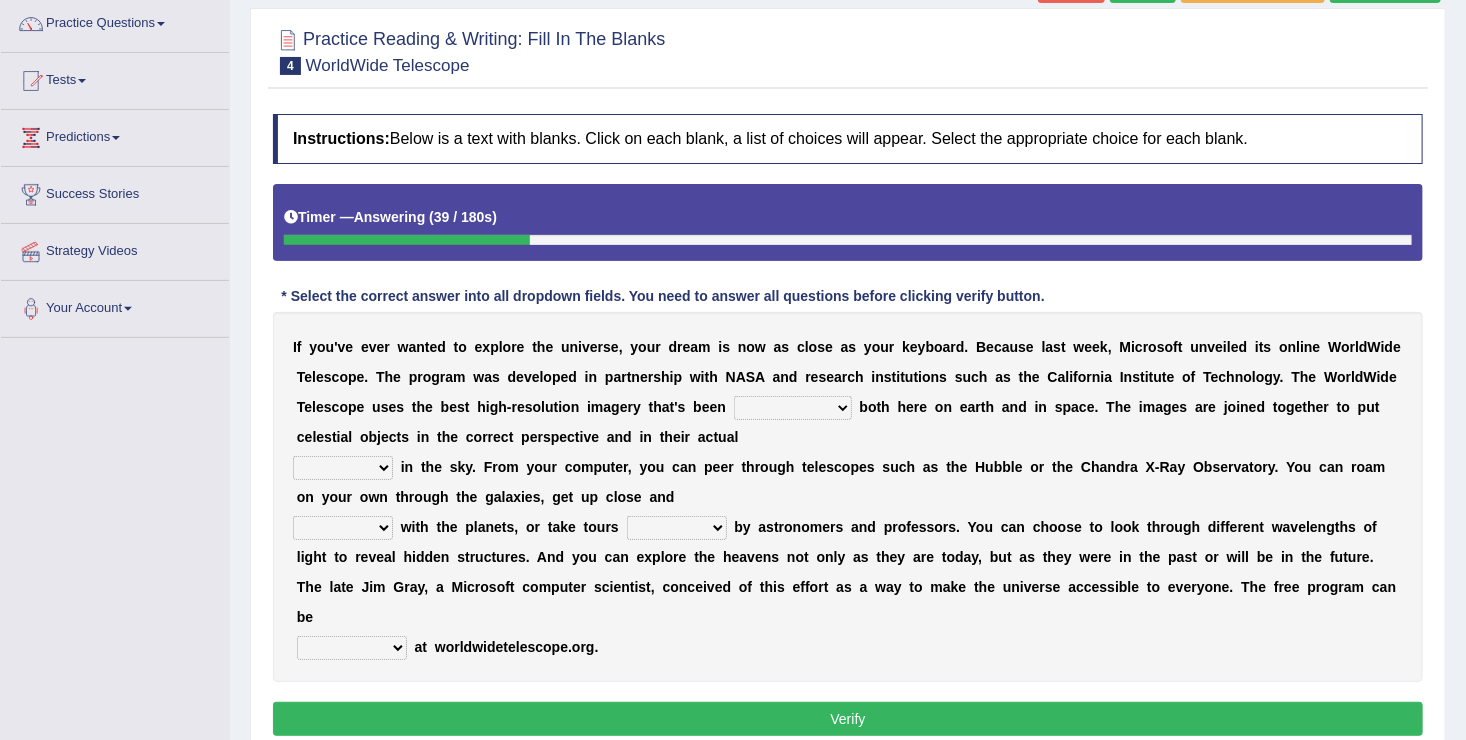 click on "degraded ascended remonstrated generated" at bounding box center (793, 408) 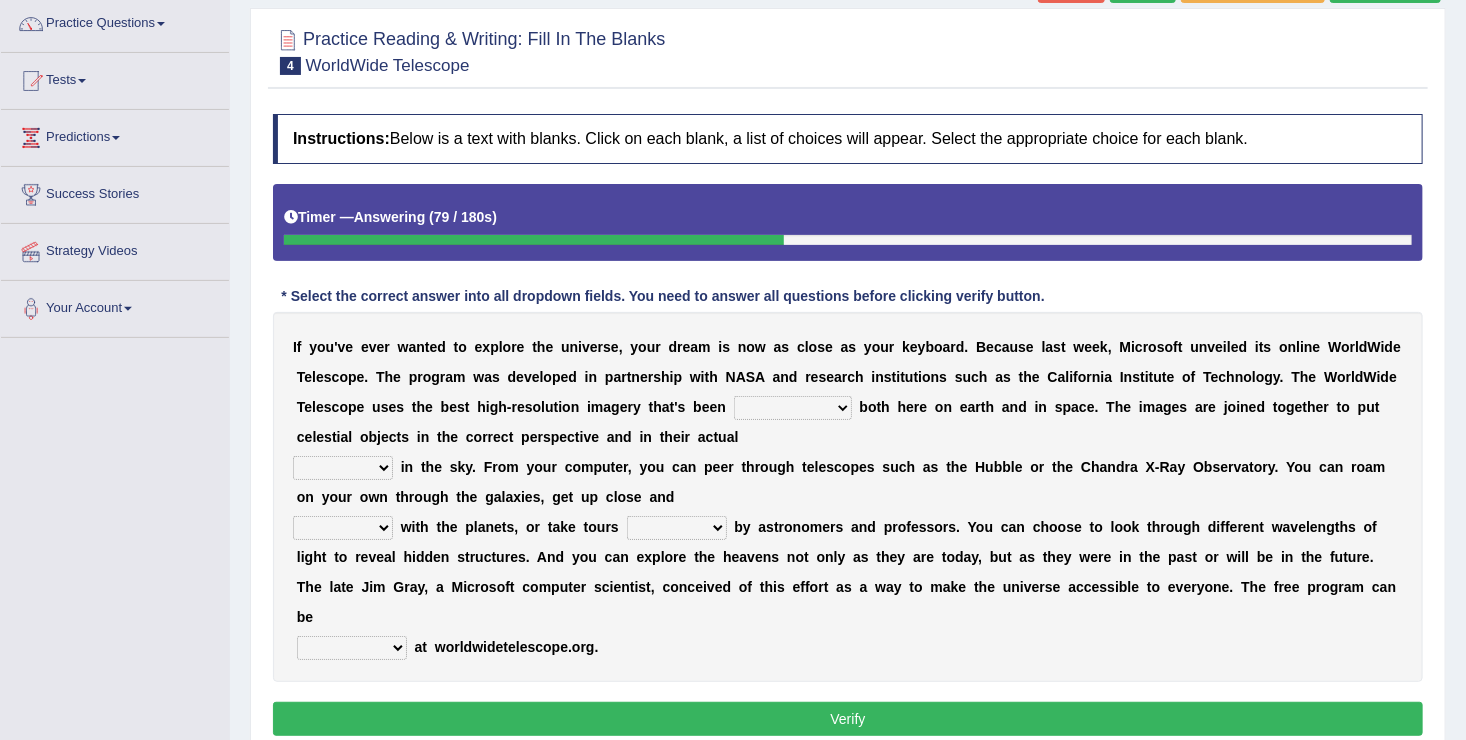 select on "generated" 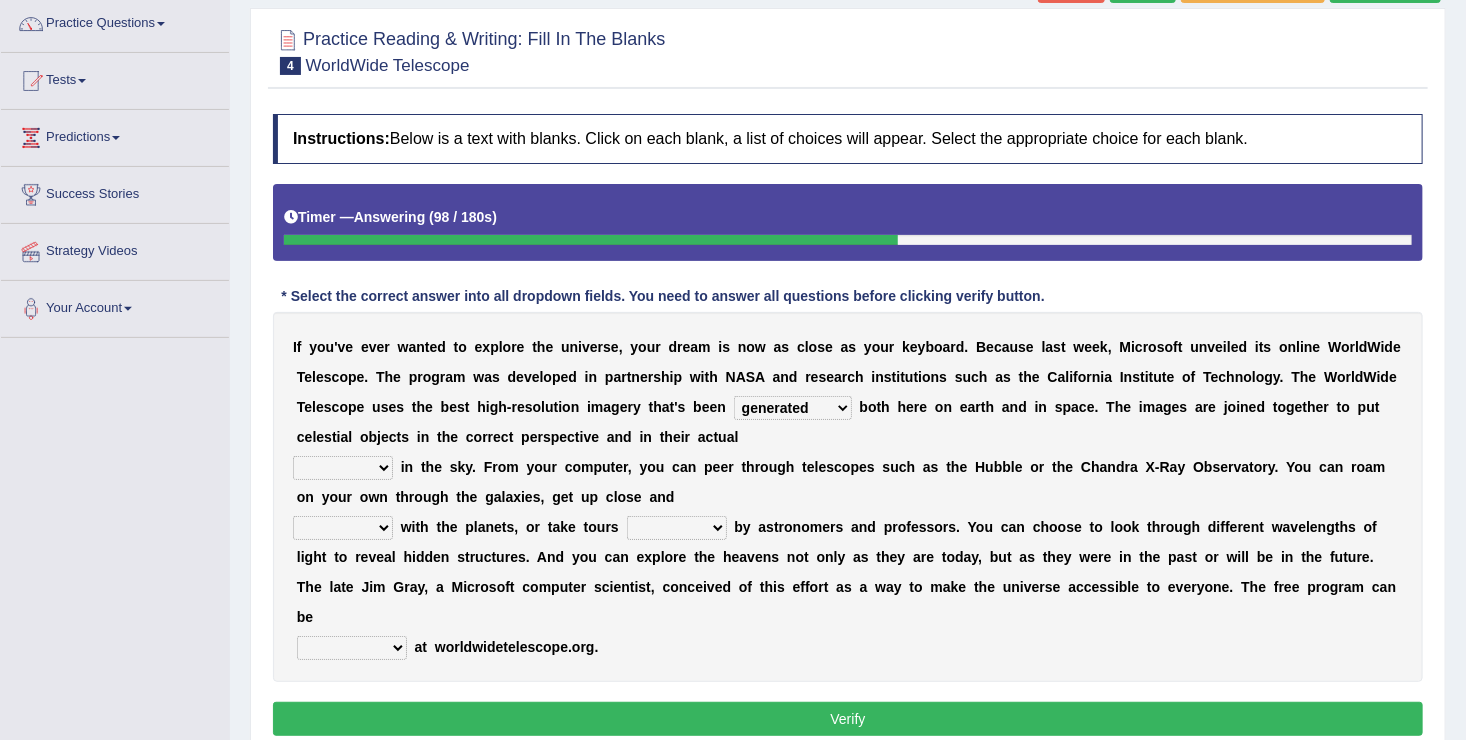 click on "aspects parts conditions positions" at bounding box center (343, 468) 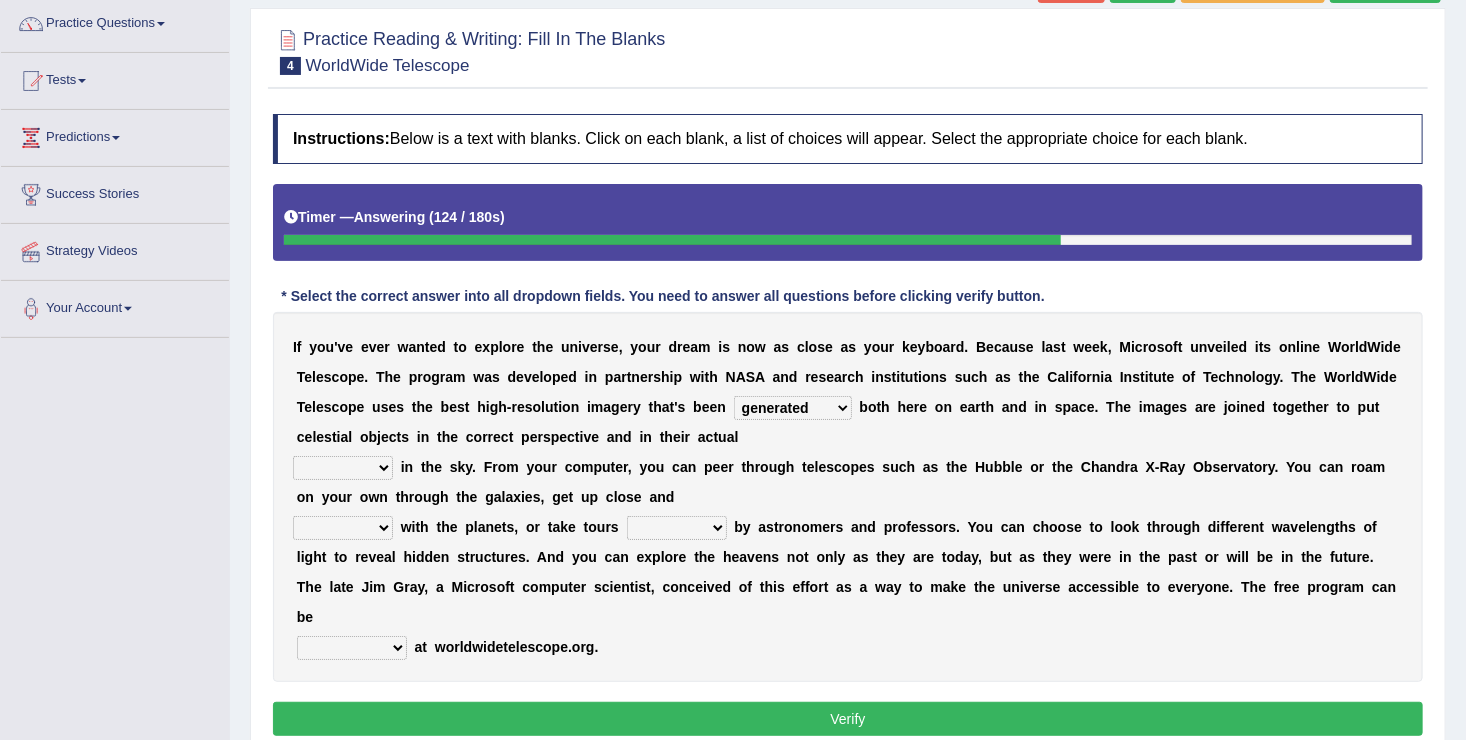 select on "positions" 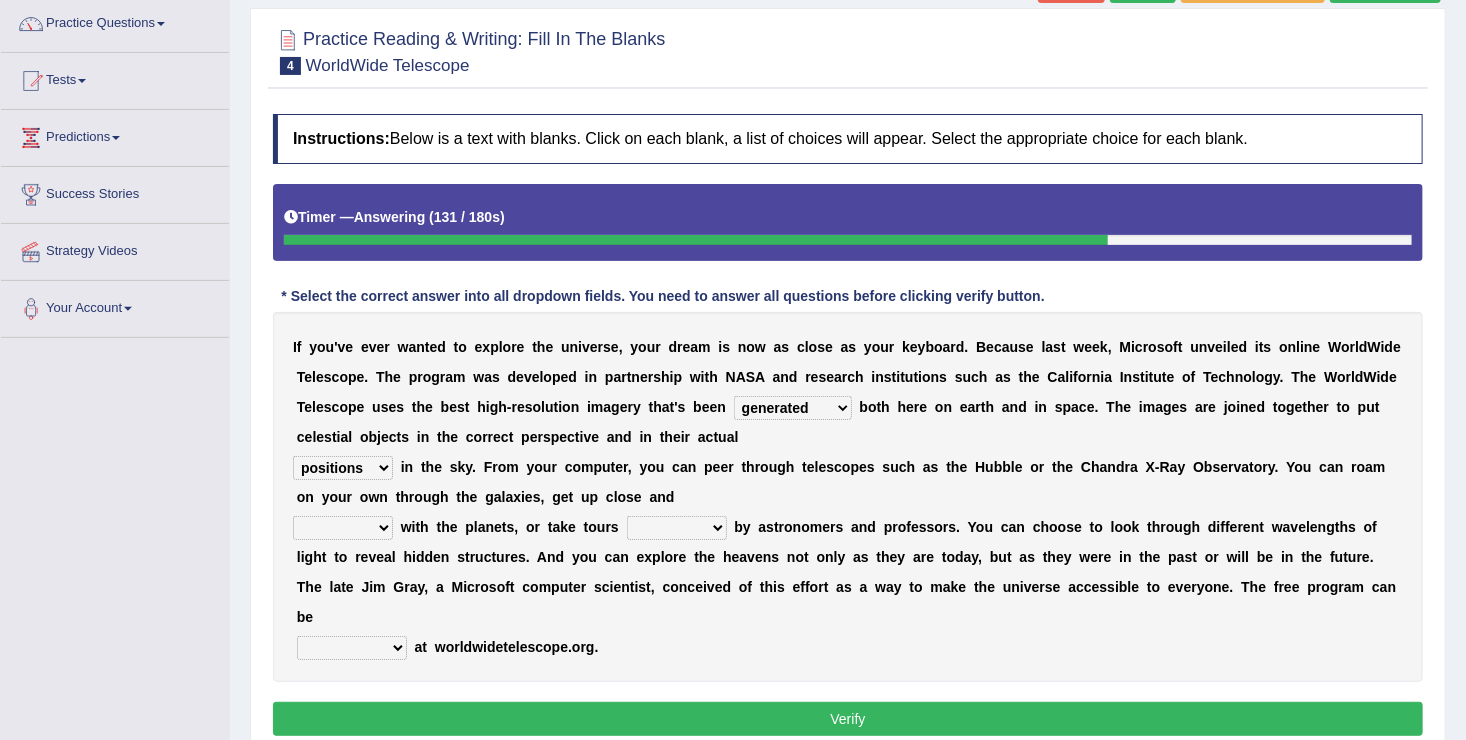 click on "personal individual apart polite" at bounding box center [343, 528] 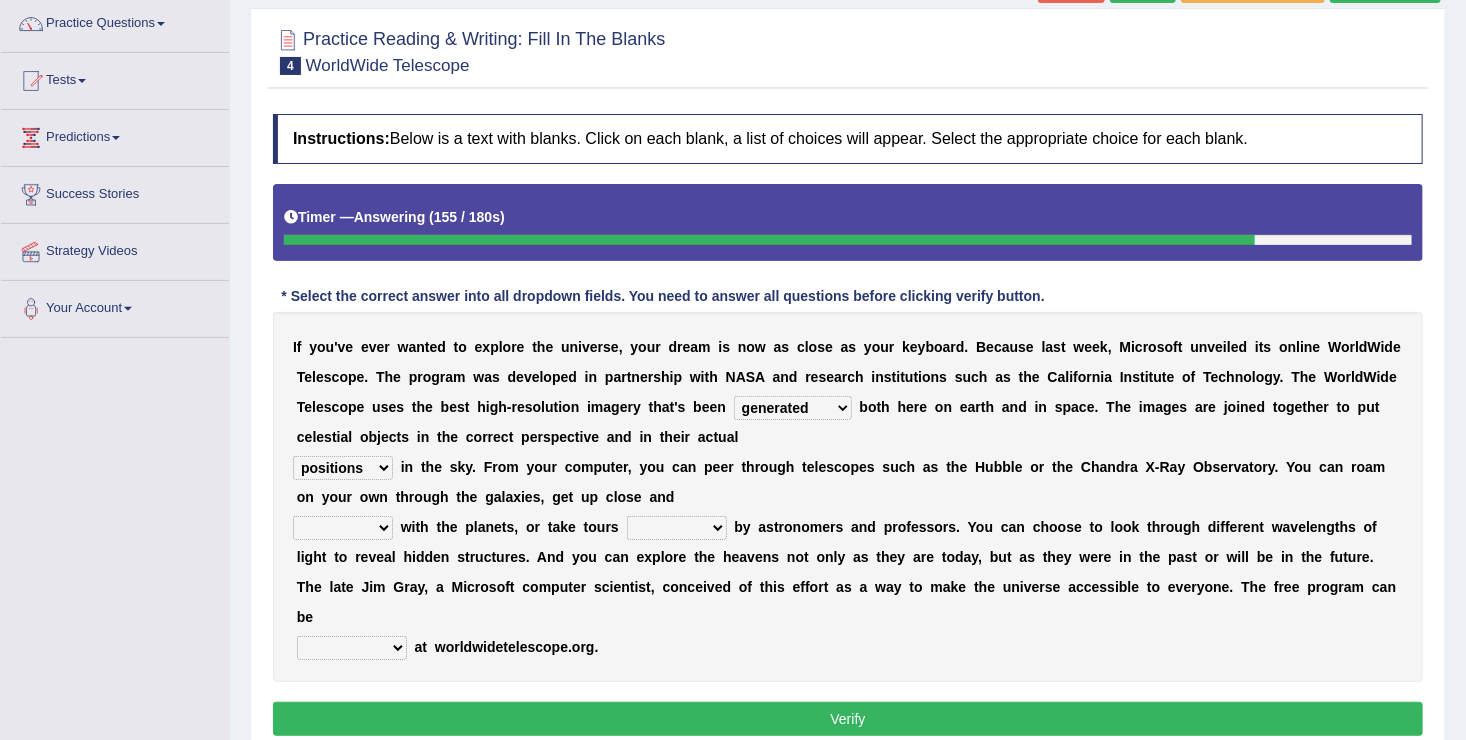 click on "I f    y o u ' v e    e v e r    w a n t e d    t o    e x p l o r e    t h e    u n i v e r s e ,    y o u r    d r e a m    i s    n o w    a s    c l o s e    a s    y o u r    k e y b o a r d .    B e c a u s e    l a s t    w e e k ,    M i c r o s o f t    u n v e i l e d    i t s    o n l i n e    W o r l d W i d e    T e l e s c o p e .    T h e    p r o g r a m    w a s    d e v e l o p e d    i n    p a r t n e r s h i p    w i t h    N A S A    a n d    r e s e a r c h    i n s t i t u t i o n s    s u c h    a s    t h e    C a l i f o r n i a    I n s t i t u t e    o f    T e c h n o l o g y .    T h e    W o r l d W i d e    T e l e s c o p e    u s e s    t h e    b e s t    h i g h - r e s o l u t i o n    i m a g e r y    t h a t ' s    b e e n    degraded ascended remonstrated generated    b o t h    h e r e    o n    e a r t h    a n d    i n    s p a c e .    T h e    i m a g e s    a r e    j o i n e d    t o g e t h e r t" at bounding box center (848, 497) 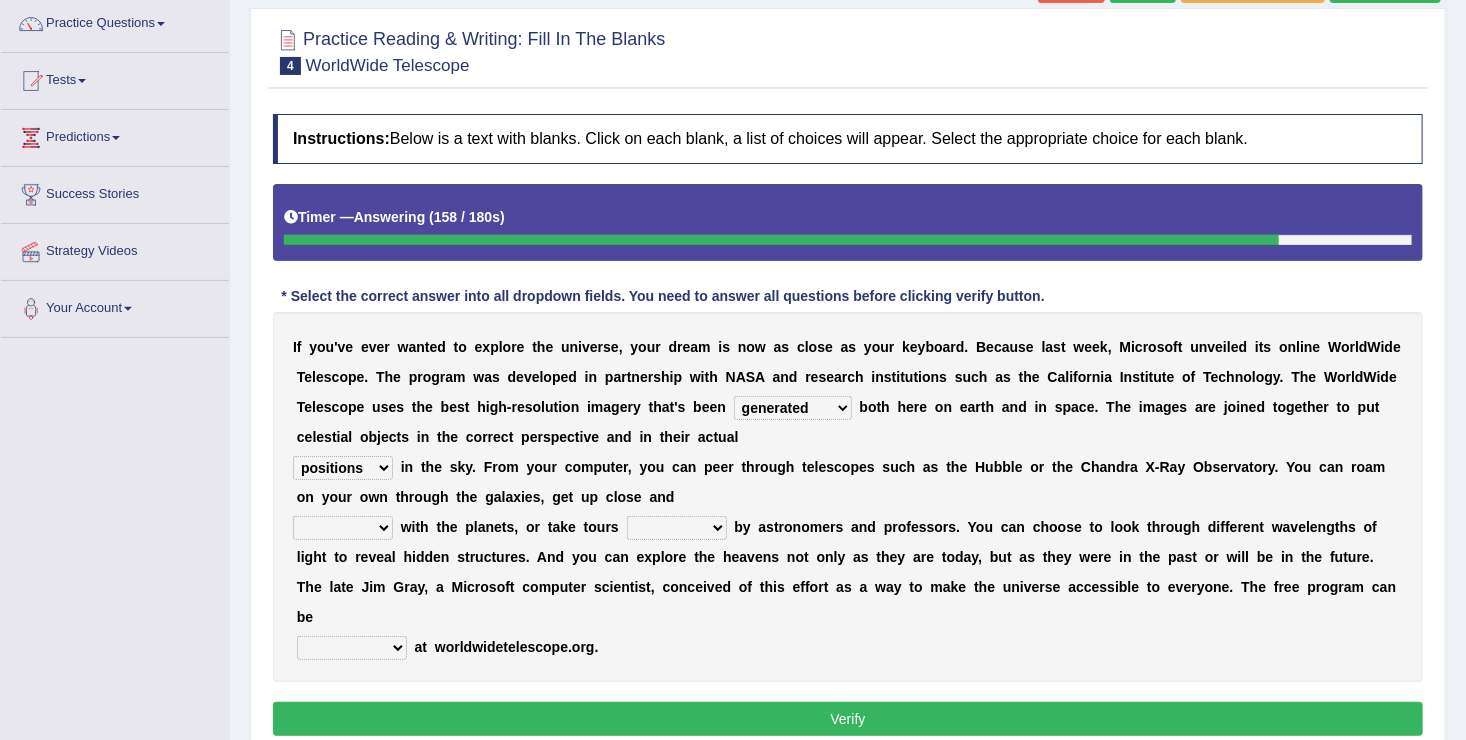 click on "personal individual apart polite" at bounding box center (343, 528) 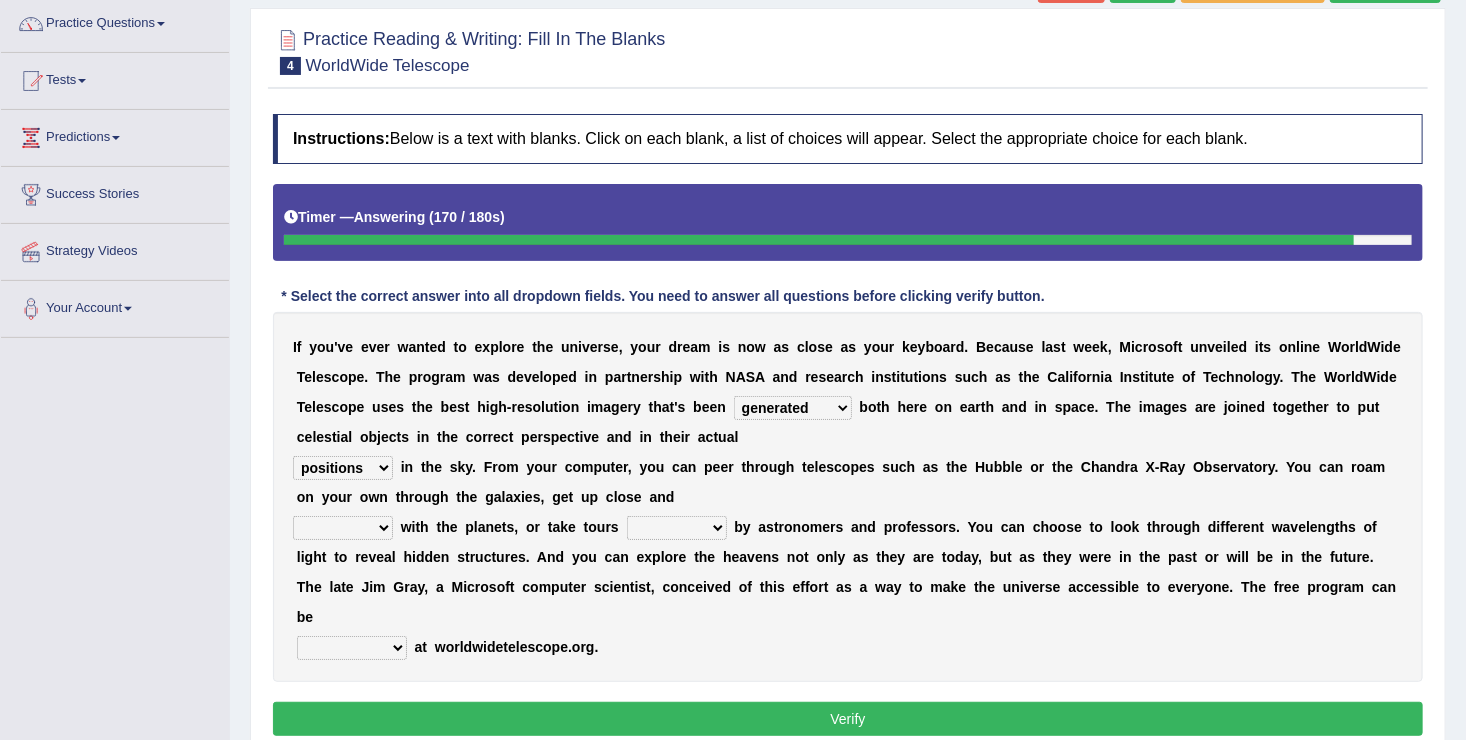select on "apart" 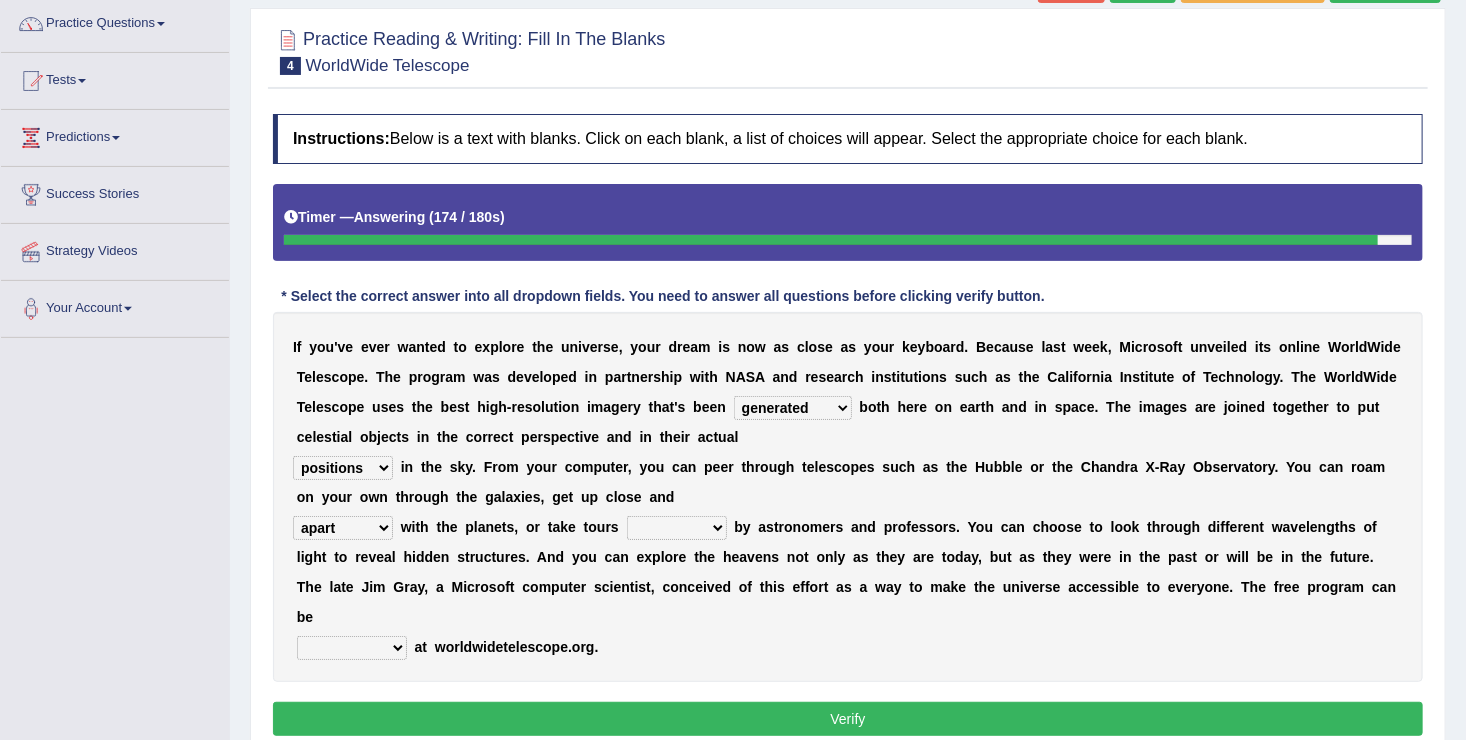 click on "guide guided guiding to guide" at bounding box center [677, 528] 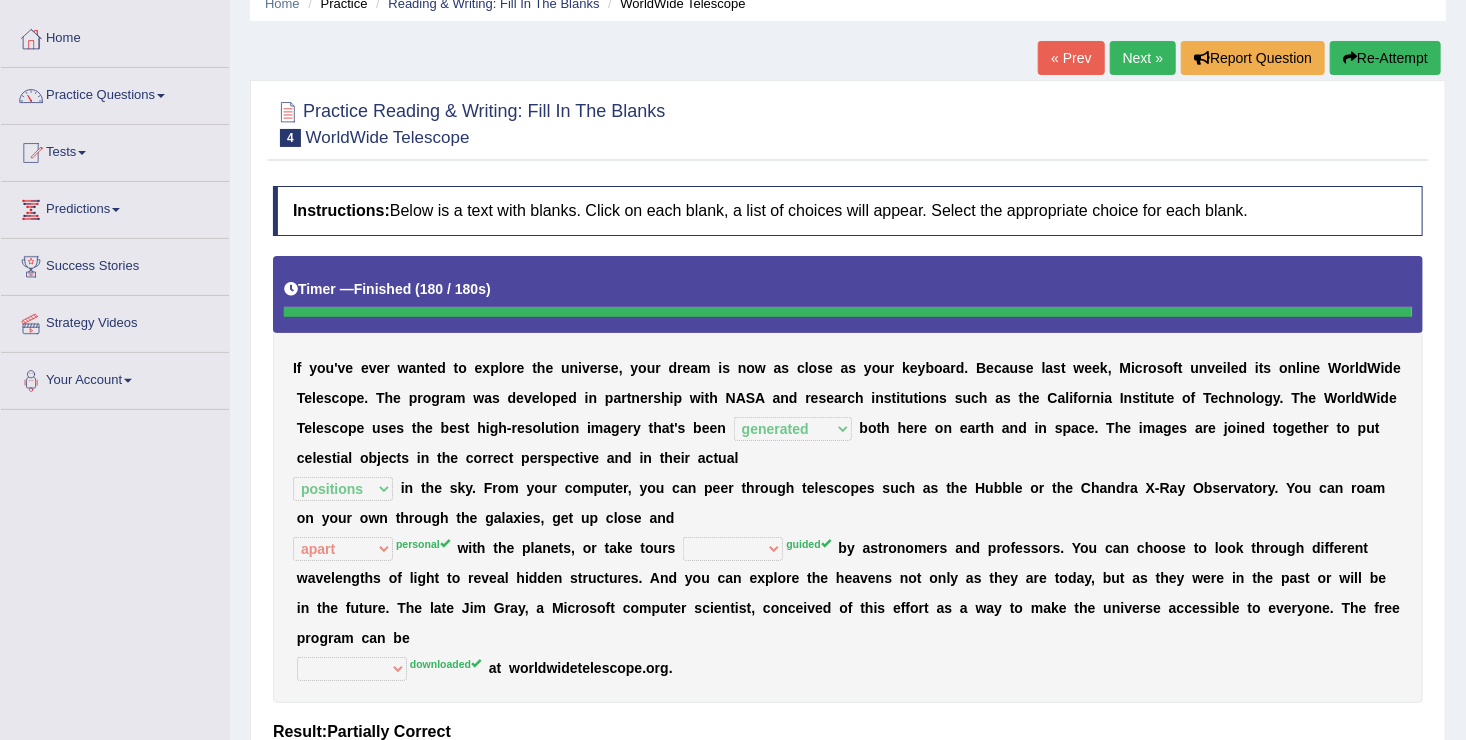 scroll, scrollTop: 80, scrollLeft: 0, axis: vertical 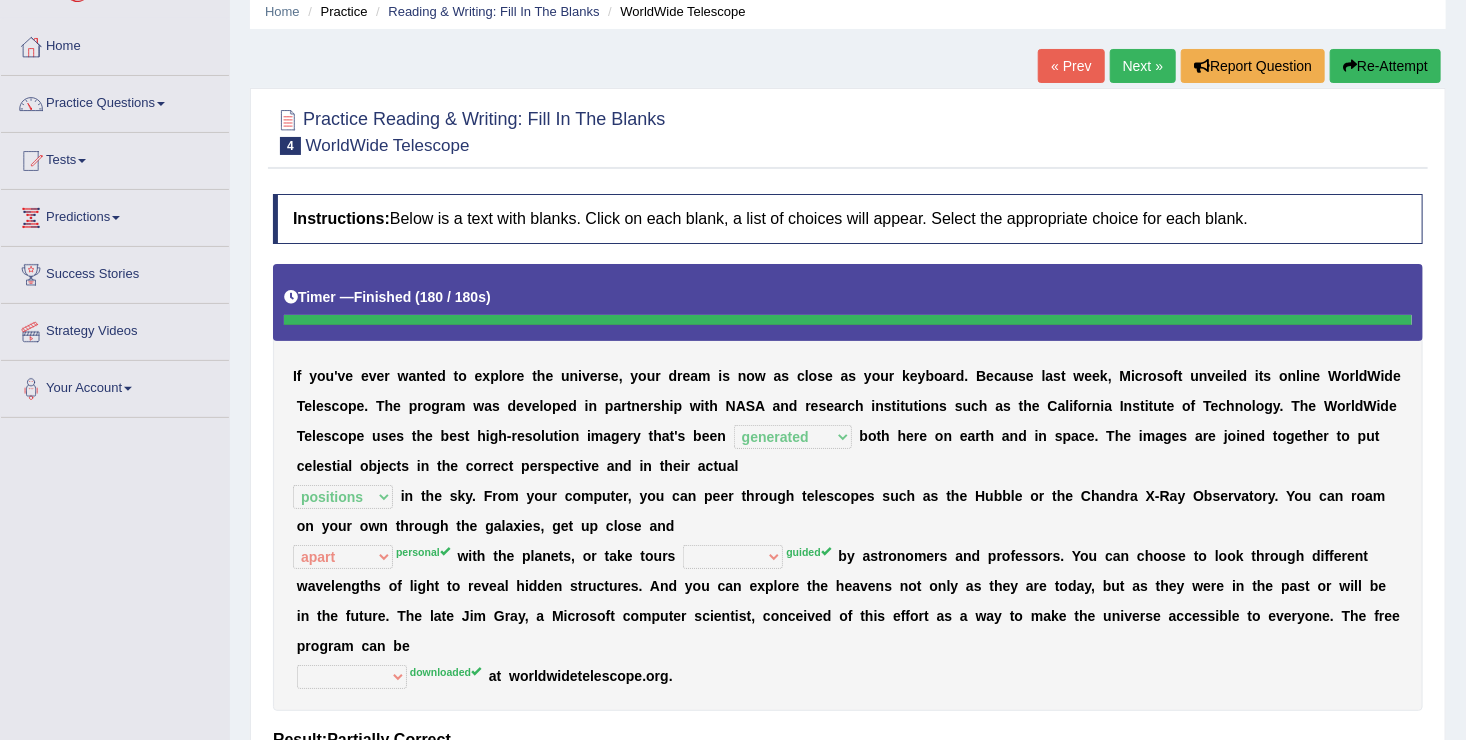 click on "Re-Attempt" at bounding box center (1385, 66) 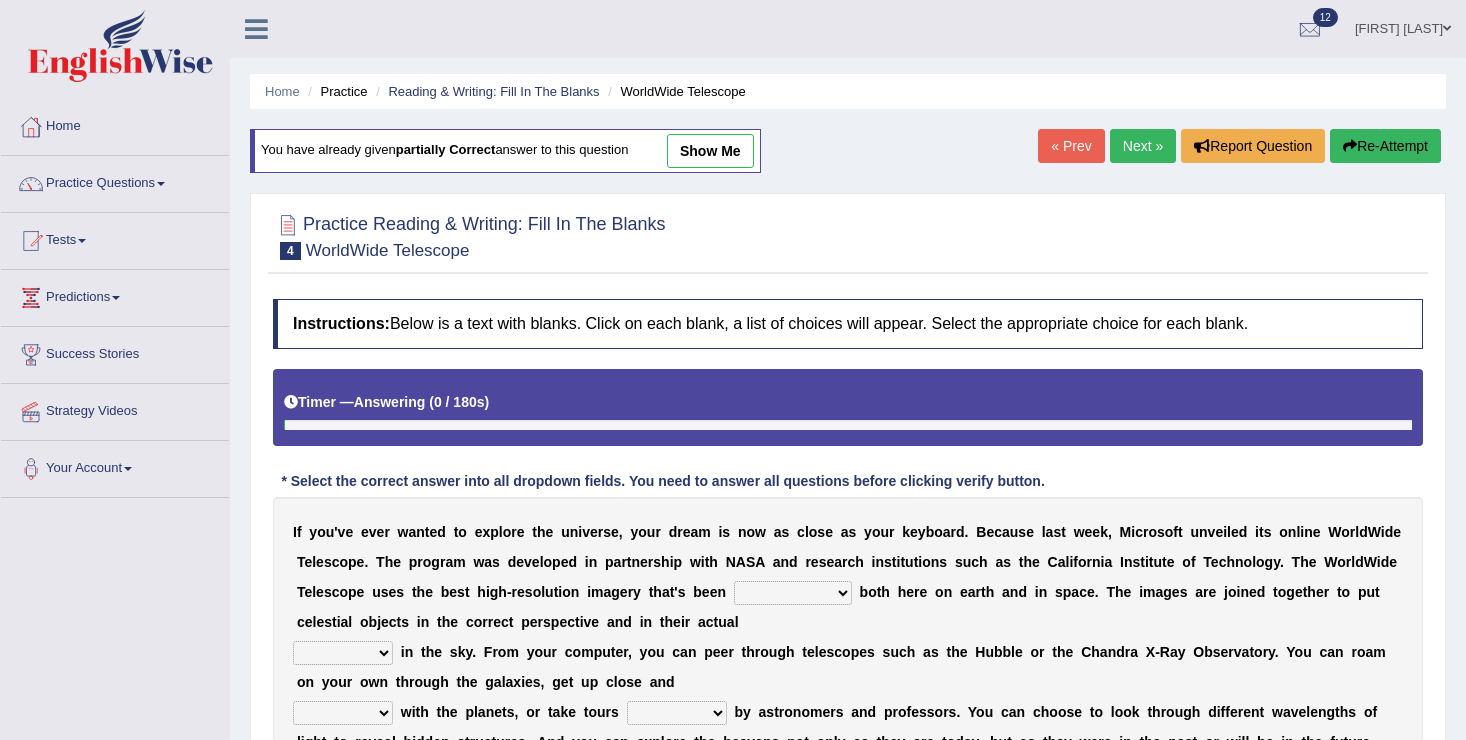 scroll, scrollTop: 80, scrollLeft: 0, axis: vertical 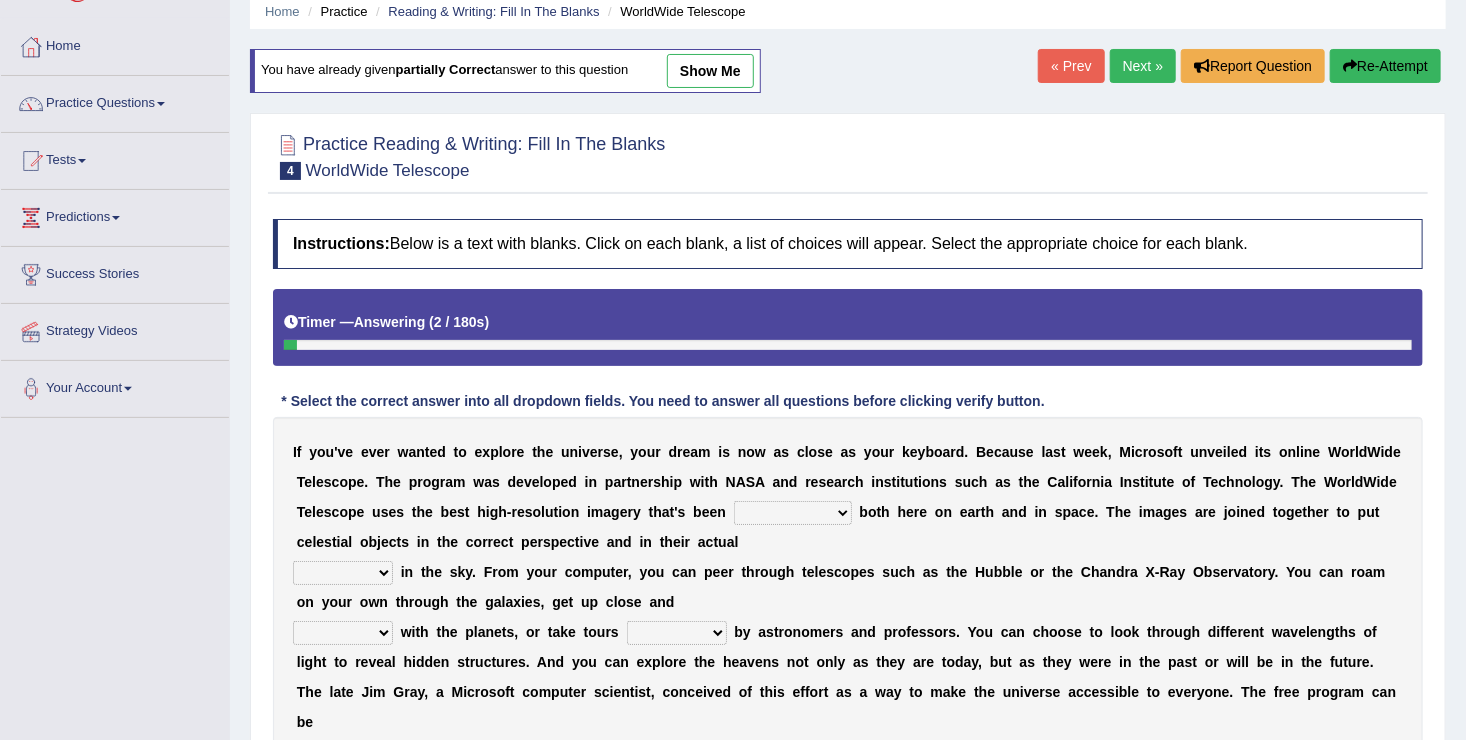 click on "degraded ascended remonstrated generated" at bounding box center (793, 513) 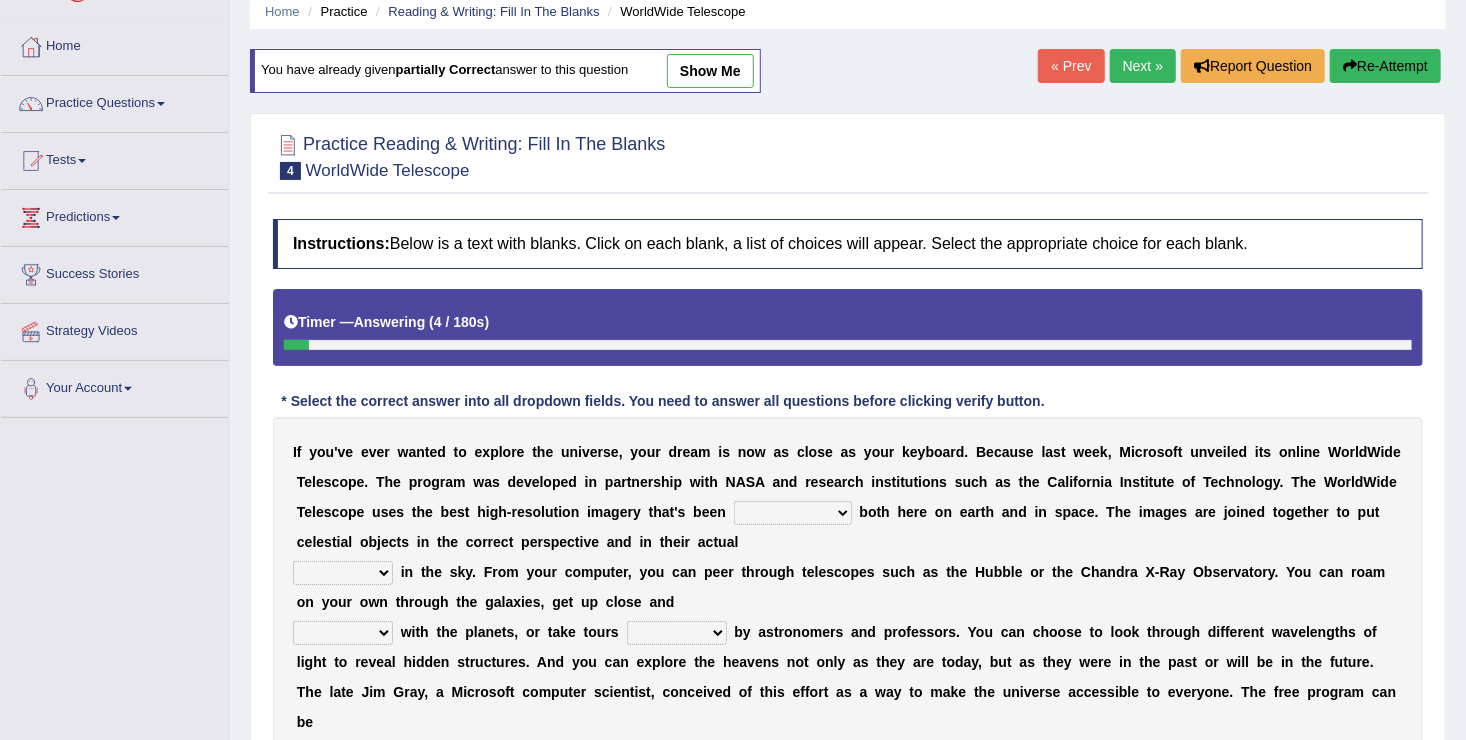 select on "generated" 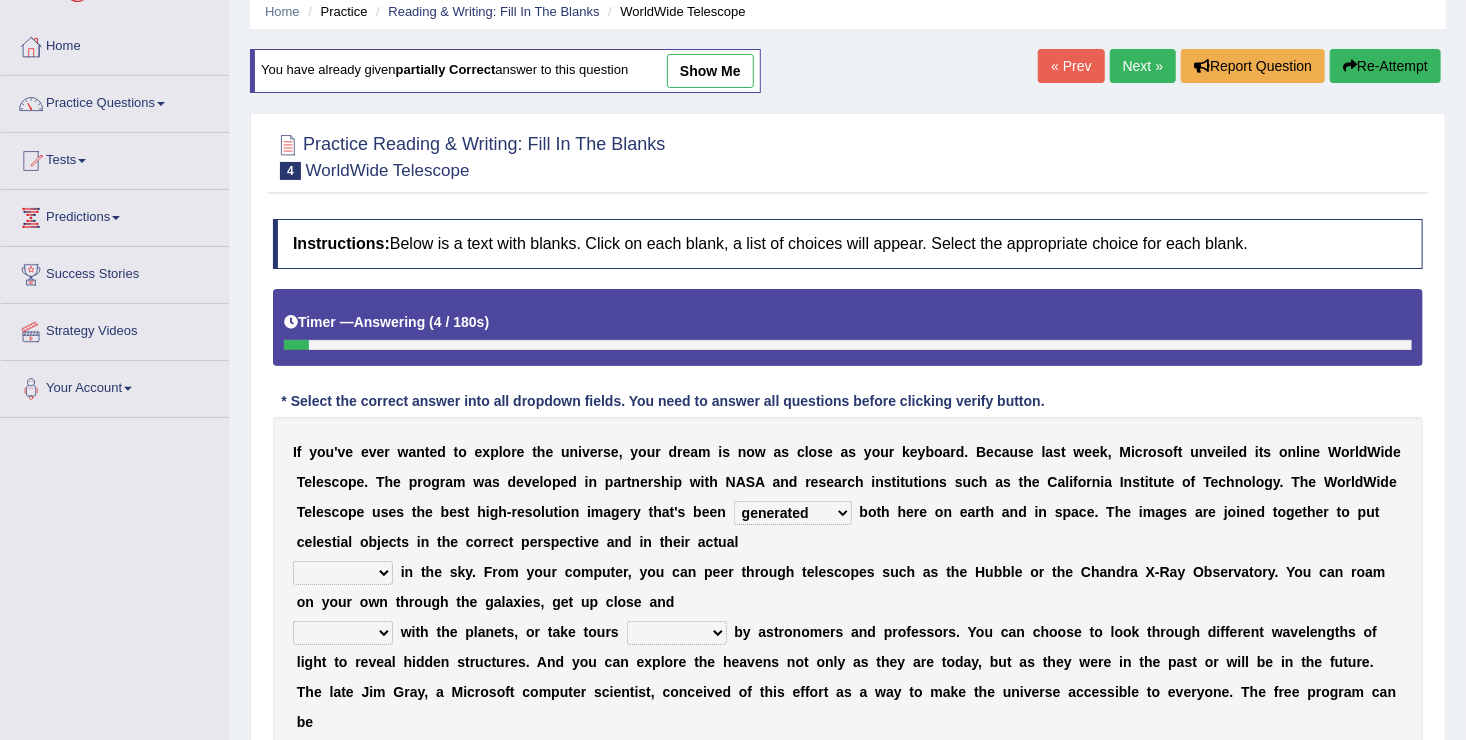 click on "degraded ascended remonstrated generated" at bounding box center [793, 513] 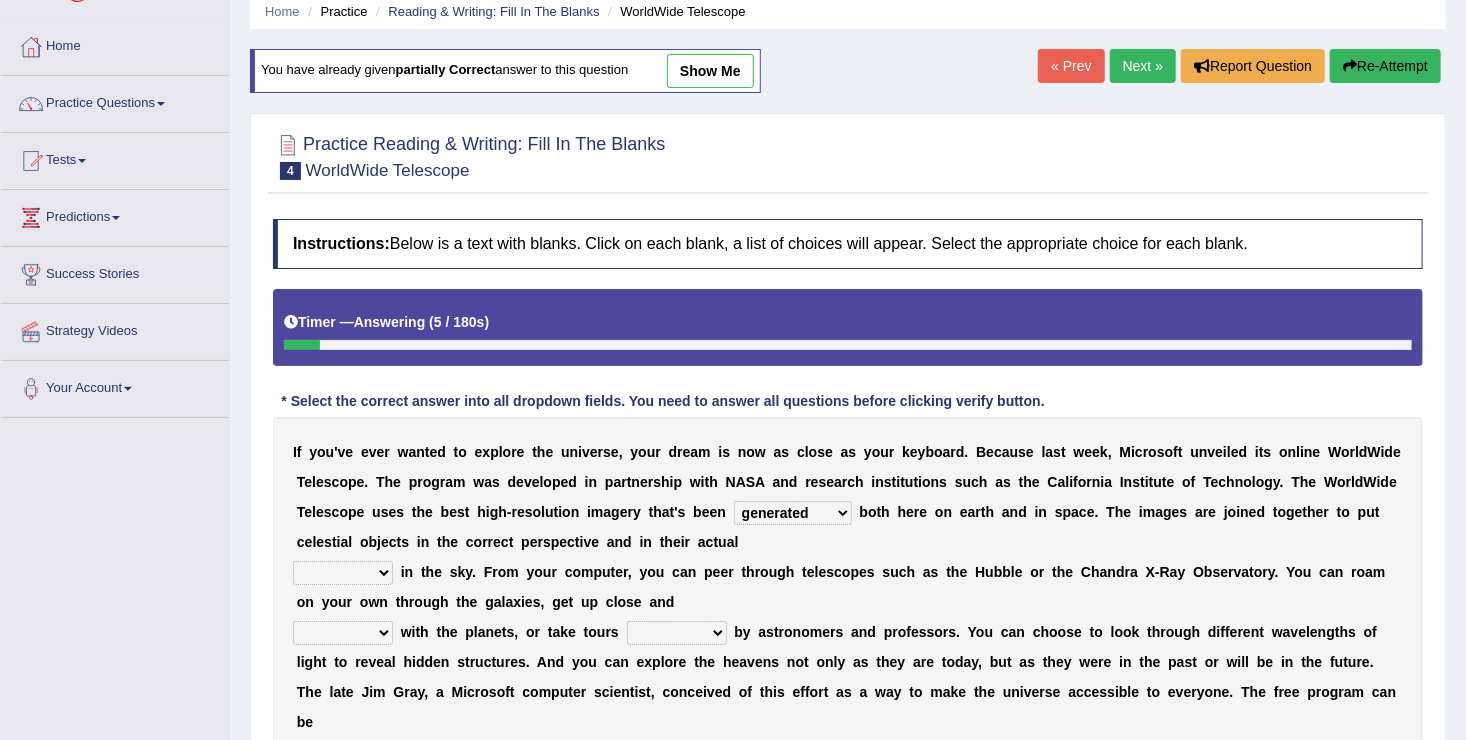 click on "aspects parts conditions positions" at bounding box center (343, 573) 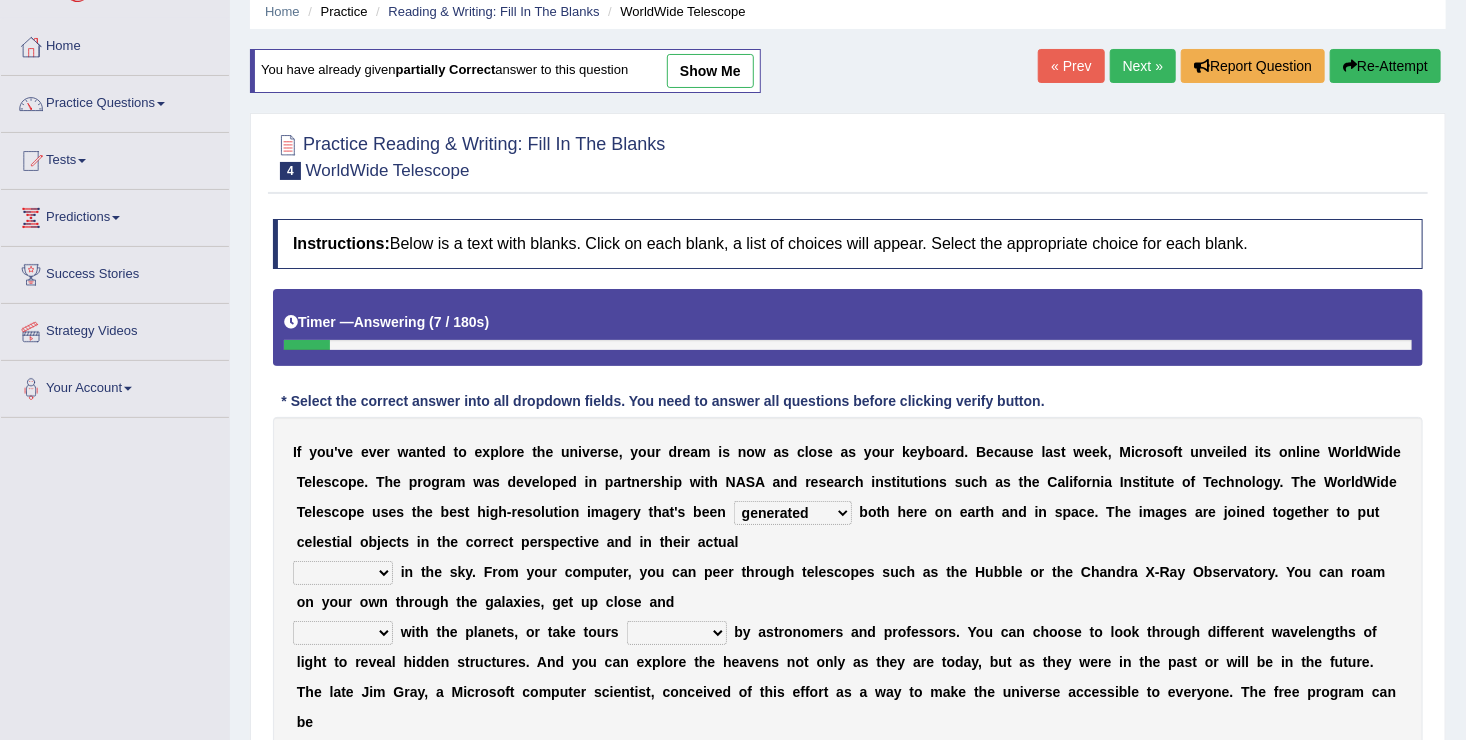 select on "positions" 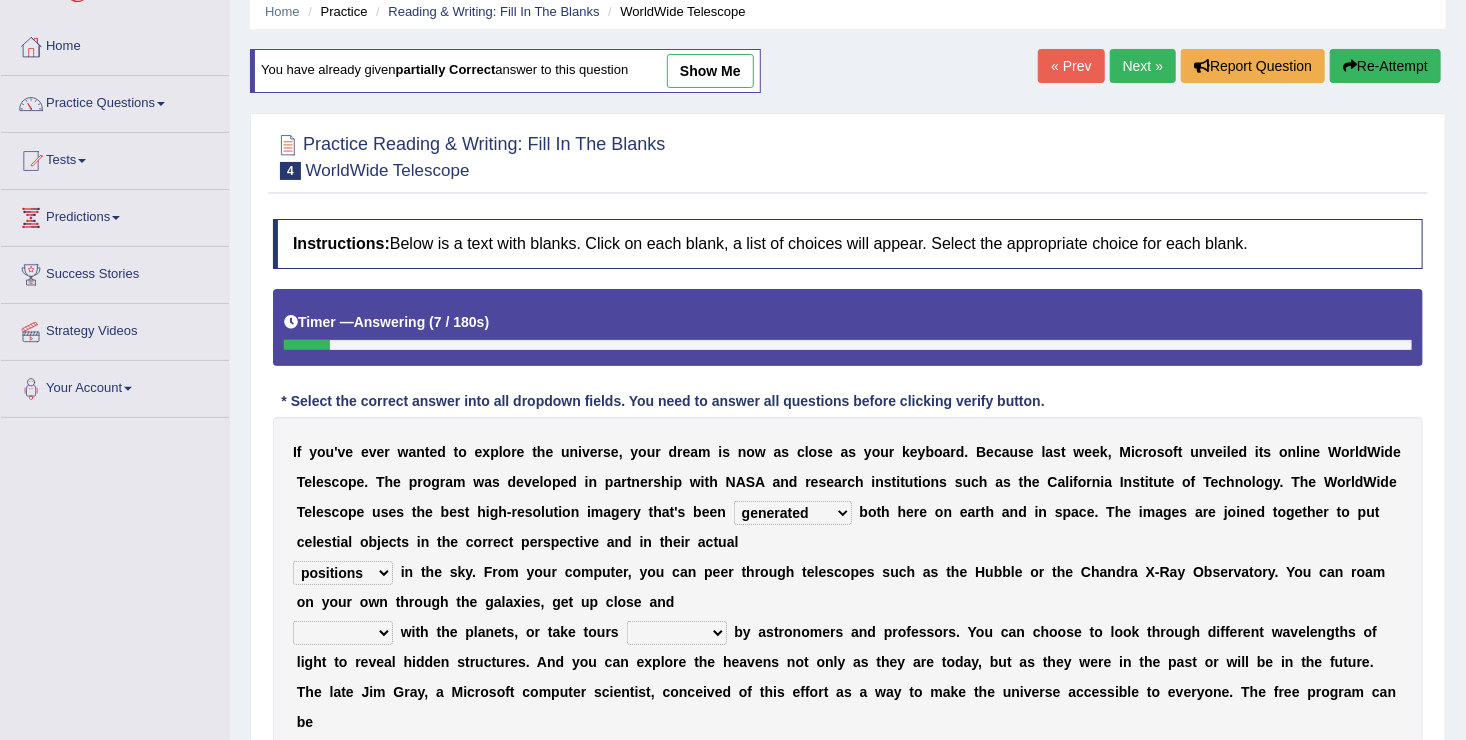 click on "aspects parts conditions positions" at bounding box center (343, 573) 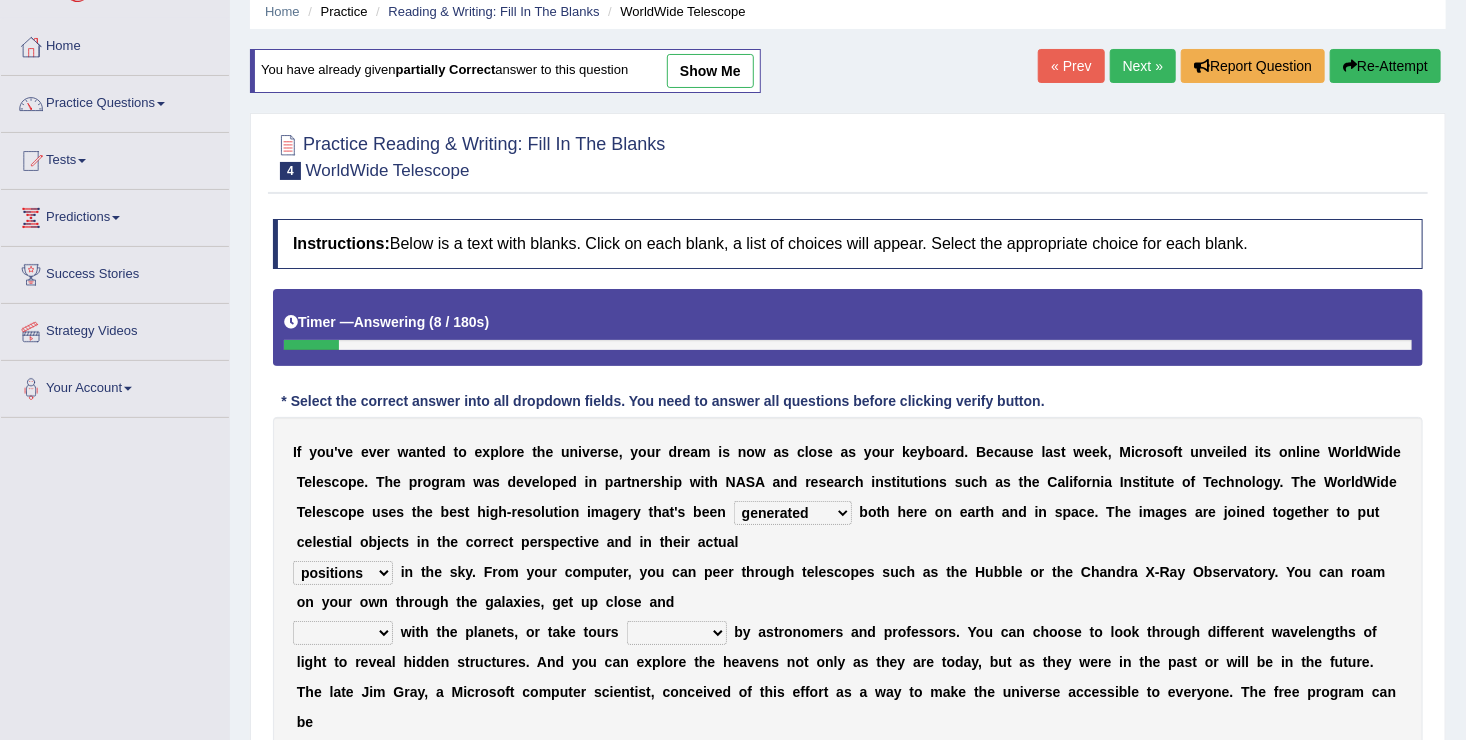 click on "personal individual apart polite" at bounding box center (343, 633) 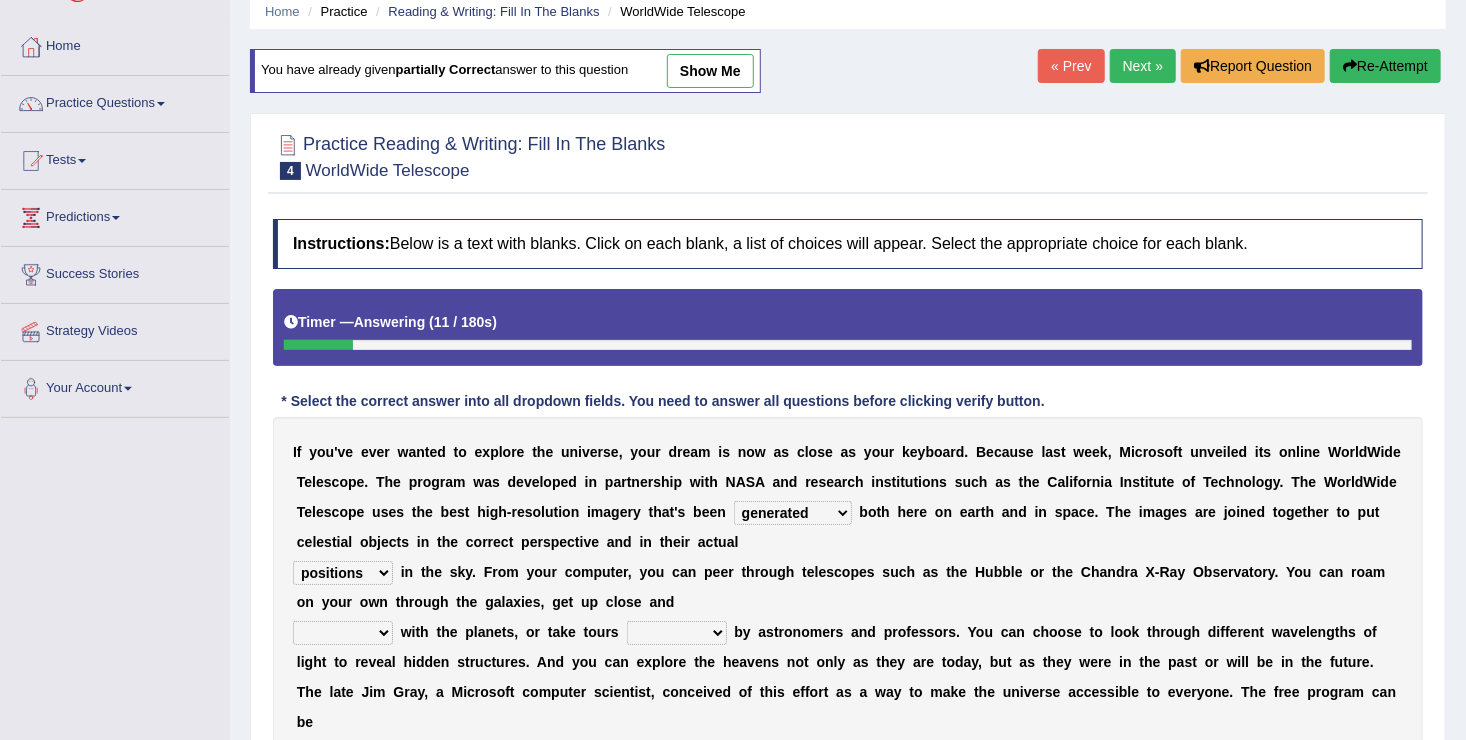 select on "personal" 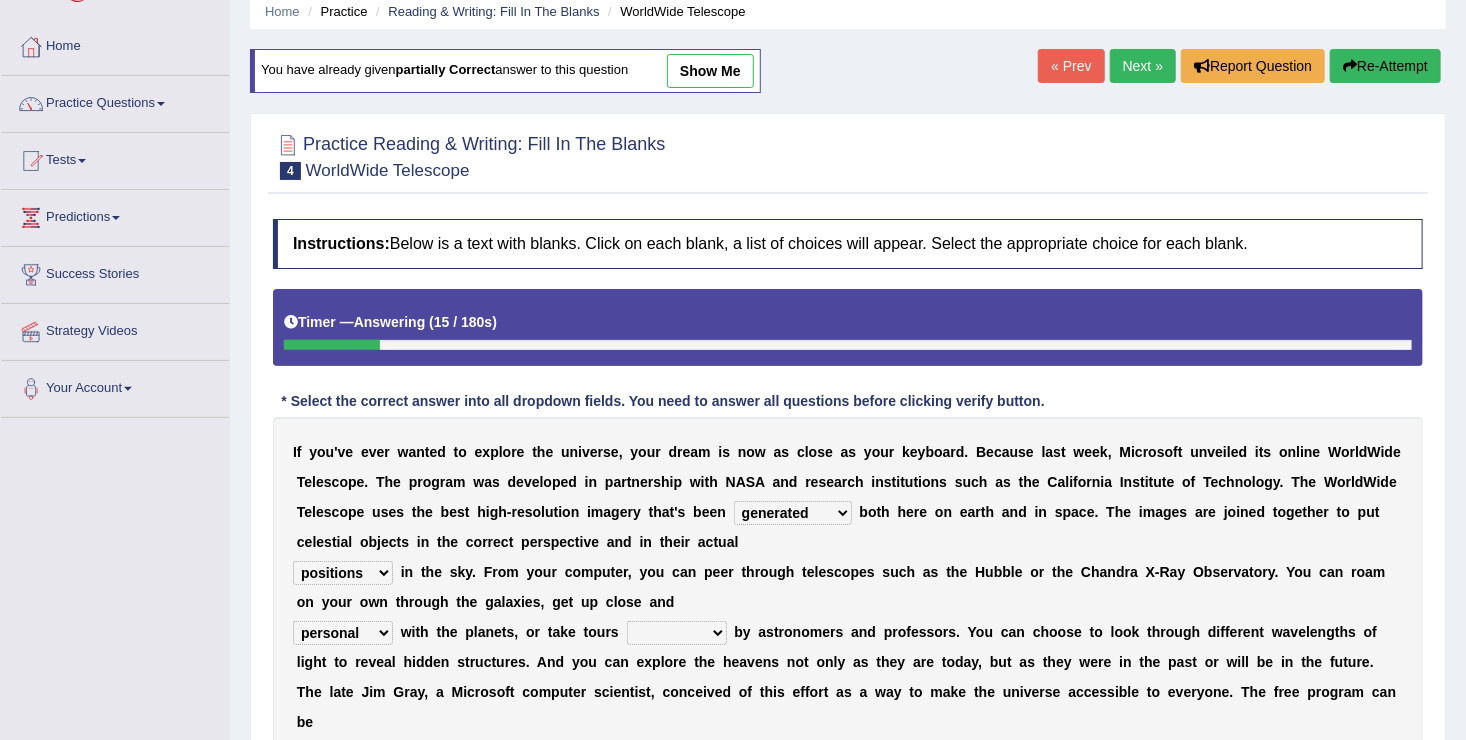 click on "guide guided guiding to guide" at bounding box center [677, 633] 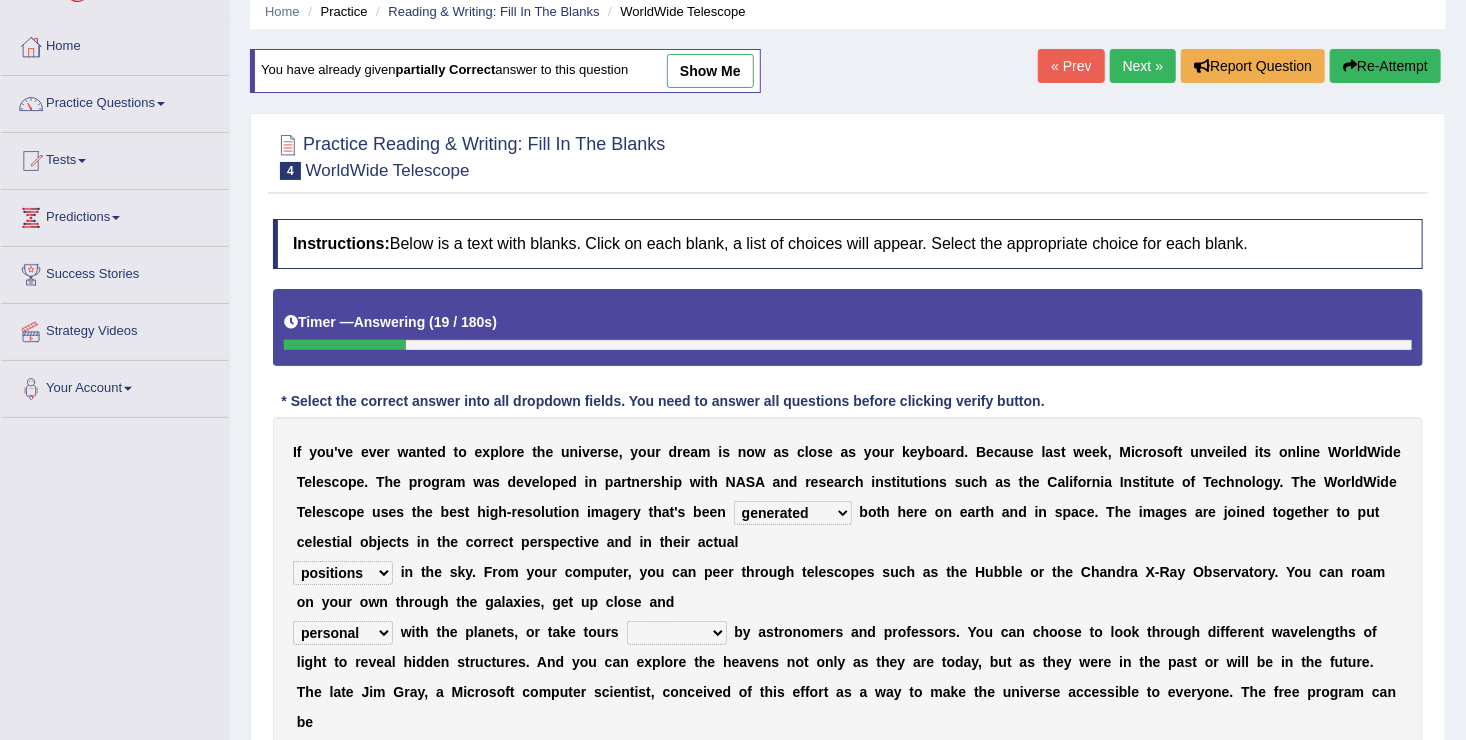select on "guided" 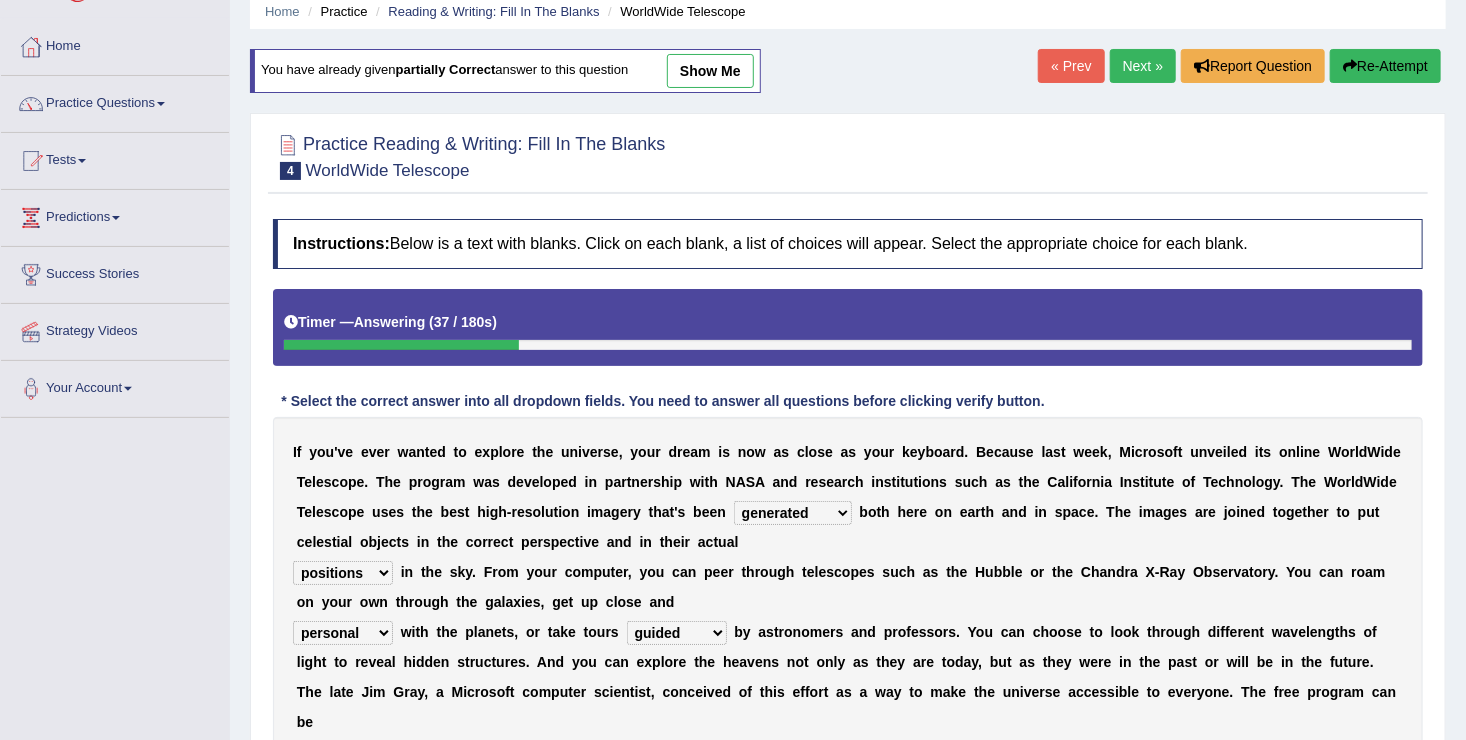 click on "upheld downloaded loaded posted" at bounding box center (352, 753) 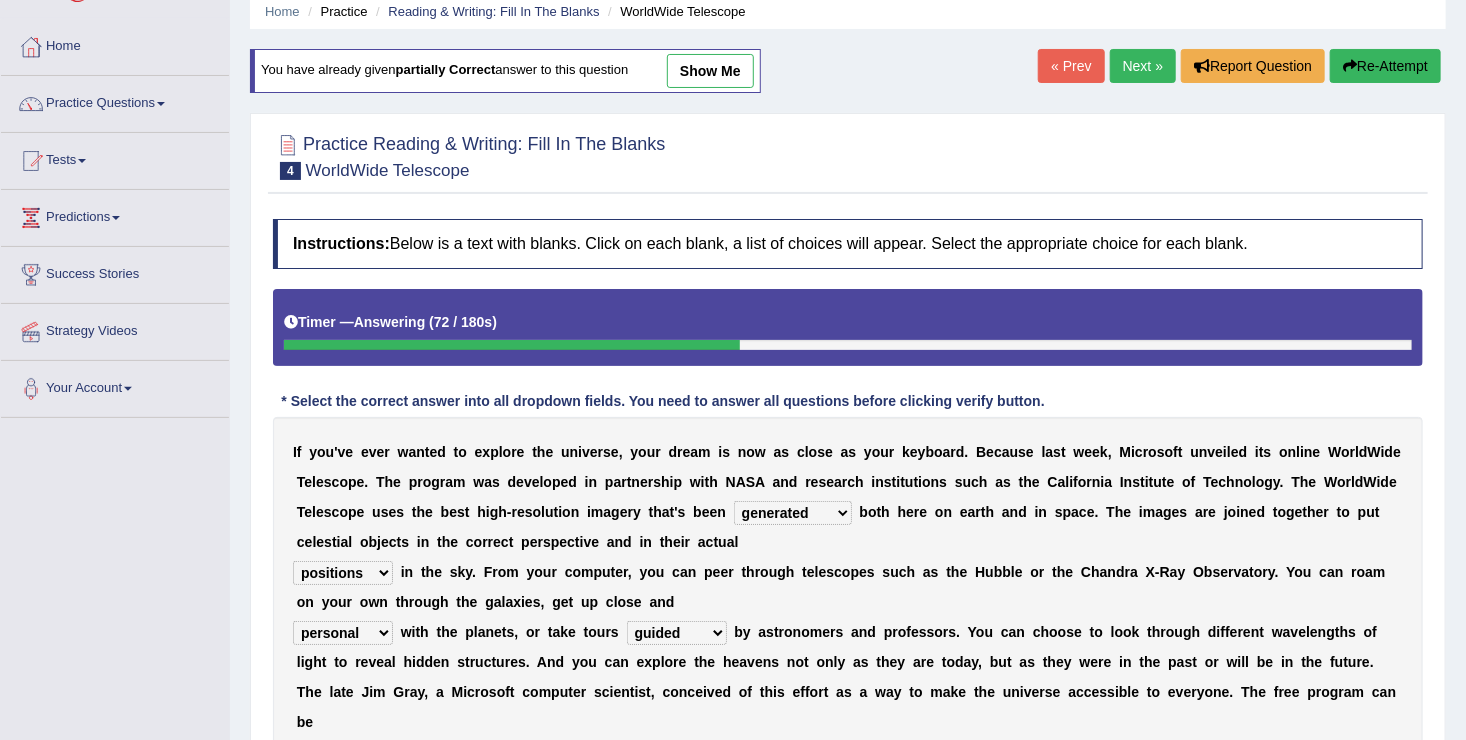 select on "downloaded" 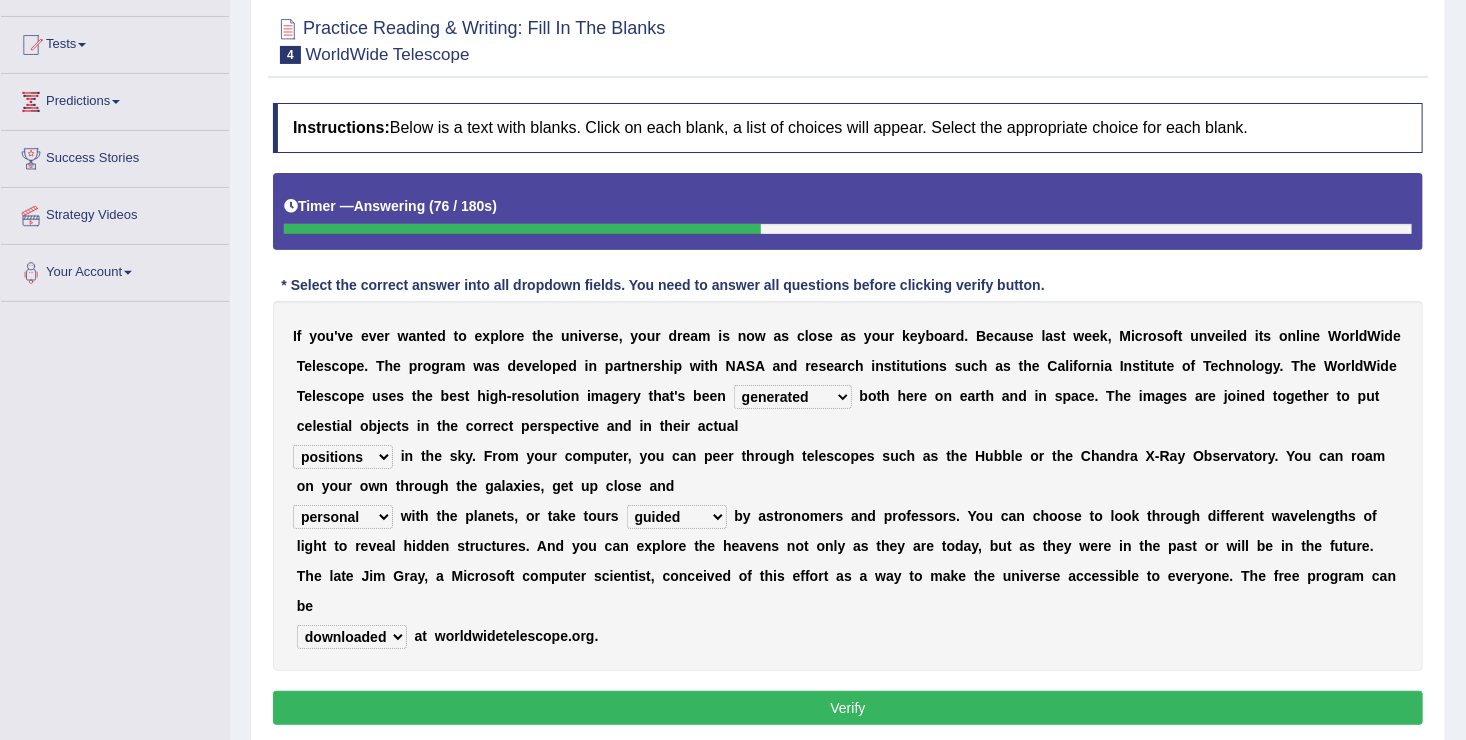 scroll, scrollTop: 200, scrollLeft: 0, axis: vertical 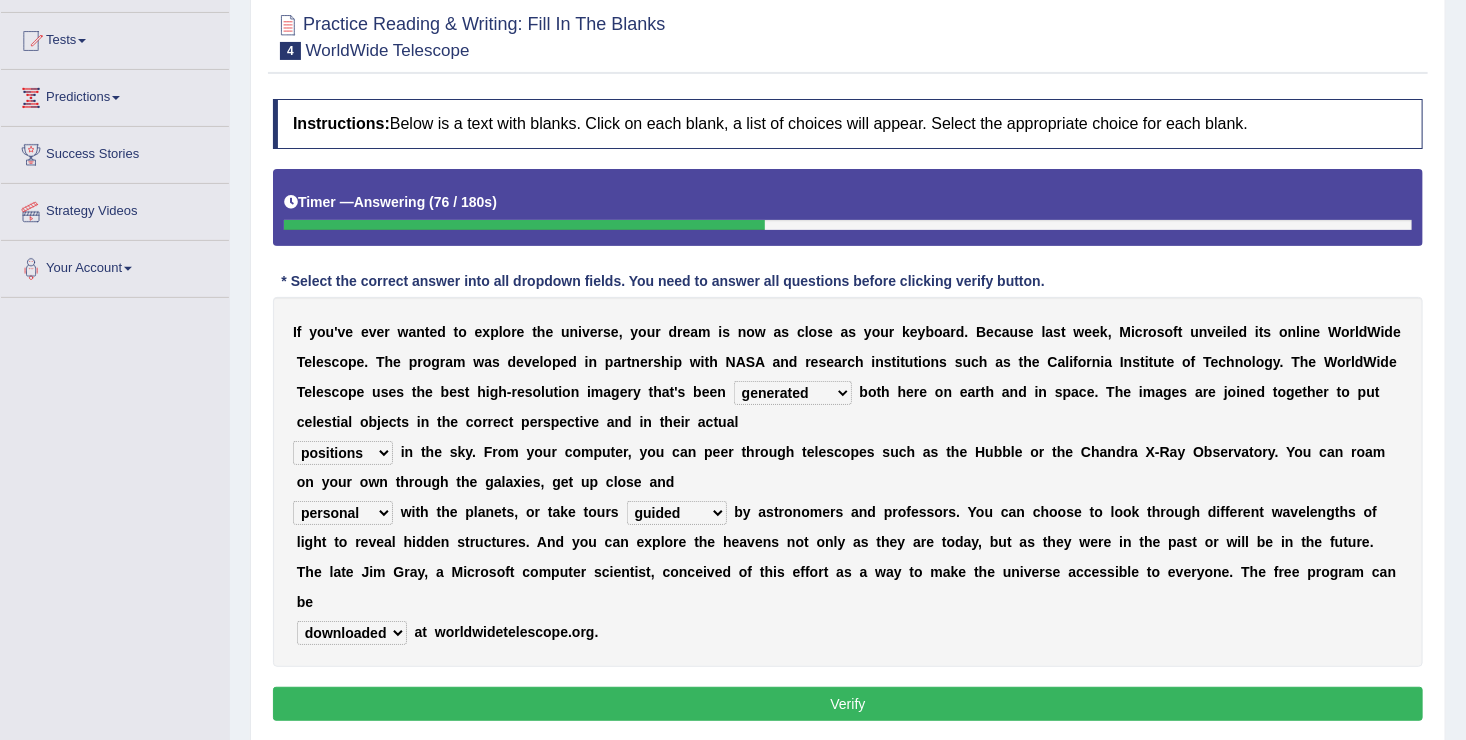 click on "Verify" at bounding box center [848, 704] 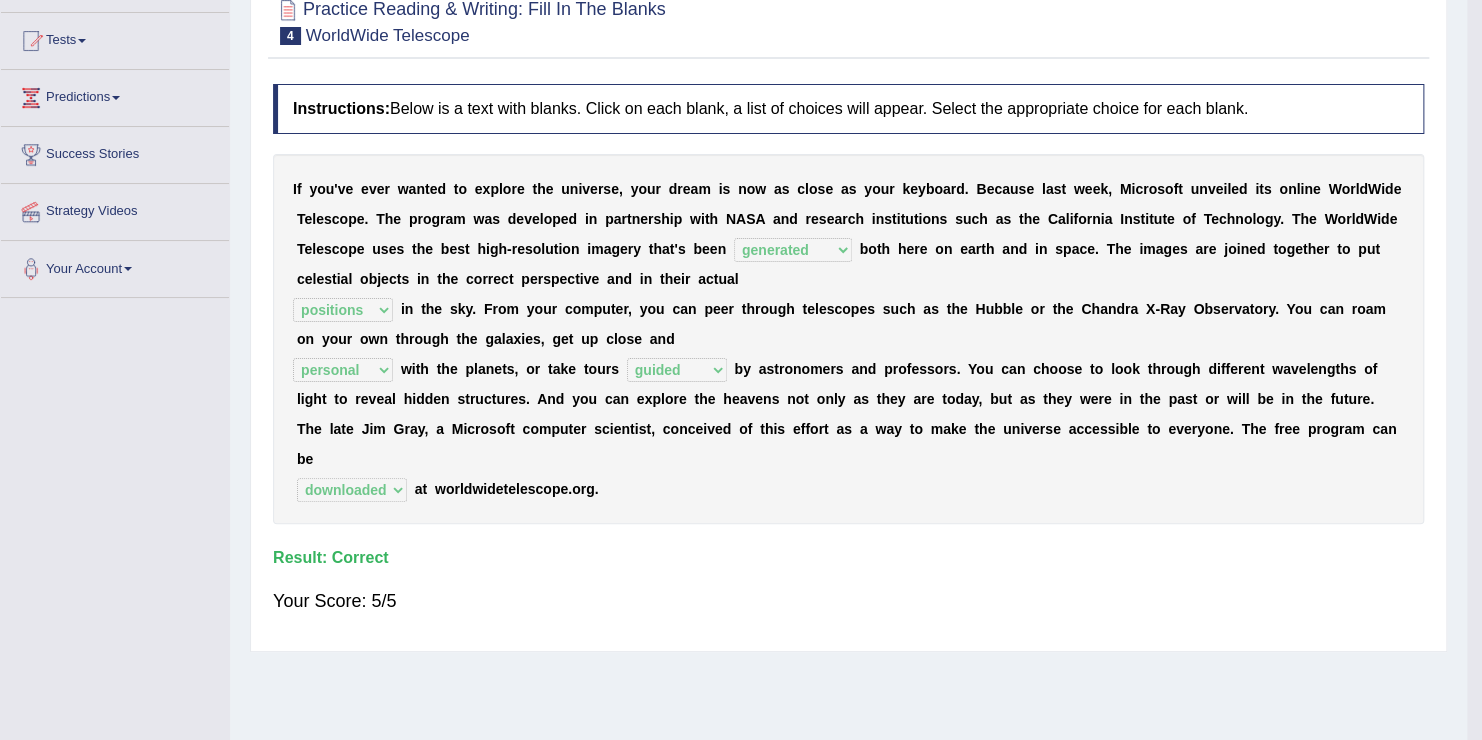 click on "Toggle navigation
Home
Practice Questions   Speaking Practice Read Aloud
Repeat Sentence
Describe Image
Re-tell Lecture
Answer Short Question
Summarize Group Discussion
Respond To A Situation
Writing Practice  Summarize Written Text
Write Essay
Reading Practice  Reading & Writing: Fill In The Blanks
Choose Multiple Answers
Re-order Paragraphs
Fill In The Blanks
Choose Single Answer
Listening Practice  Summarize Spoken Text
Highlight Incorrect Words
Highlight Correct Summary
Select Missing Word
Choose Single Answer
Choose Multiple Answers
Fill In The Blanks
Write From Dictation
Pronunciation
Tests  Take Practice Sectional Test" at bounding box center [741, 170] 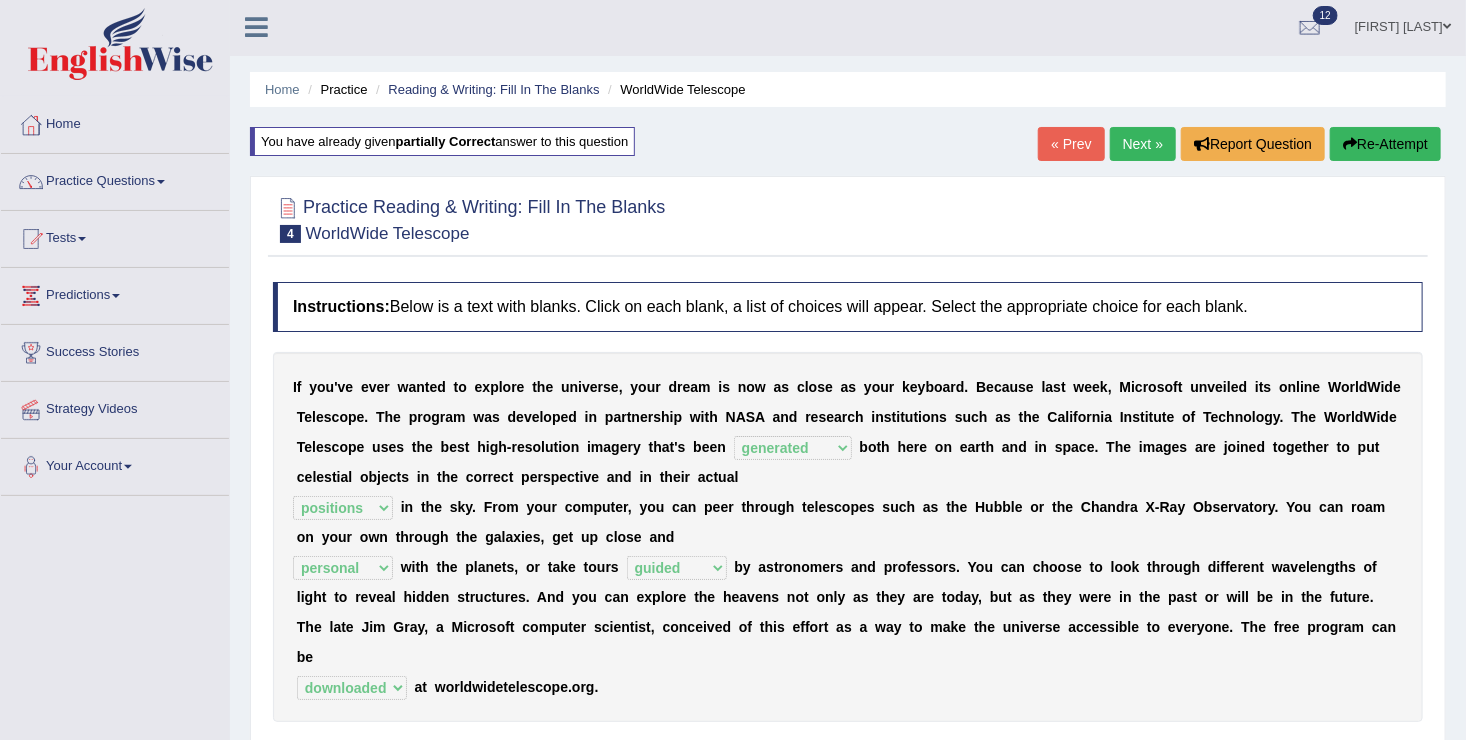 scroll, scrollTop: 0, scrollLeft: 0, axis: both 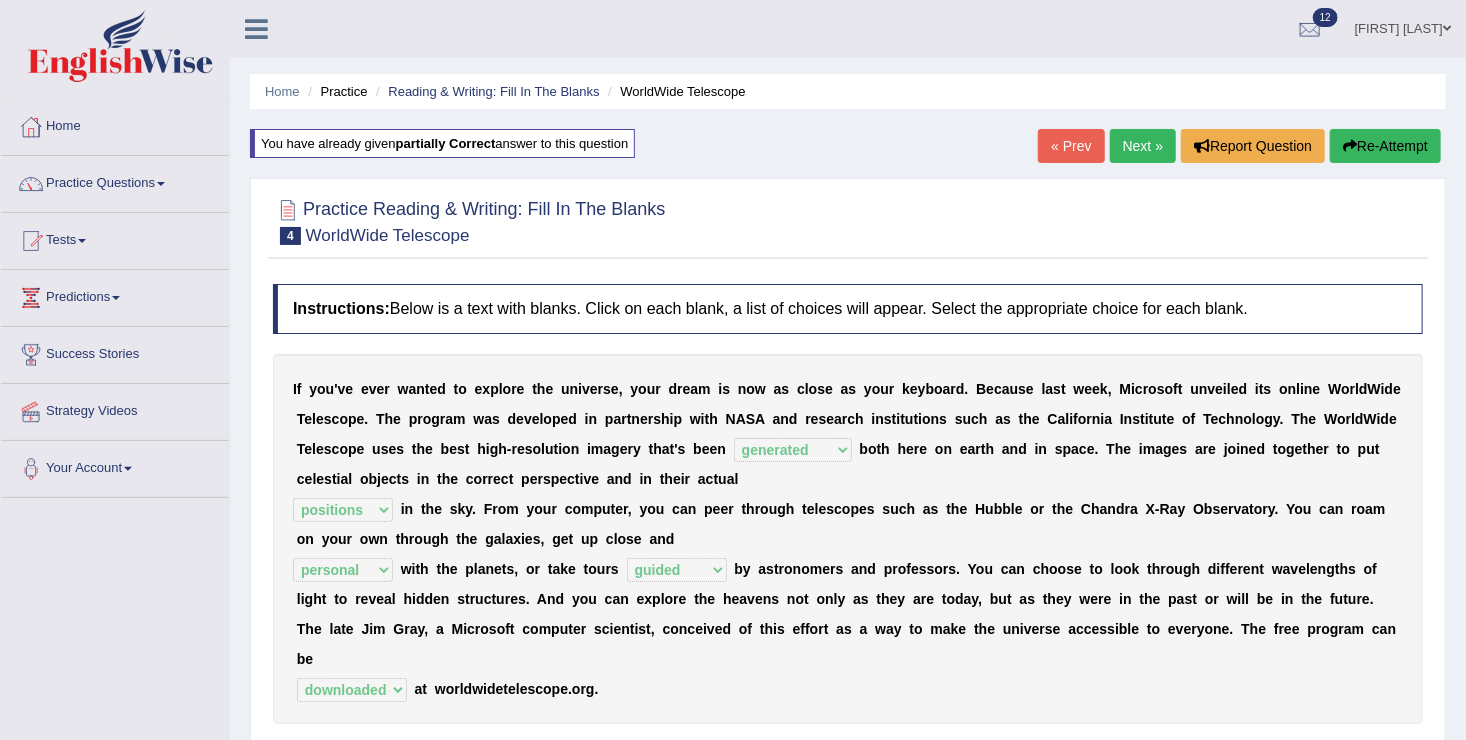 click on "Next »" at bounding box center (1143, 146) 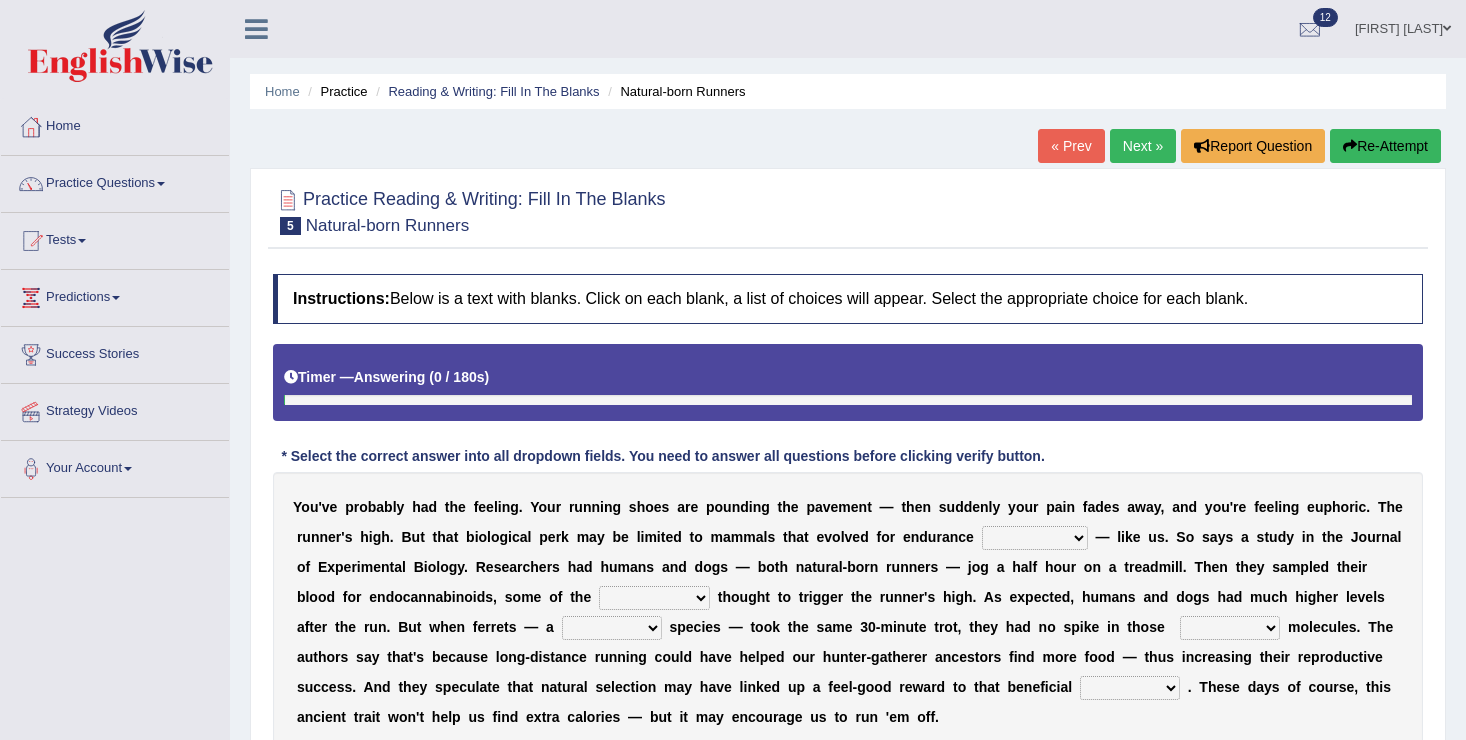 scroll, scrollTop: 0, scrollLeft: 0, axis: both 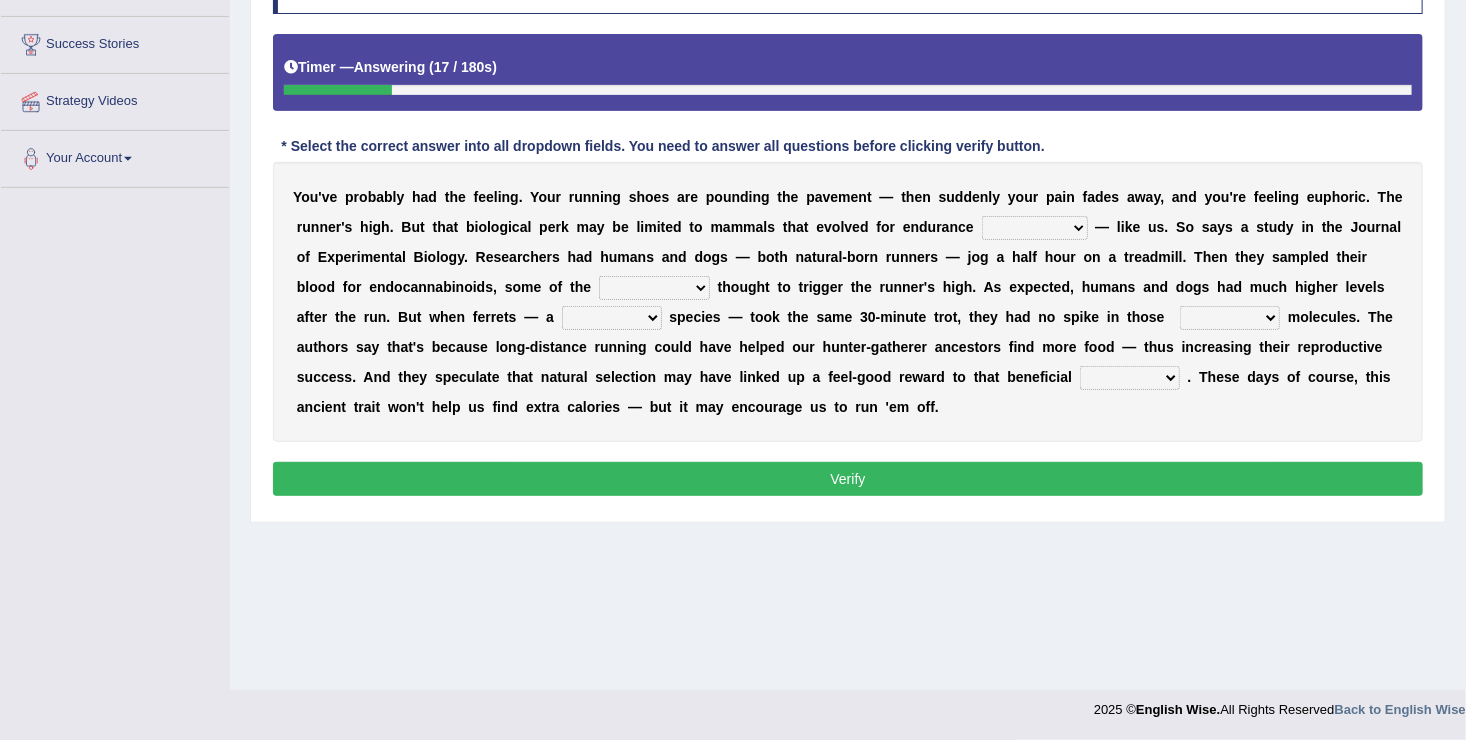 click on "d" at bounding box center [744, 197] 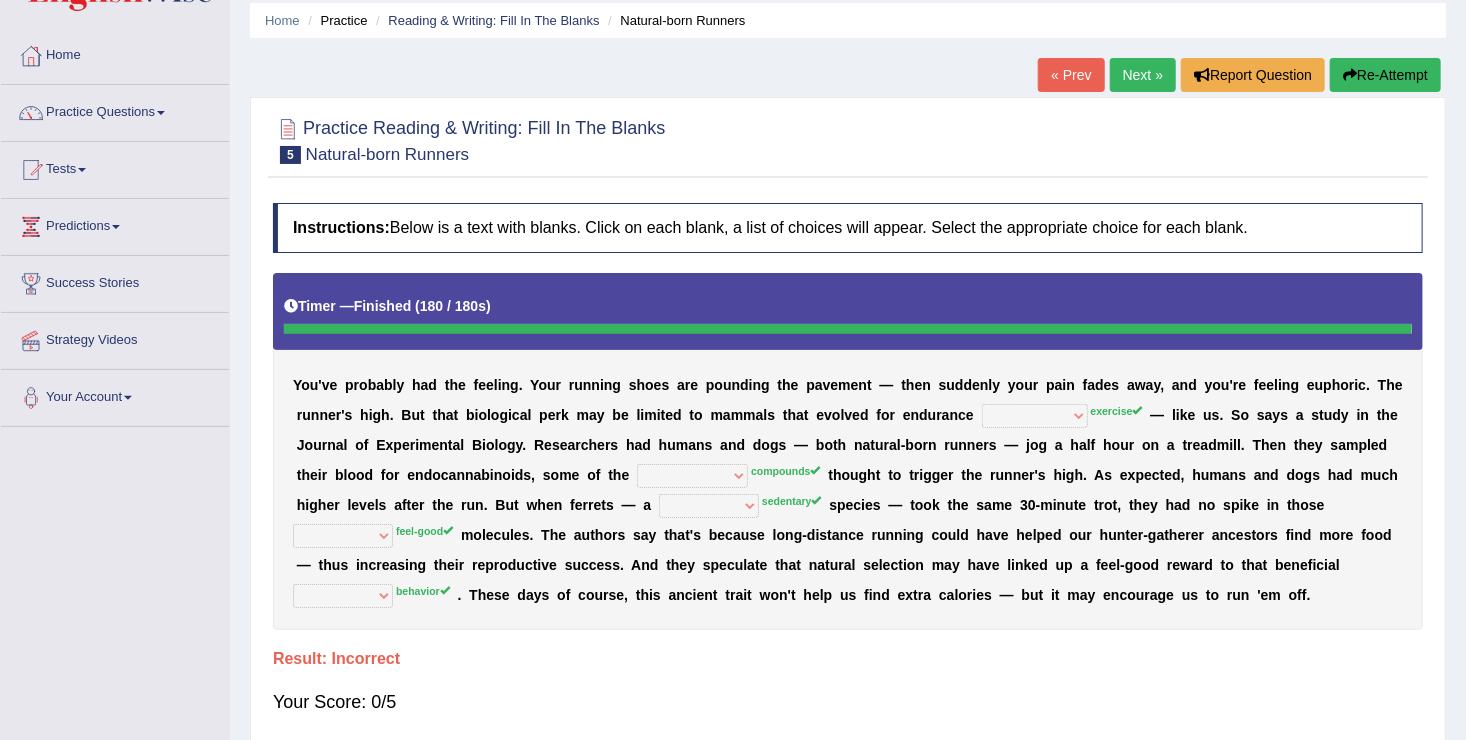 scroll, scrollTop: 70, scrollLeft: 0, axis: vertical 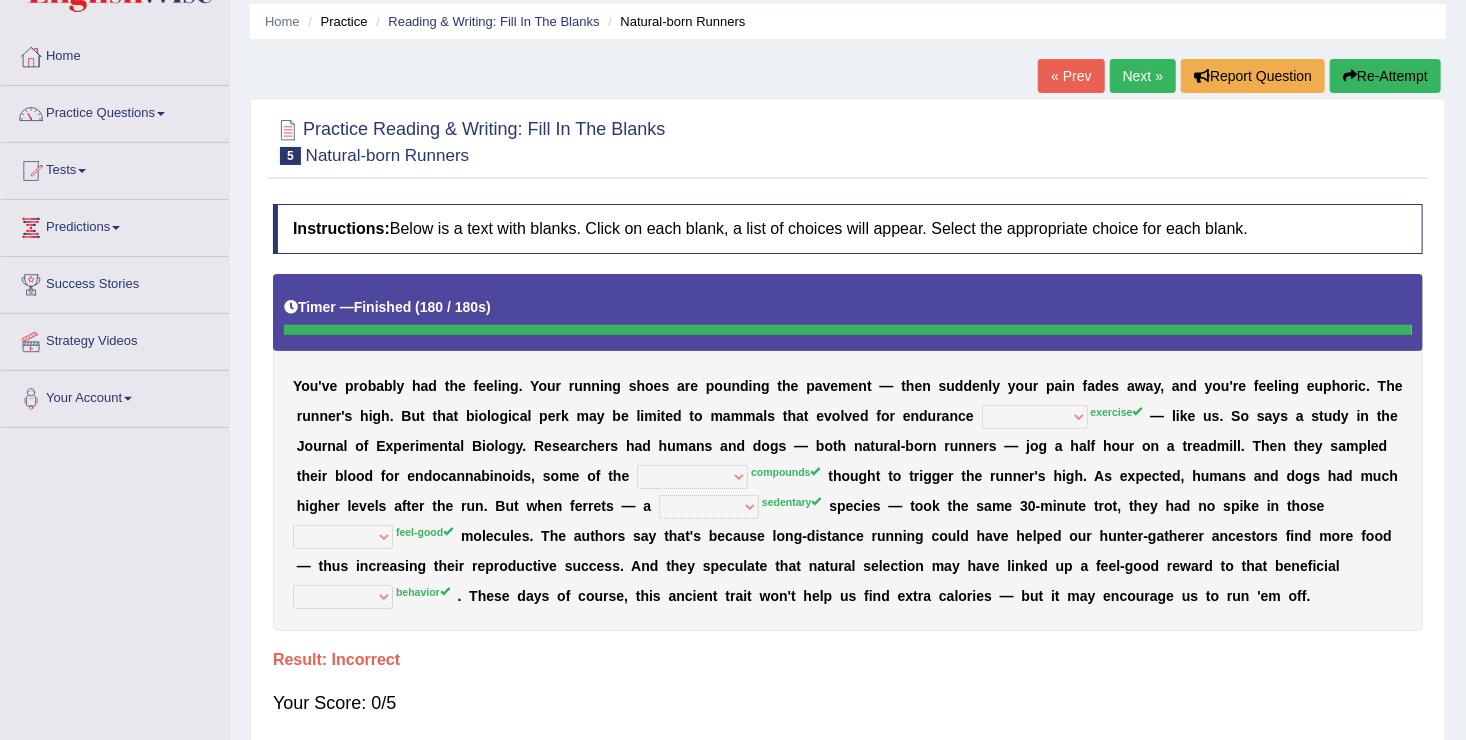 click on "Re-Attempt" at bounding box center (1385, 76) 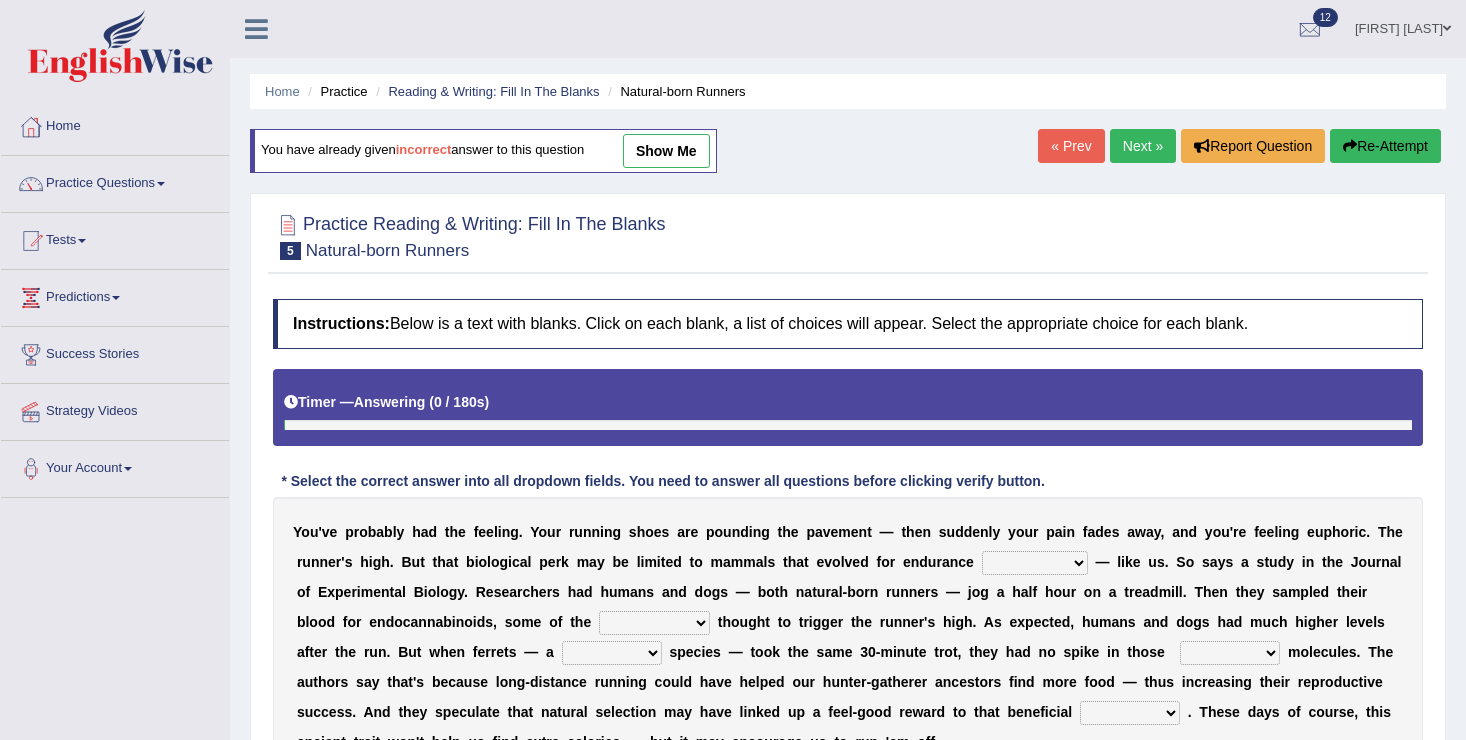 scroll, scrollTop: 70, scrollLeft: 0, axis: vertical 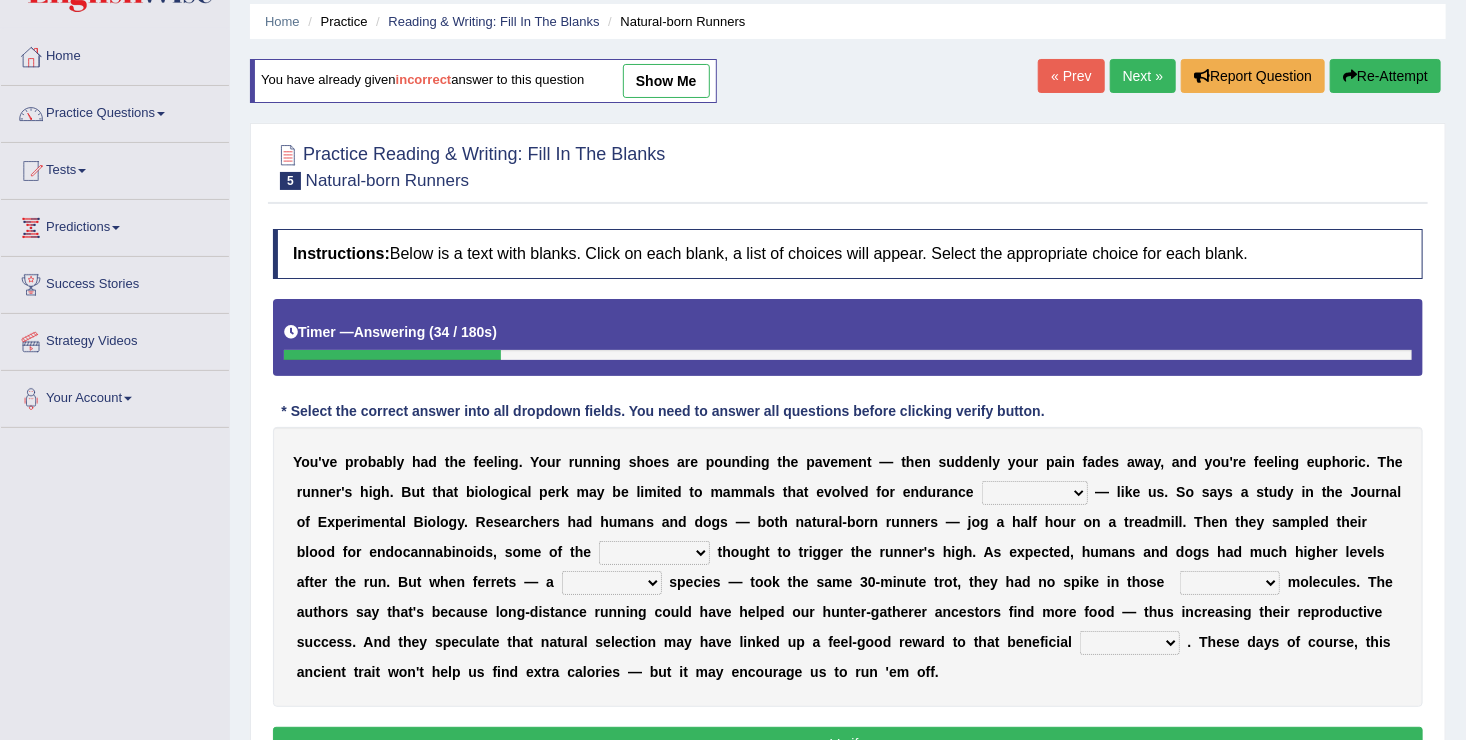 click on "dykes personalize classifies exercise" at bounding box center (1035, 493) 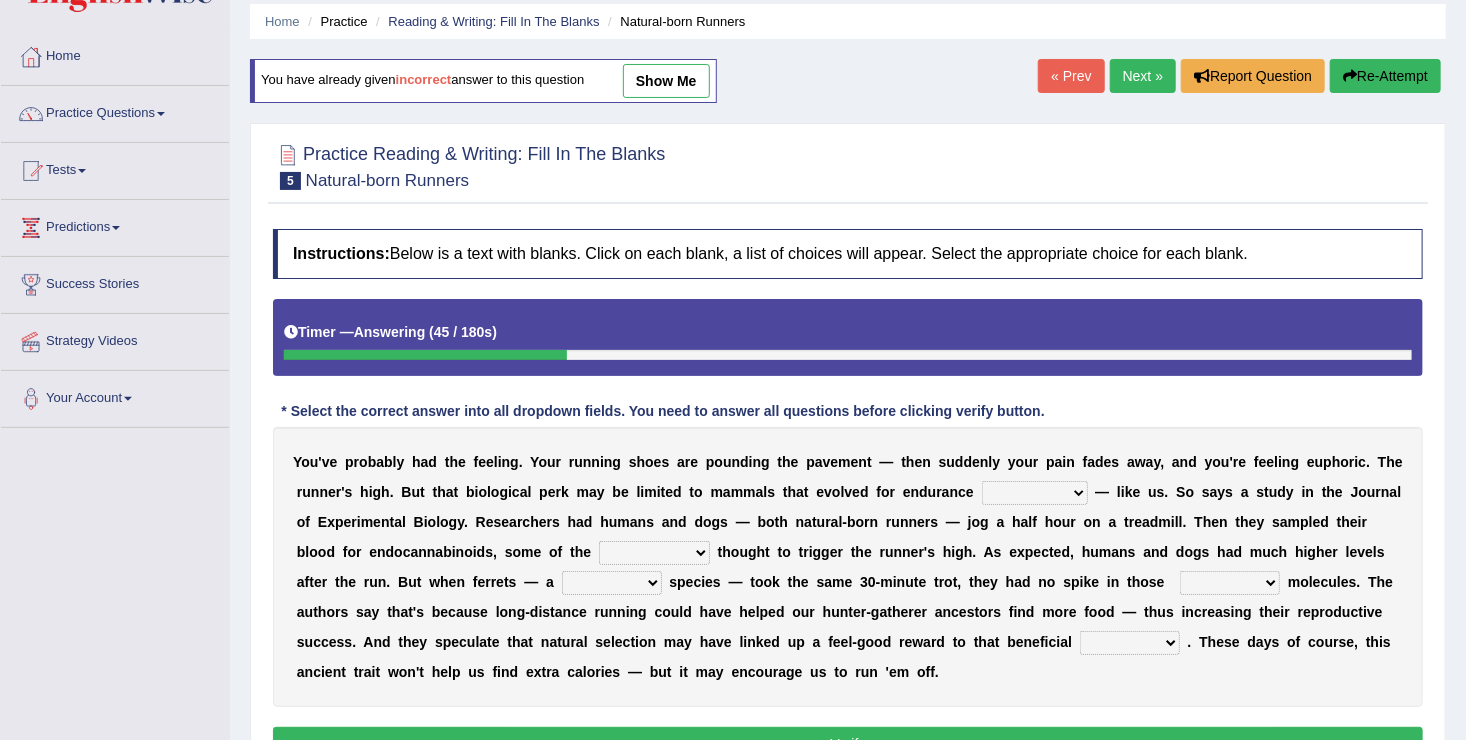click on "u" at bounding box center (932, 492) 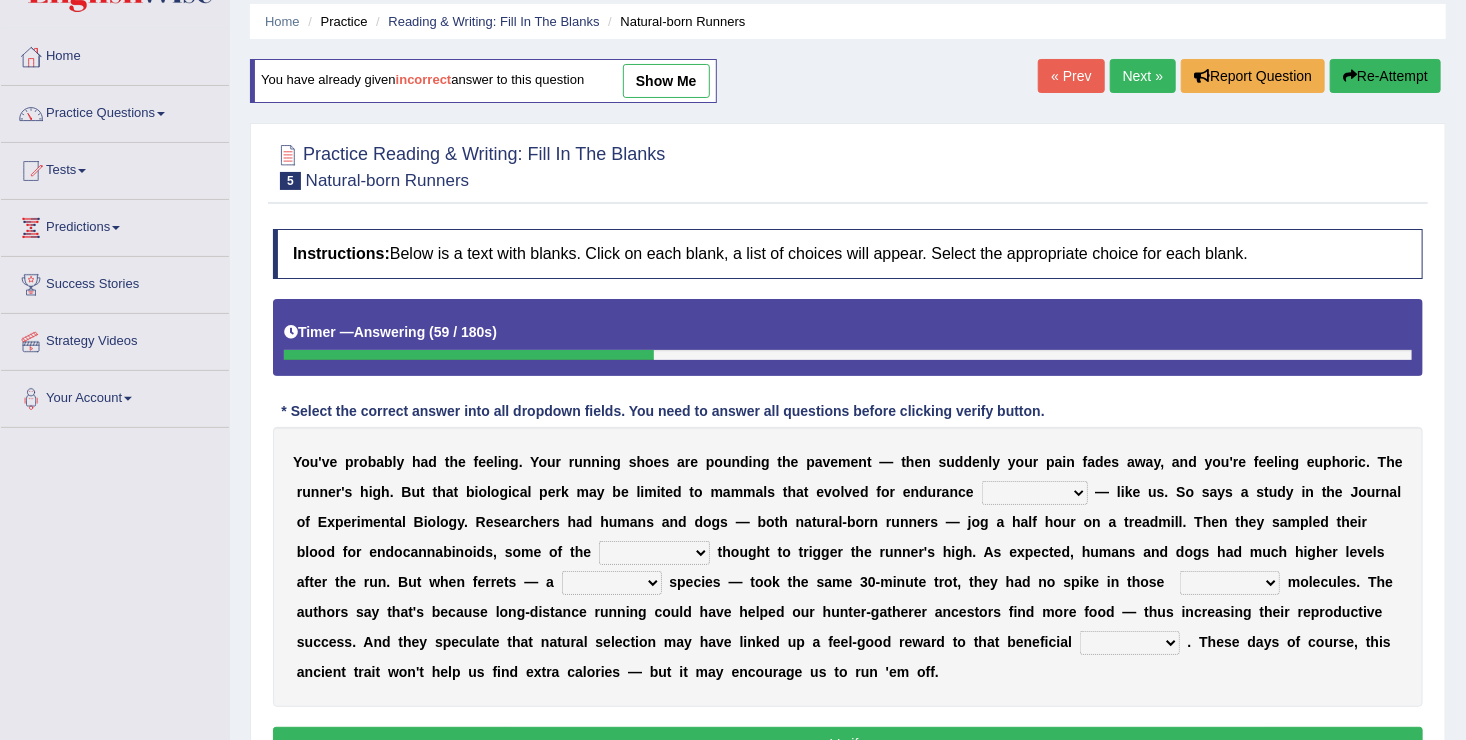 click on "a" at bounding box center [946, 492] 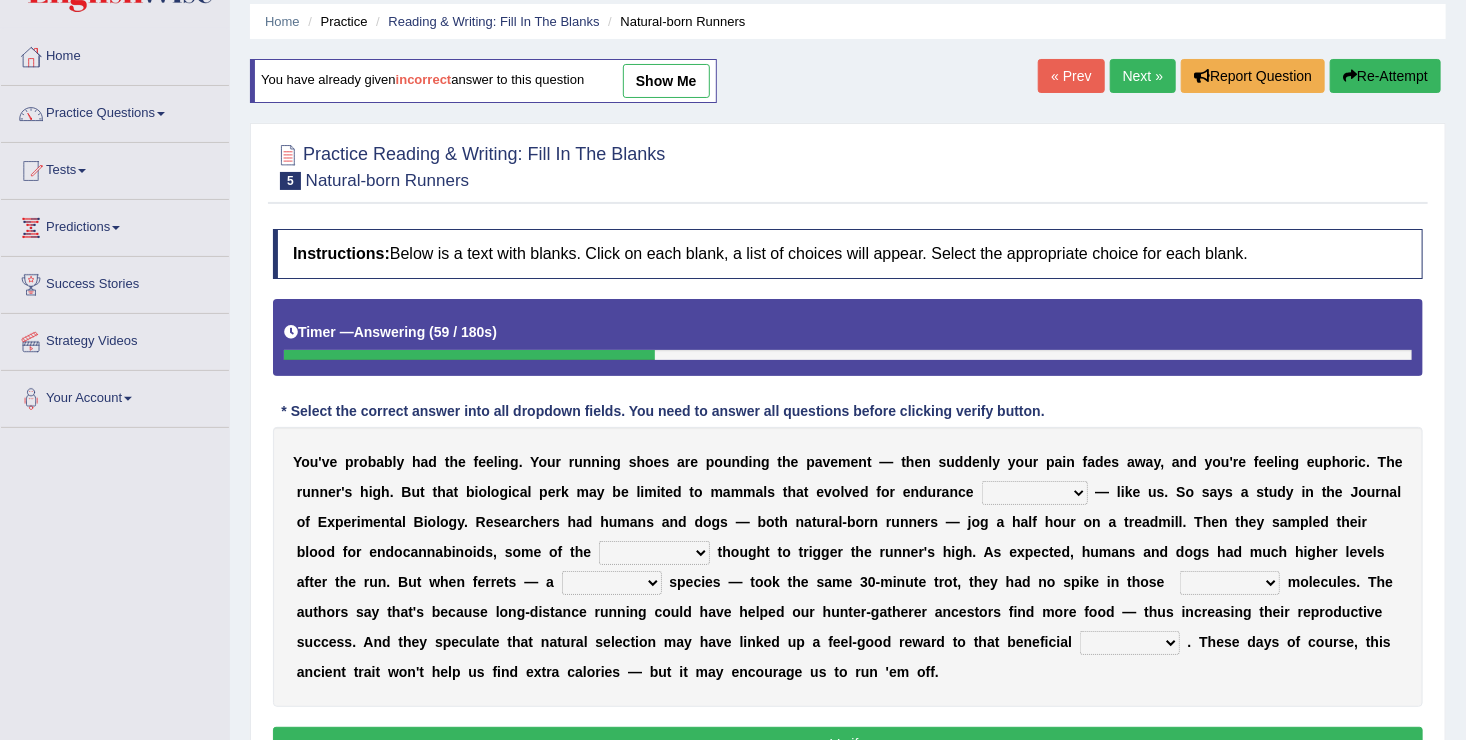 click on "a" at bounding box center [946, 492] 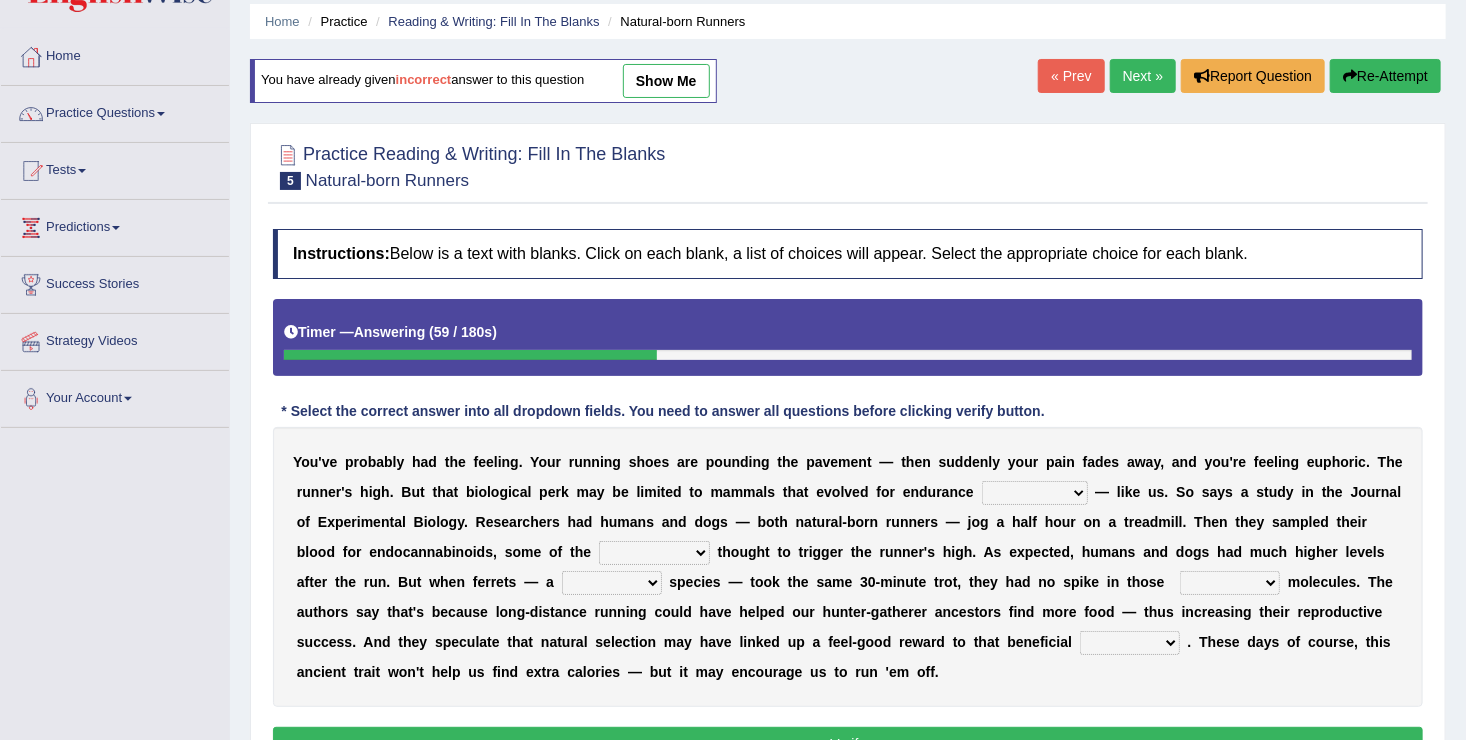 click on "a" at bounding box center [946, 492] 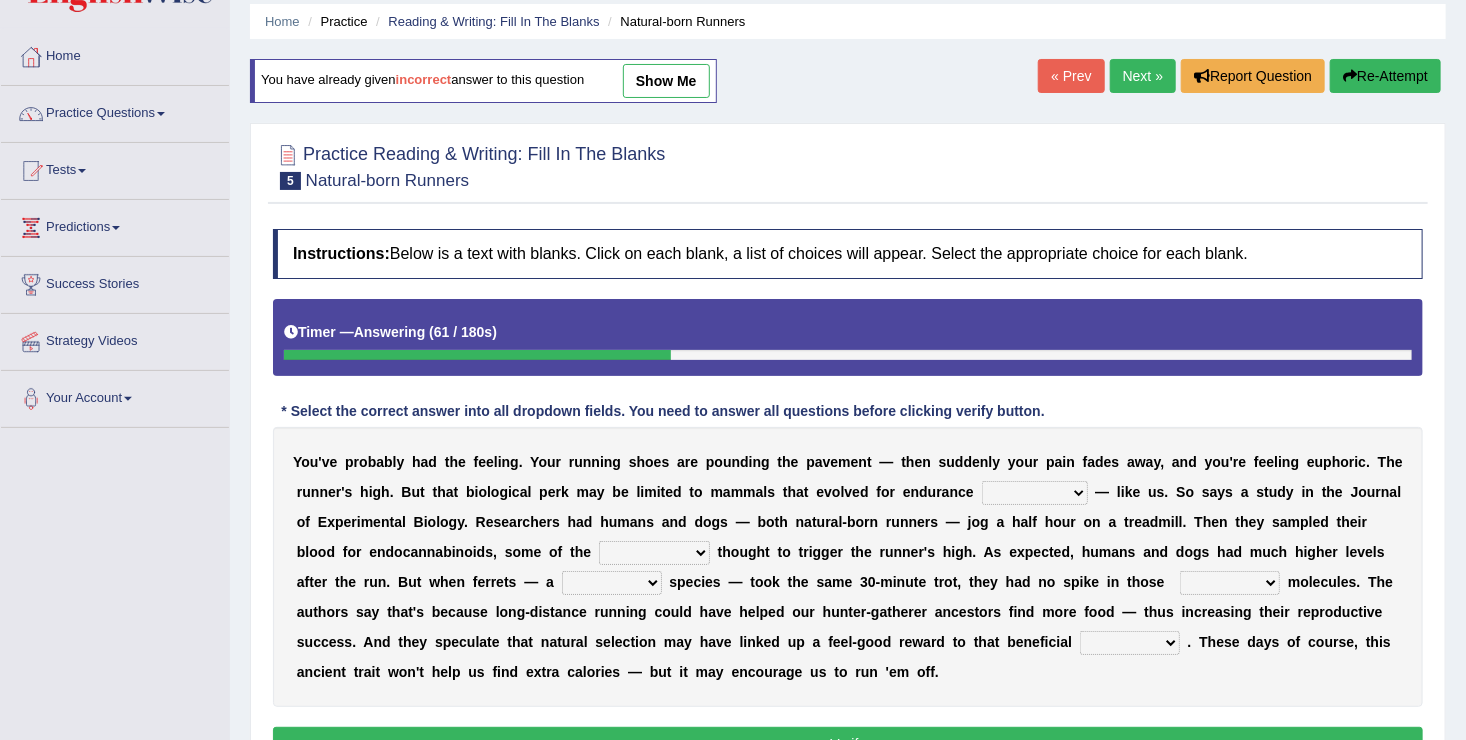 click on "a" at bounding box center [946, 492] 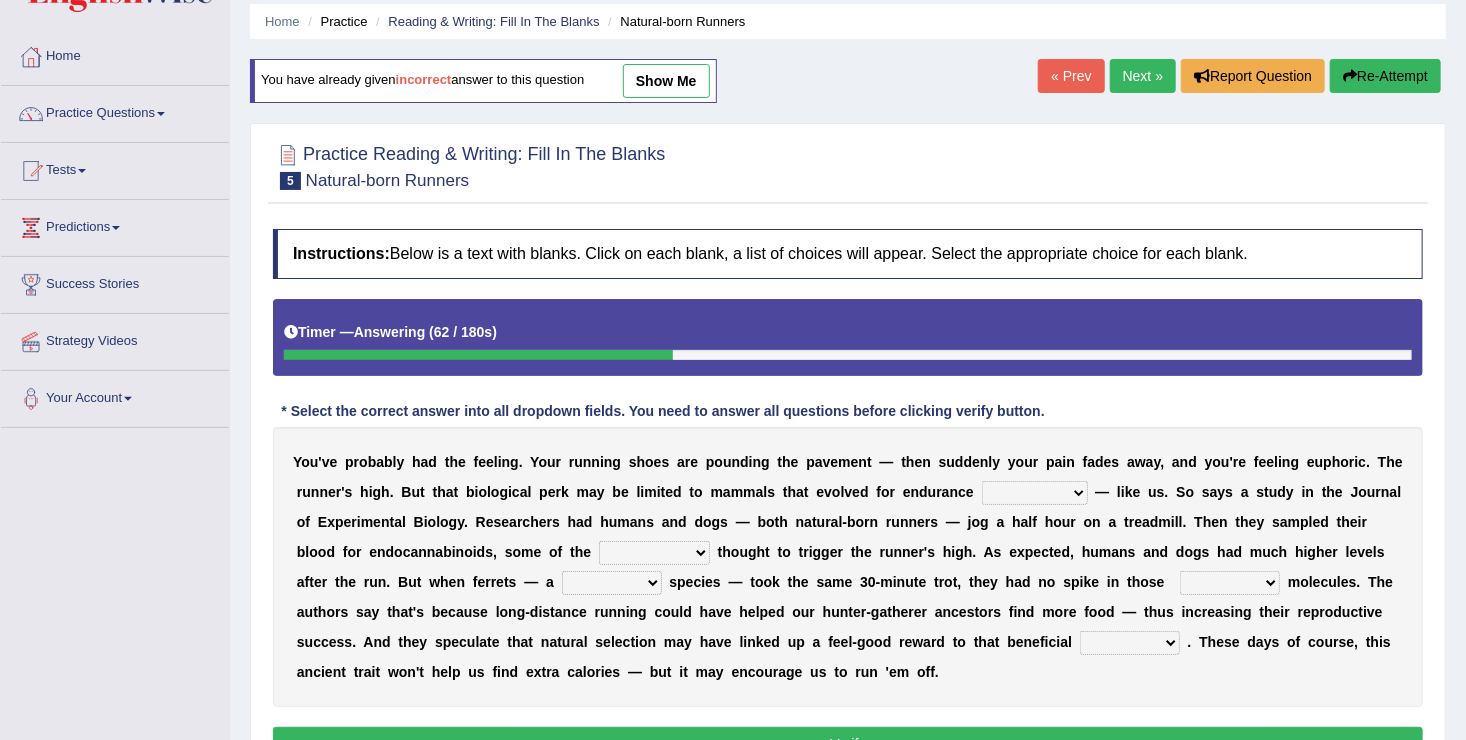 click on "a" at bounding box center [946, 492] 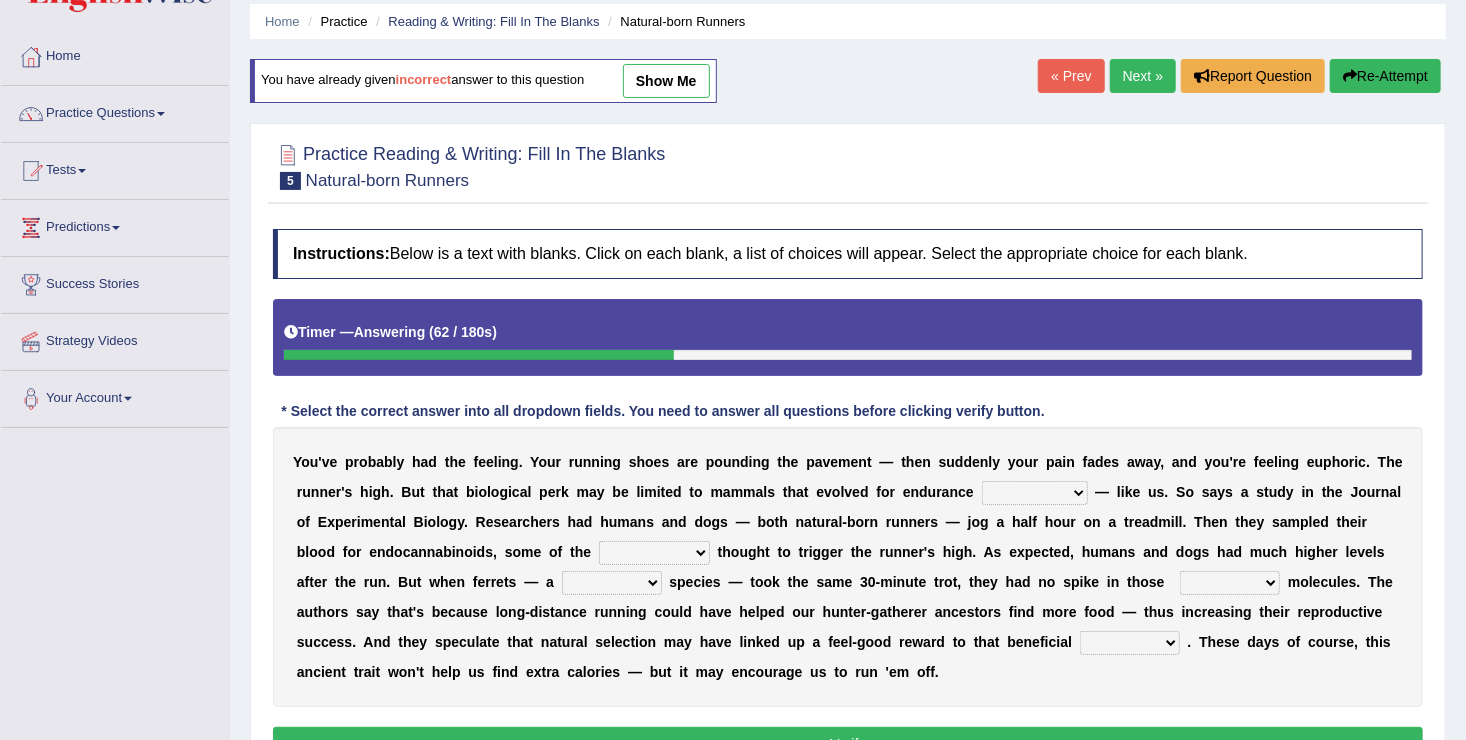 click on "a" at bounding box center [946, 492] 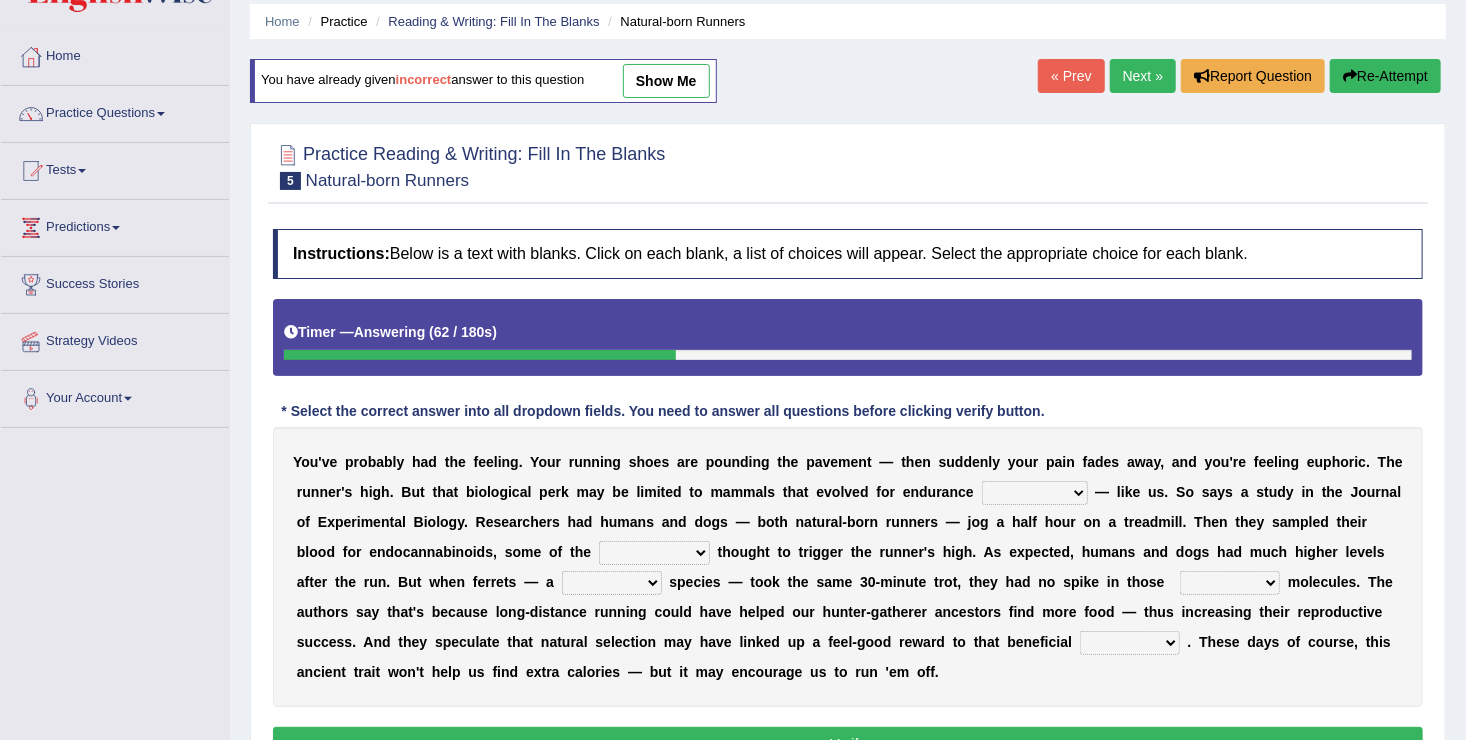click on "a" at bounding box center [946, 492] 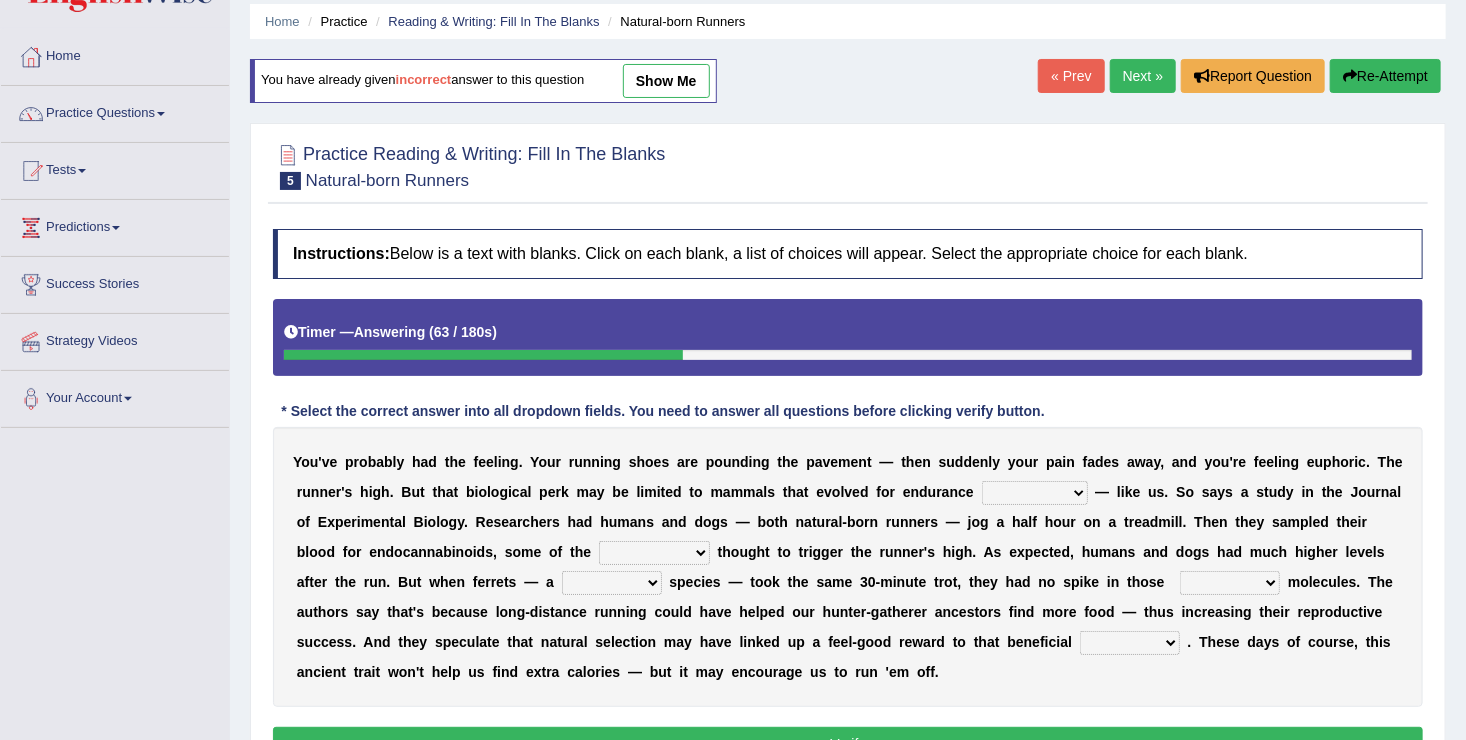 click on "dykes personalize classifies exercise" at bounding box center (1035, 493) 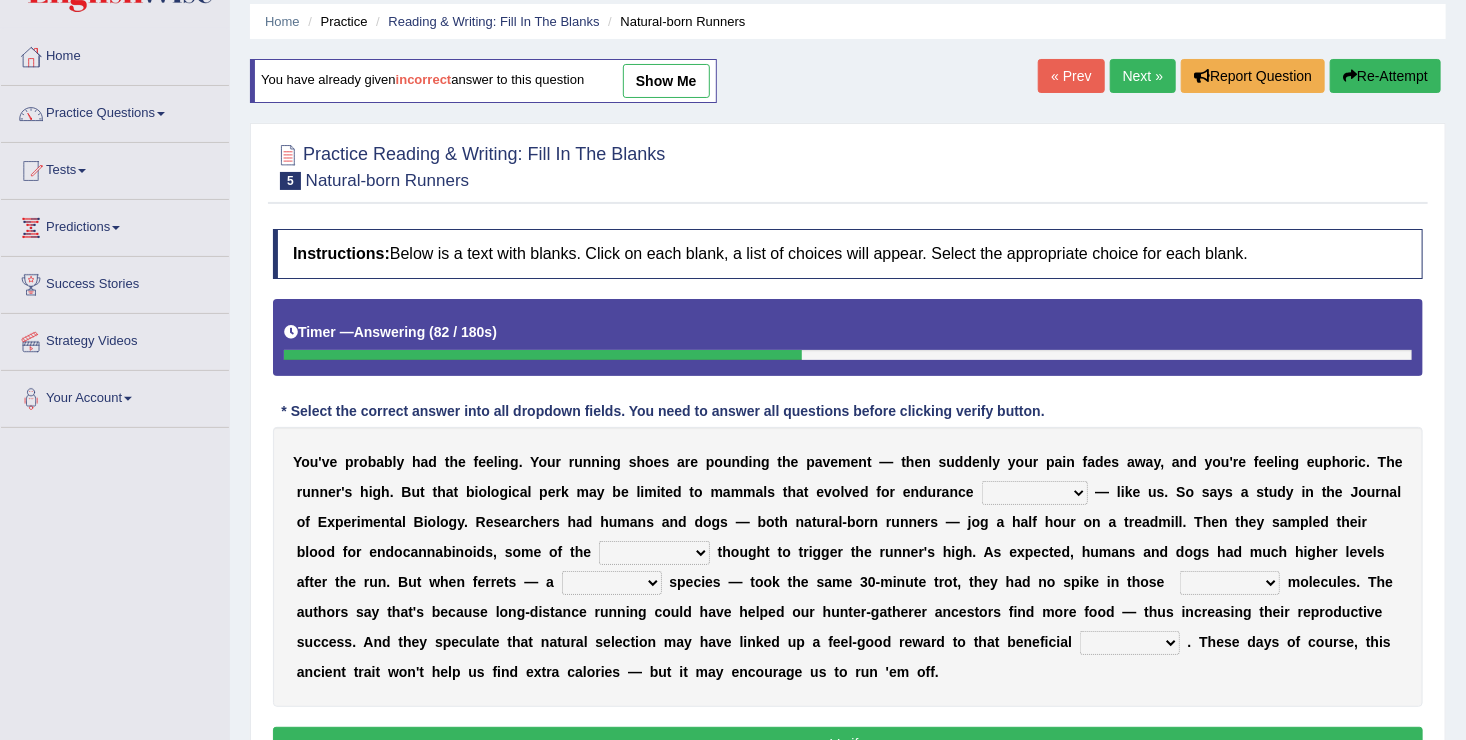 select on "exercise" 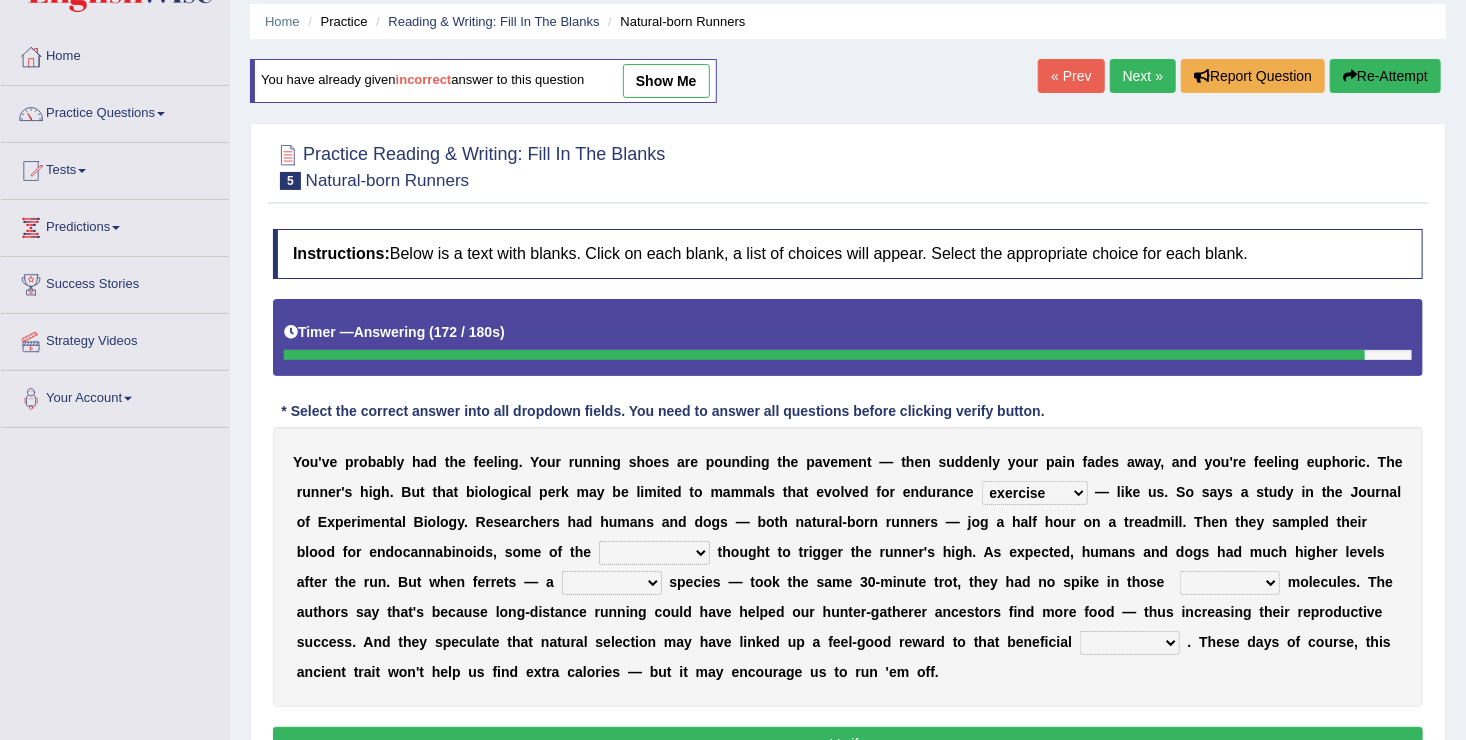click on "Re-Attempt" at bounding box center (1385, 76) 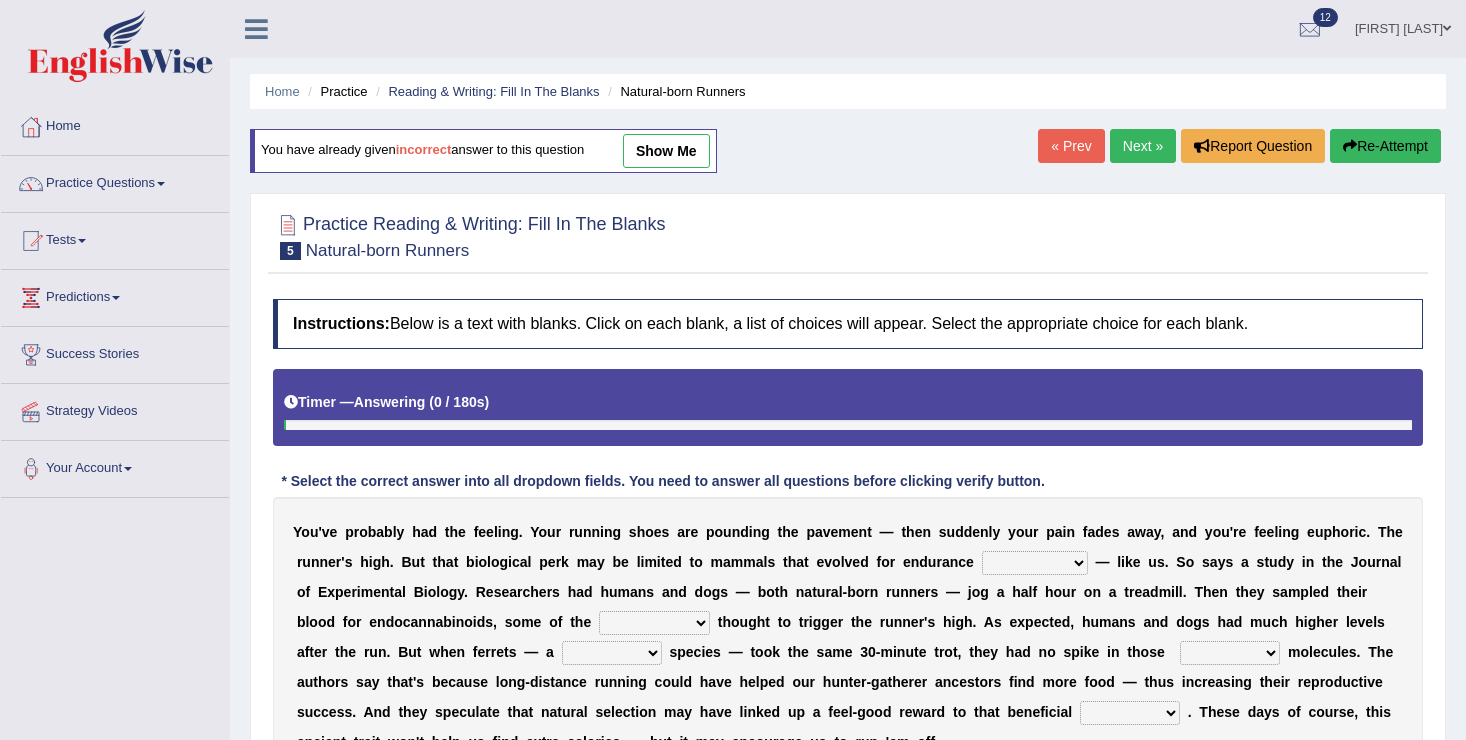 scroll, scrollTop: 70, scrollLeft: 0, axis: vertical 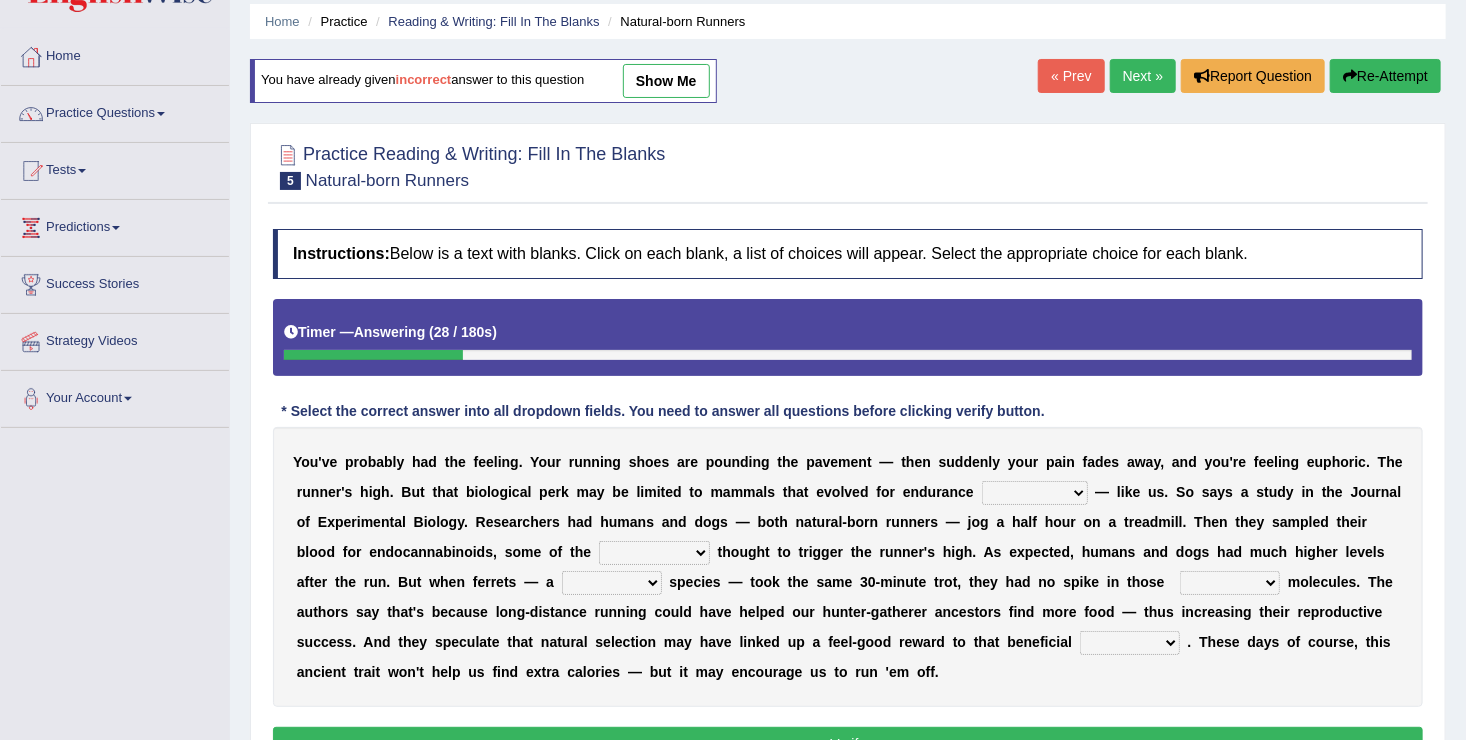 click on "dykes personalize classifies exercise" at bounding box center [1035, 493] 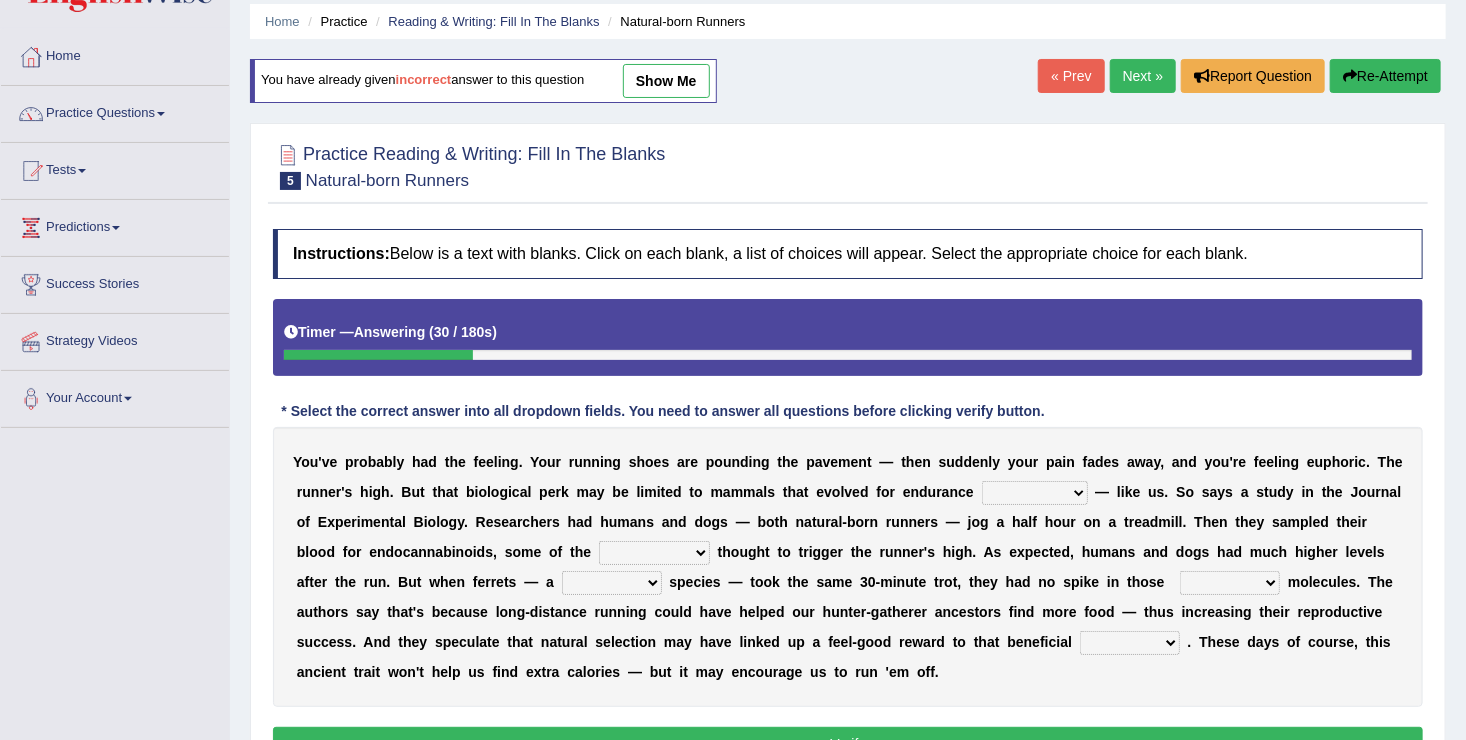 select on "exercise" 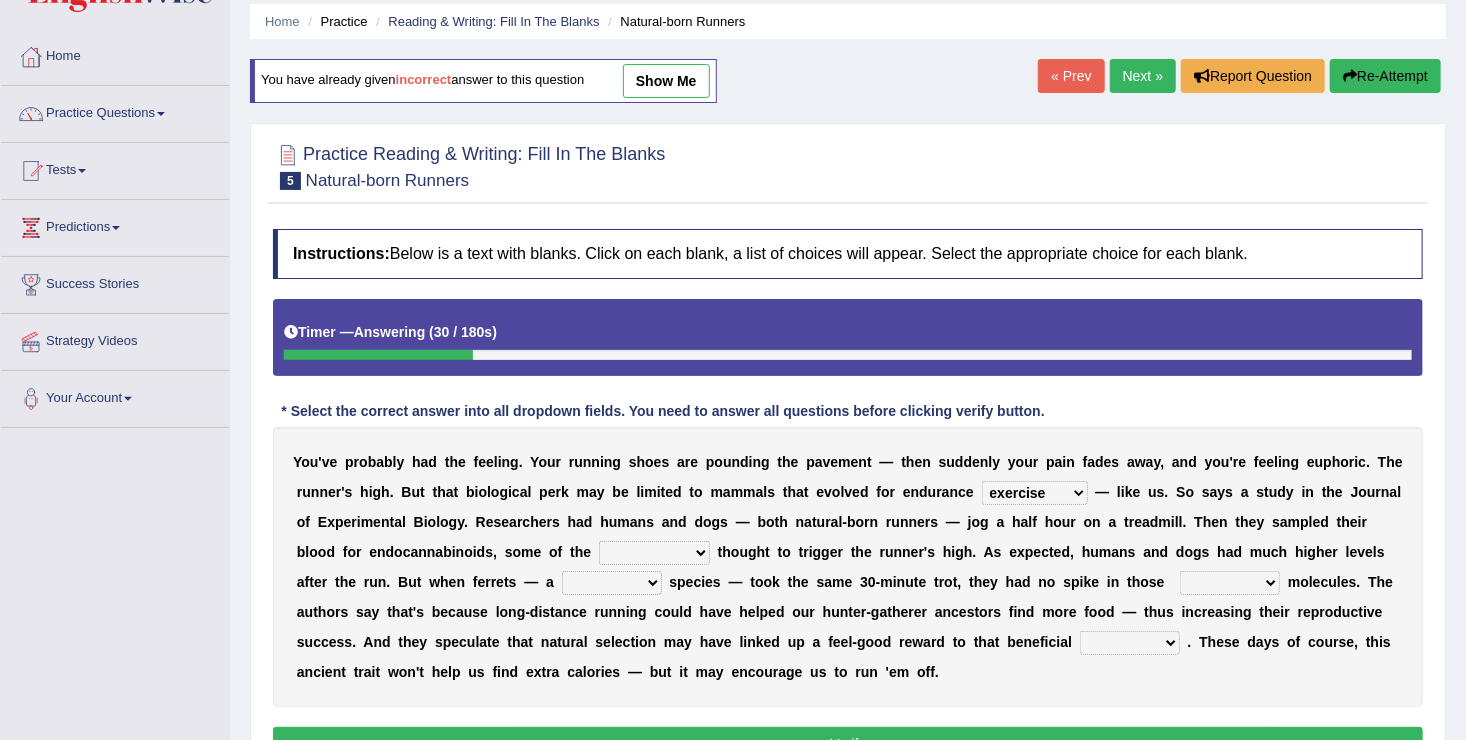 click on "dykes personalize classifies exercise" at bounding box center (1035, 493) 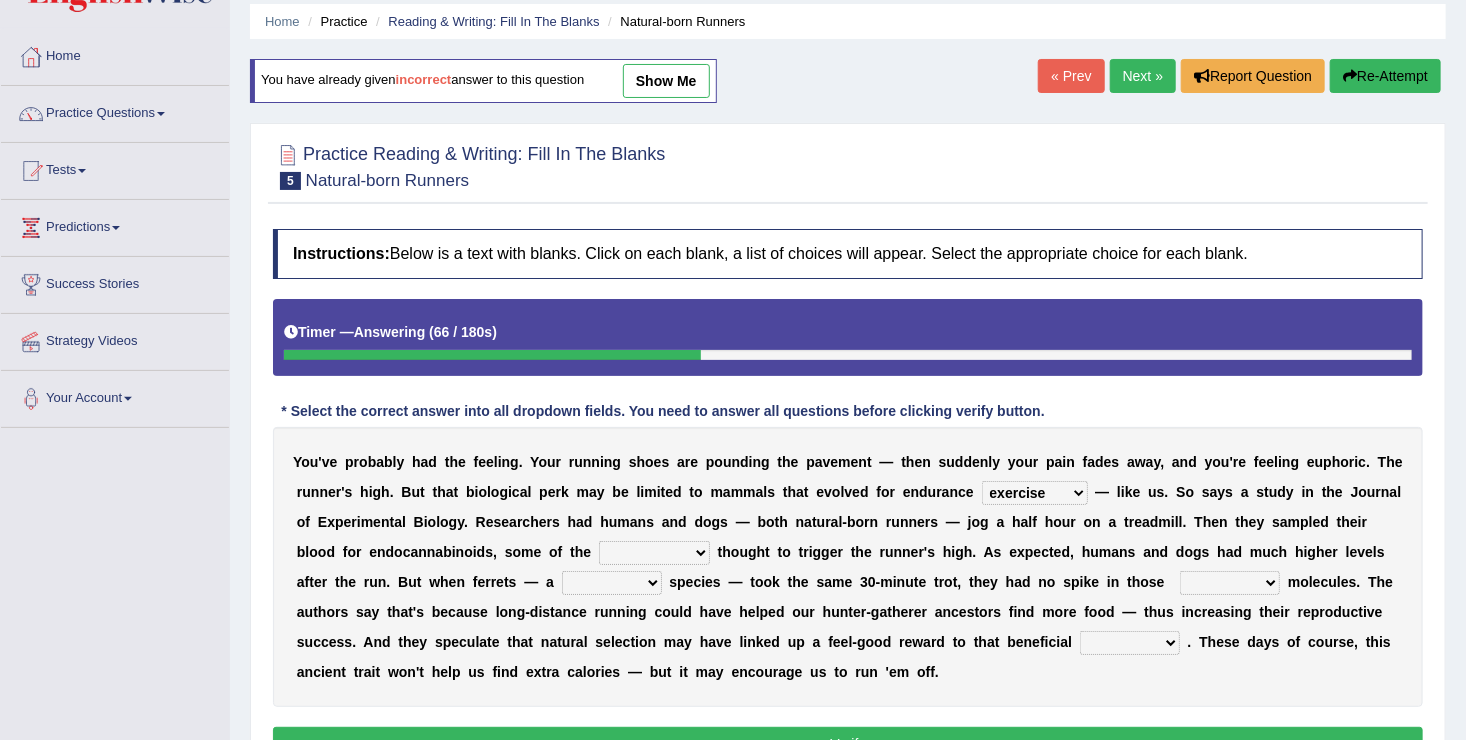 click on "almshouse turnarounds compounds foxhounds" at bounding box center [654, 553] 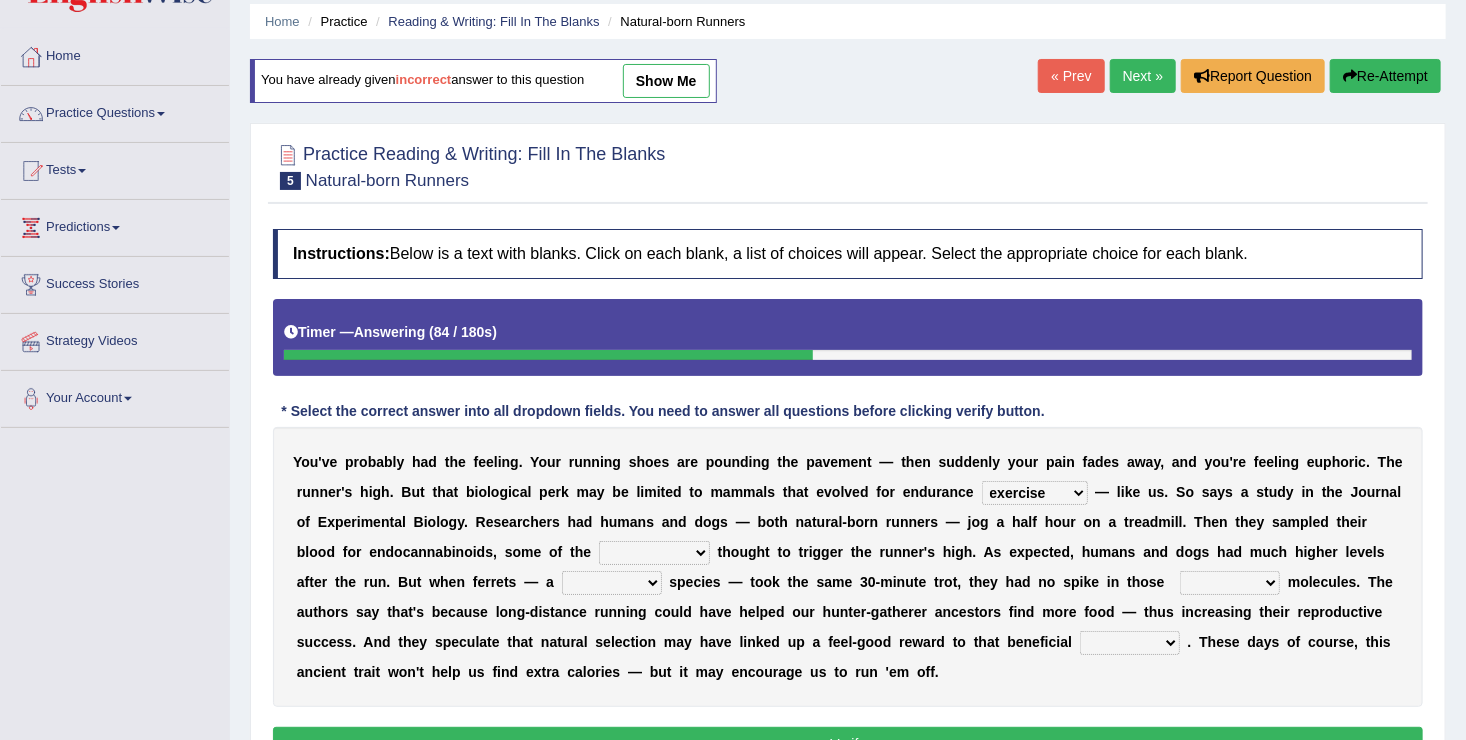 select on "compounds" 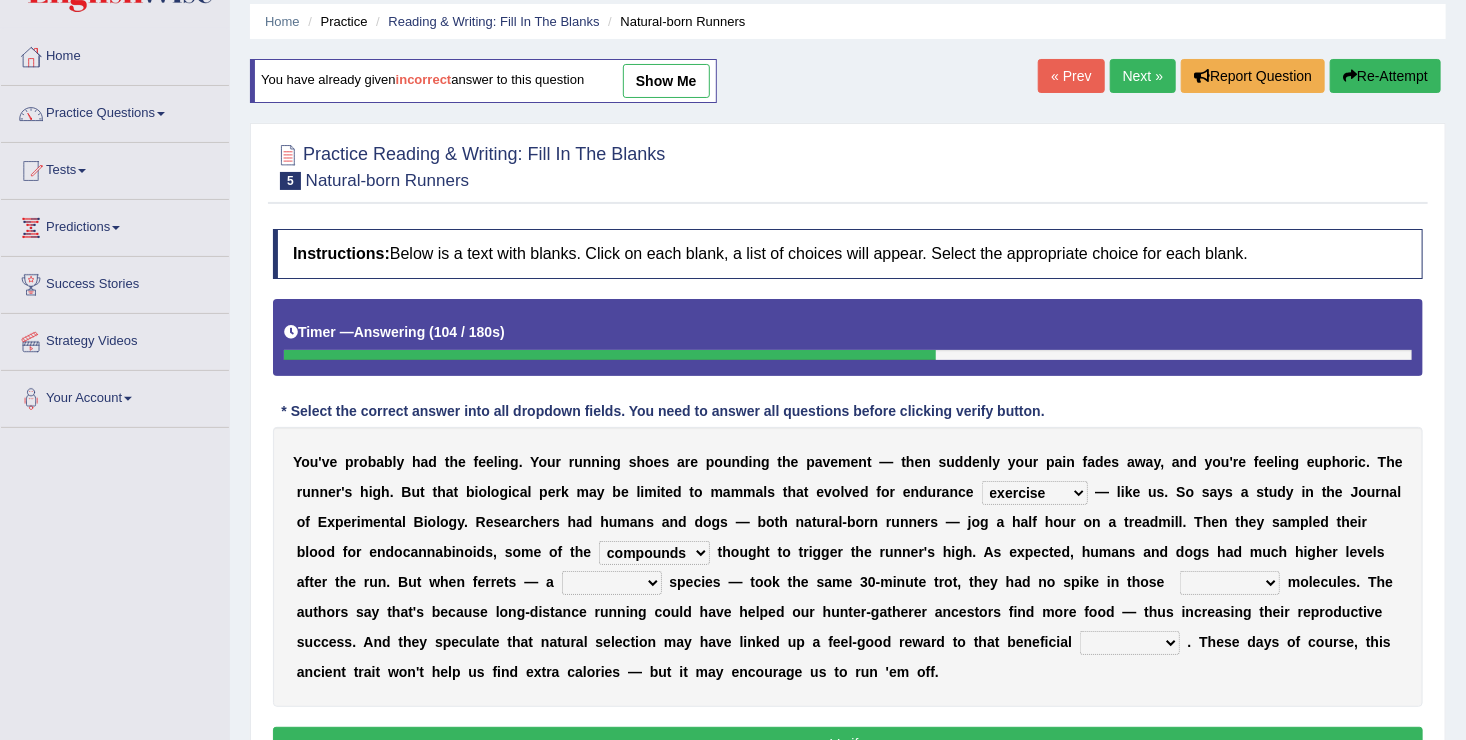 click on "excellency merely faerie sedentary" at bounding box center (612, 583) 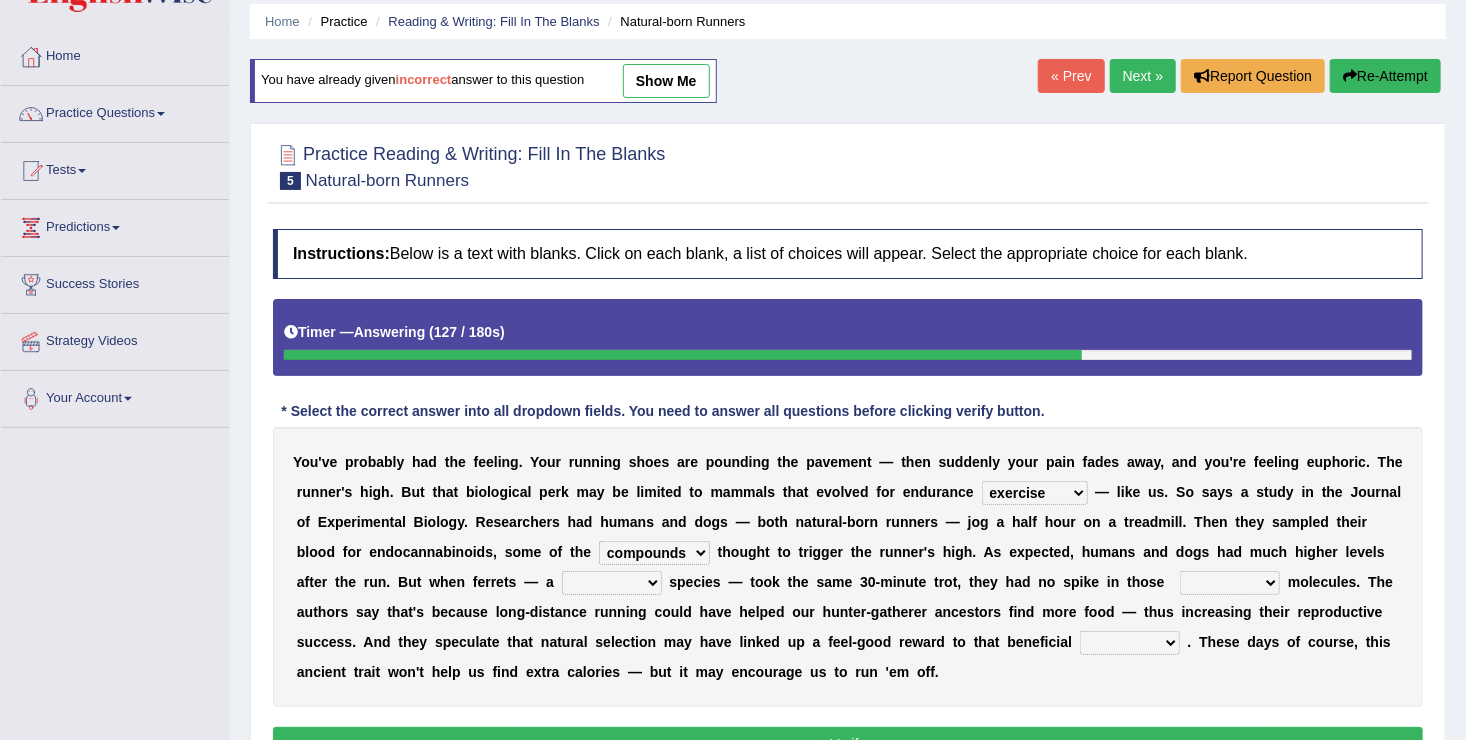select on "excellency" 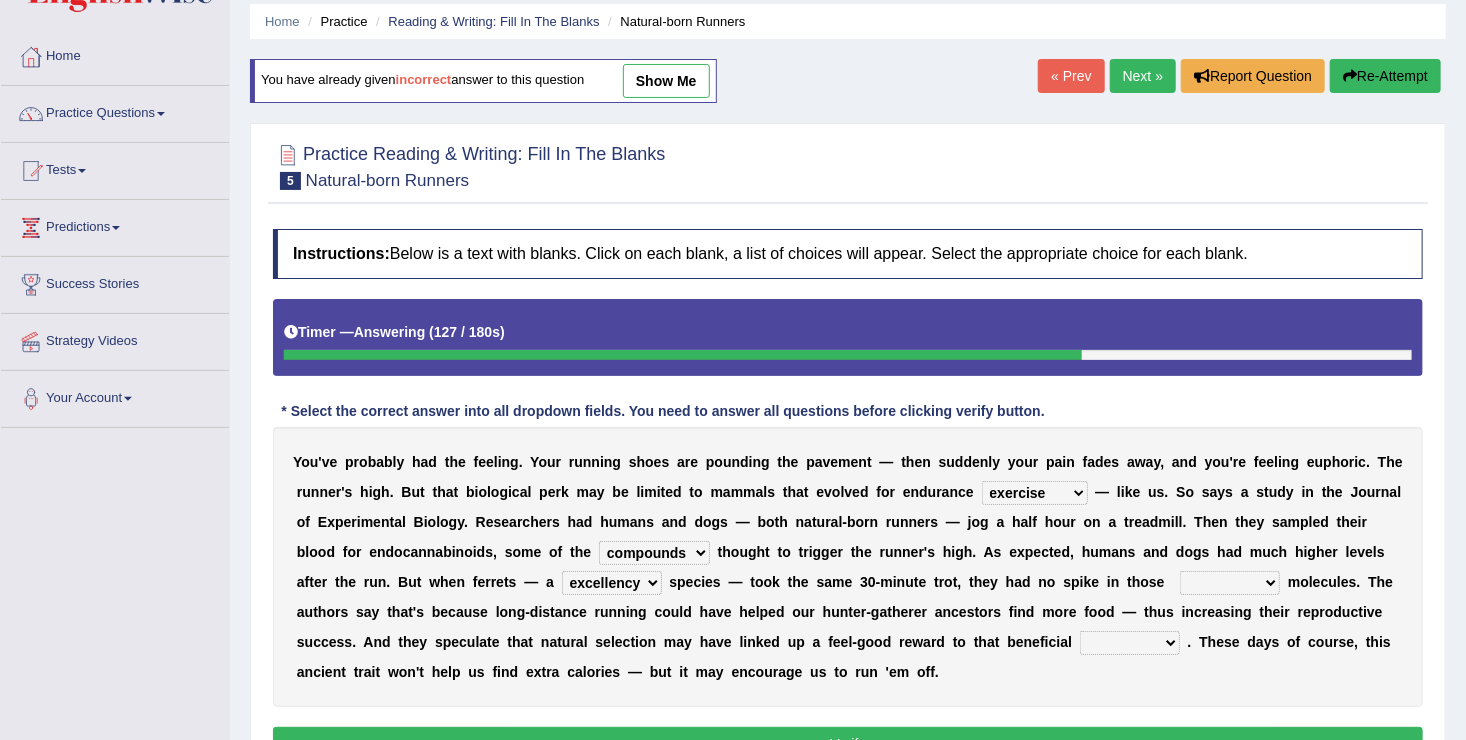 click on "excellency merely faerie sedentary" at bounding box center (612, 583) 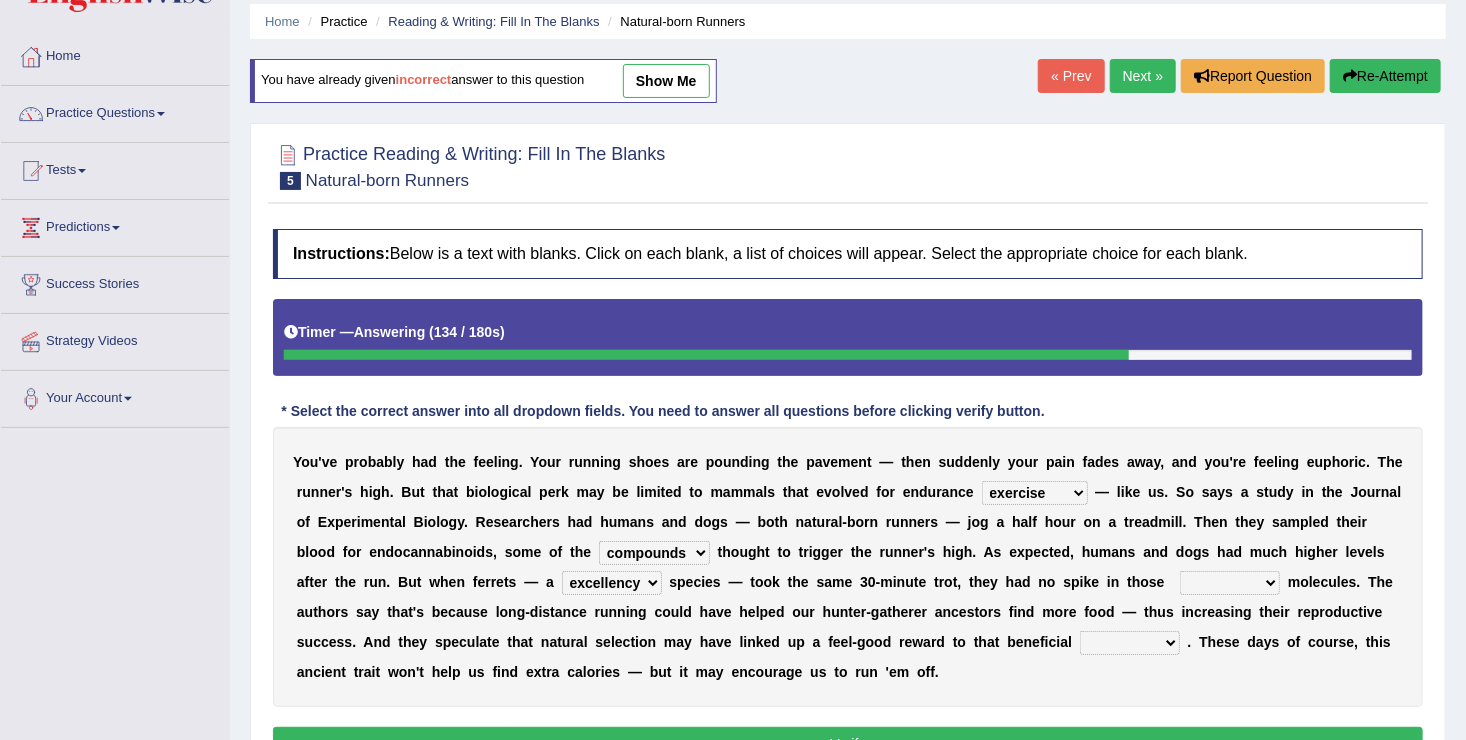 click on "groaned feel-good inchoate loaned" at bounding box center [1230, 583] 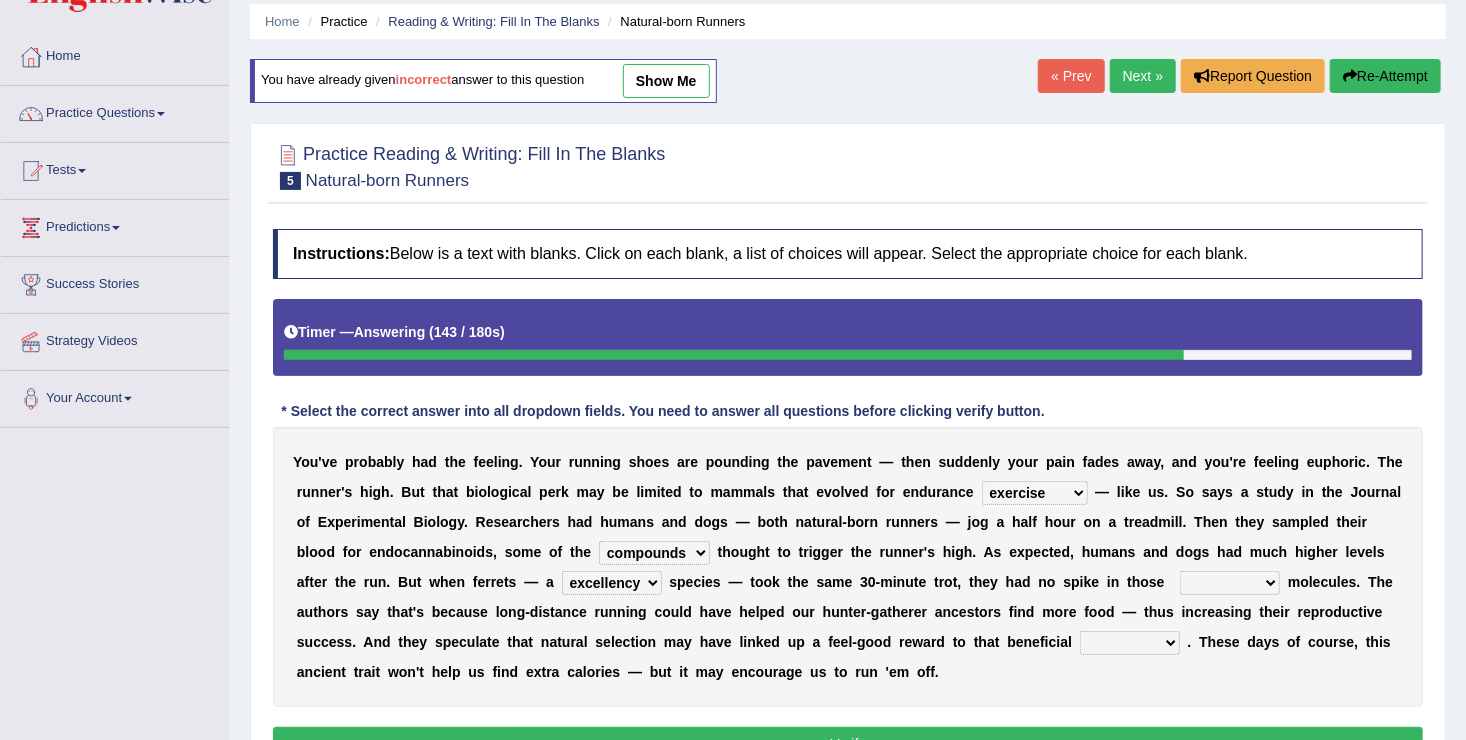 select on "loaned" 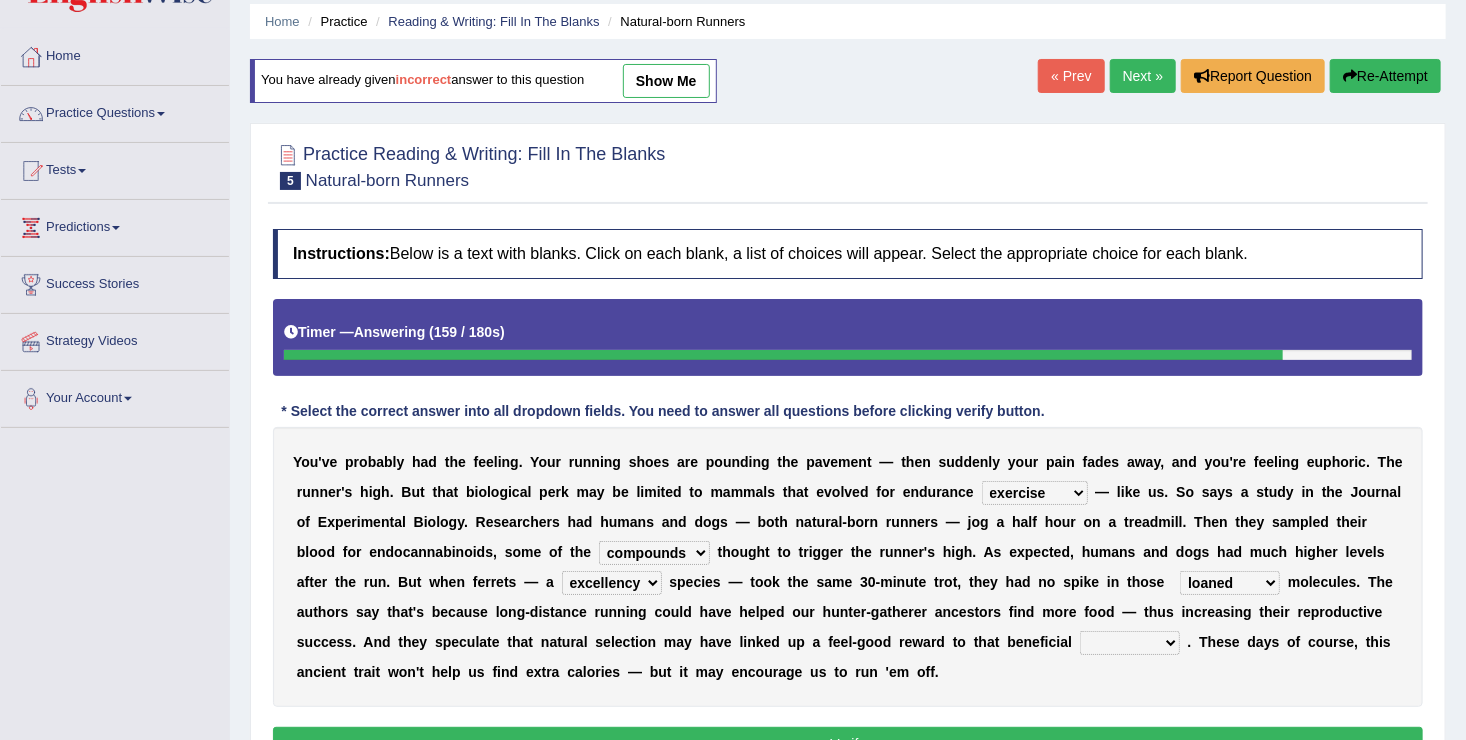 click on "Y o u ' v e    p r o b a b l y    h a d    t h e    f e e l i n g .    Y o u r    r u n n i n g    s h o e s    a r e    p o u n d i n g    t h e    p a v e m e n t    —    t h e n    s u d d e n l y    y o u r    p a i n    f a d e s    a w a y ,    a n d    y o u ' r e    f e e l i n g    e u p h o r i c .    T h e    r u n n e r ' s    h i g h .    B u t    t h a t    b i o l o g i c a l    p e r k    m a y    b e    l i m i t e d    t o    m a m m a l s    t h a t    e v o l v e d    f o r    e n d u r a n c e    dykes personalize classifies exercise    —    l i k e    u s .    S o    s a y s    a    s t u d y    i n    t h e    J o u r n a l    o f    E x p e r i m e n t a l    B i o l o g y .    R e s e a r c h e r s    h a d    h u m a n s    a n d    d o g s    —    b o t h    n a t u r a l - b o r n    r u n n e r s    —    j o g    a    h a l f    h o u r    o n    a    t r e a d m i l l .    T h e n    t h e y    s a m" at bounding box center (848, 567) 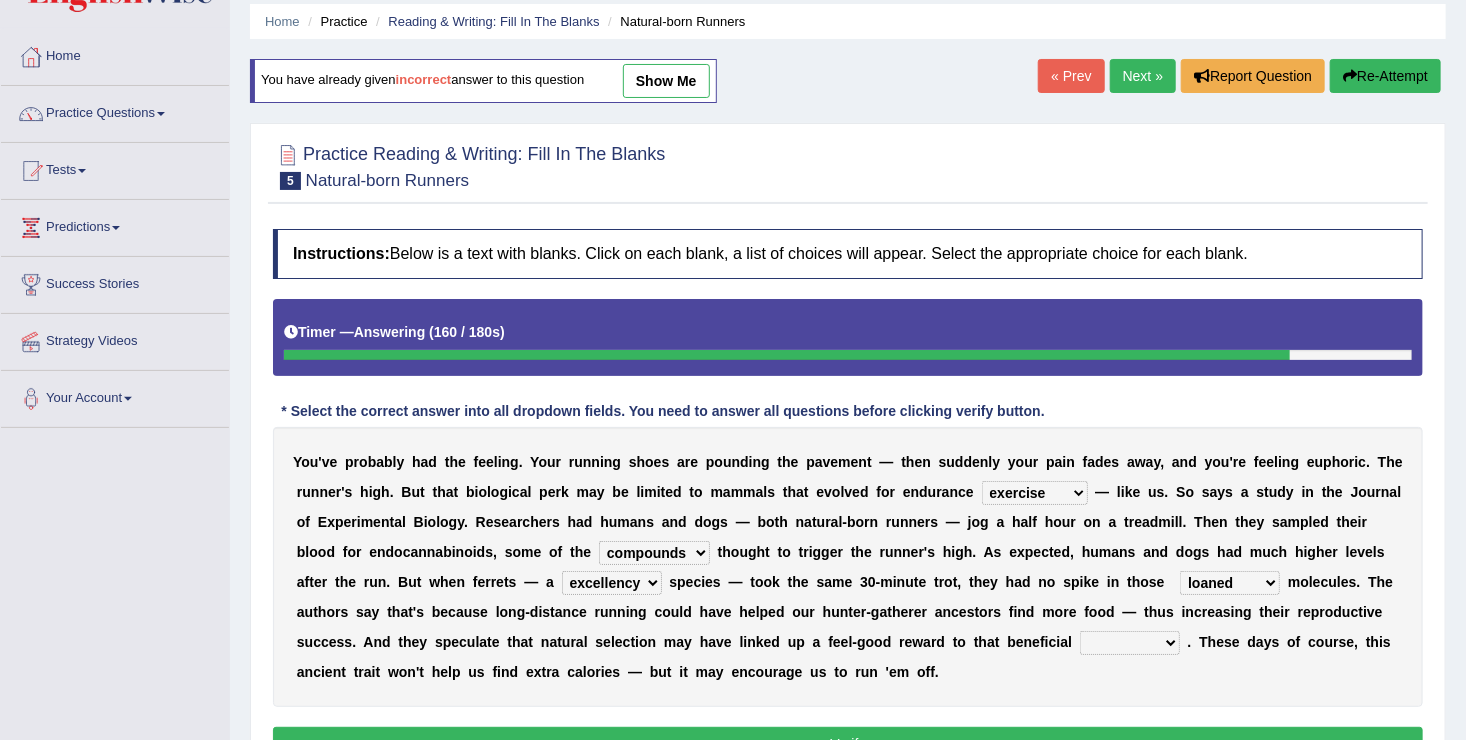 click on "wager exchanger behavior regulator" at bounding box center (1130, 643) 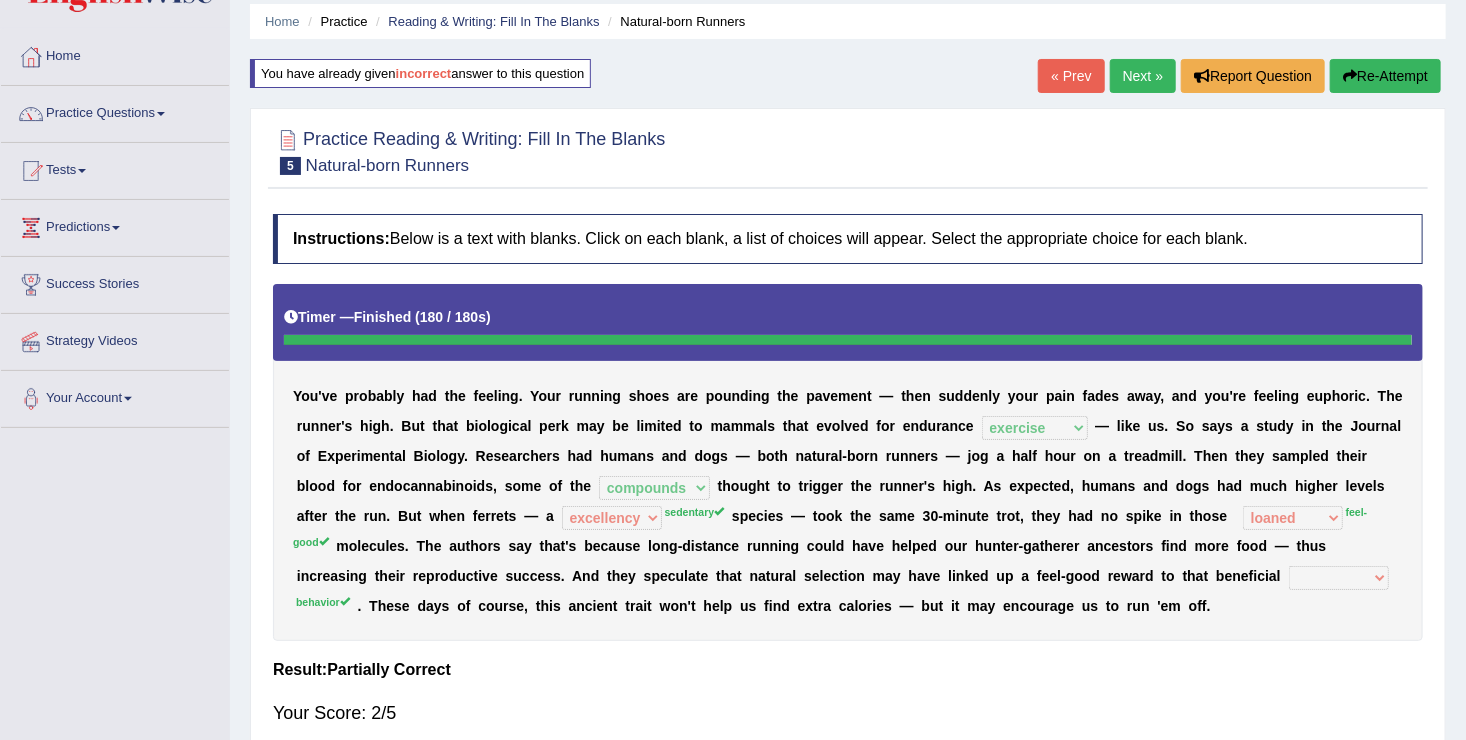 click on "sedentary" at bounding box center (695, 512) 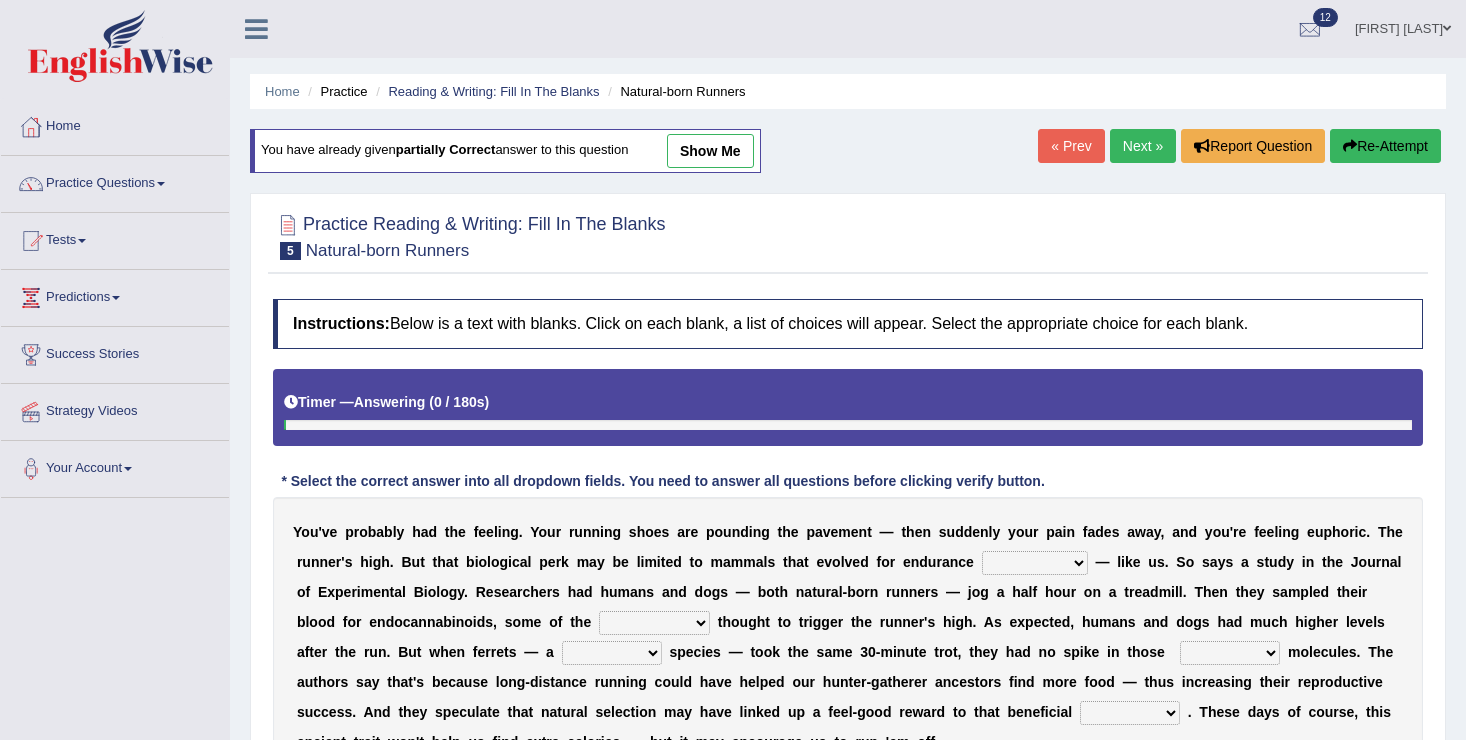 scroll, scrollTop: 70, scrollLeft: 0, axis: vertical 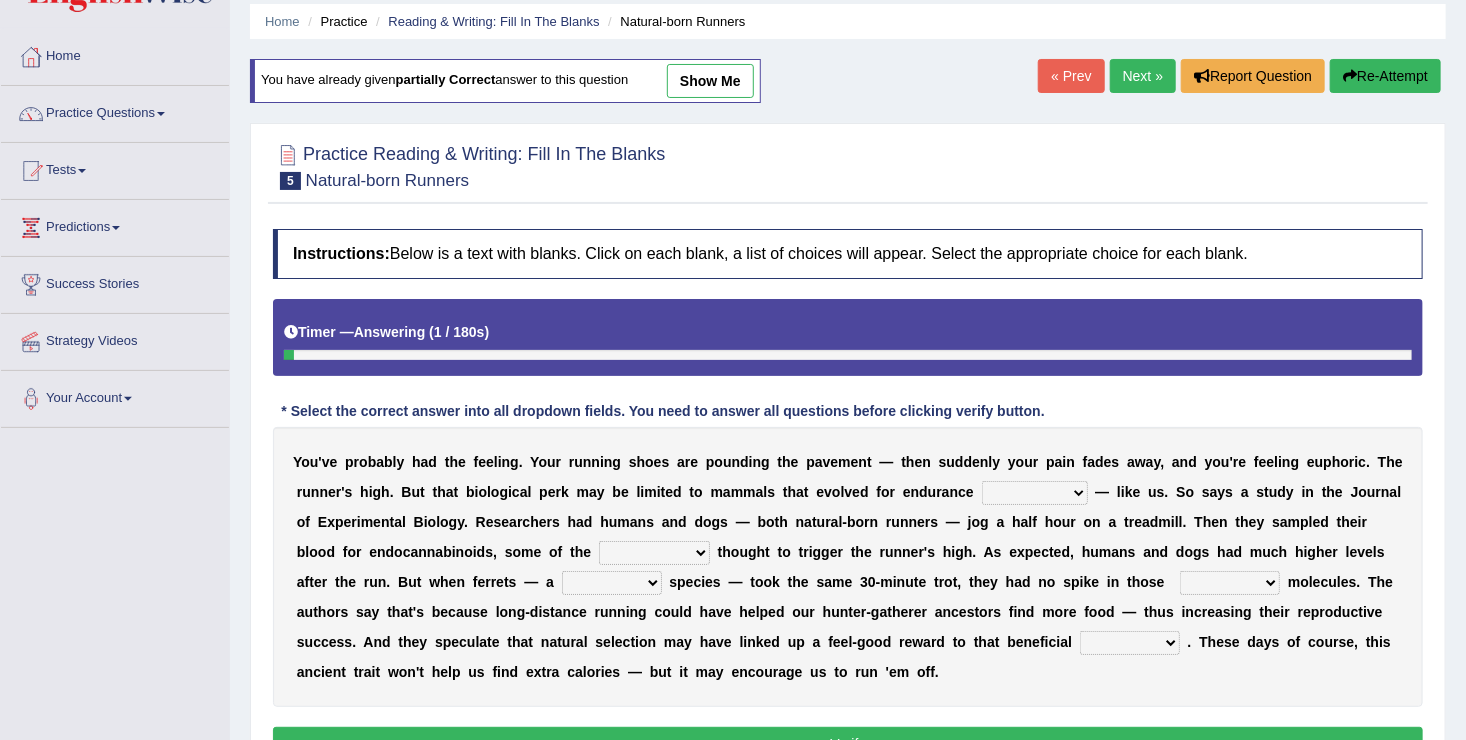 click on "dykes personalize classifies exercise" at bounding box center [1035, 493] 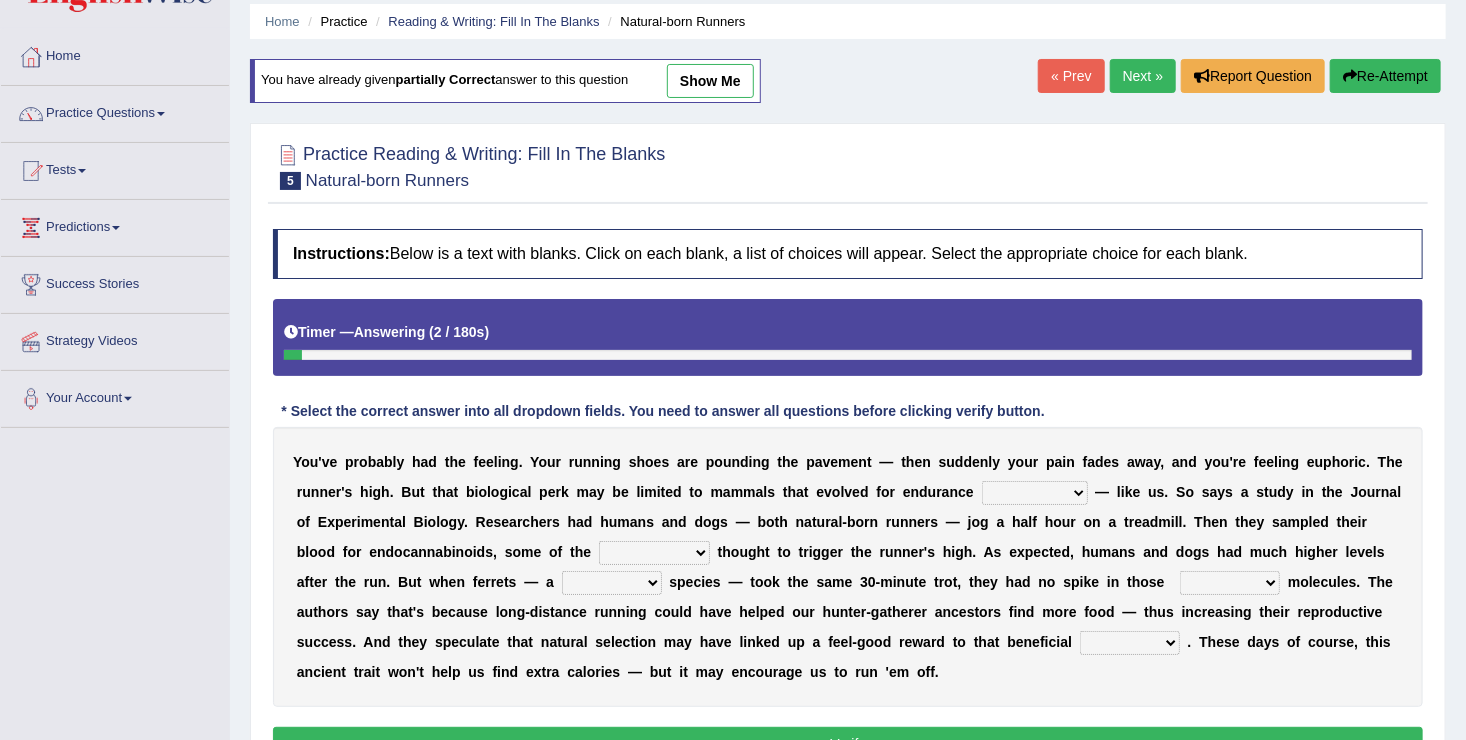 select on "exercise" 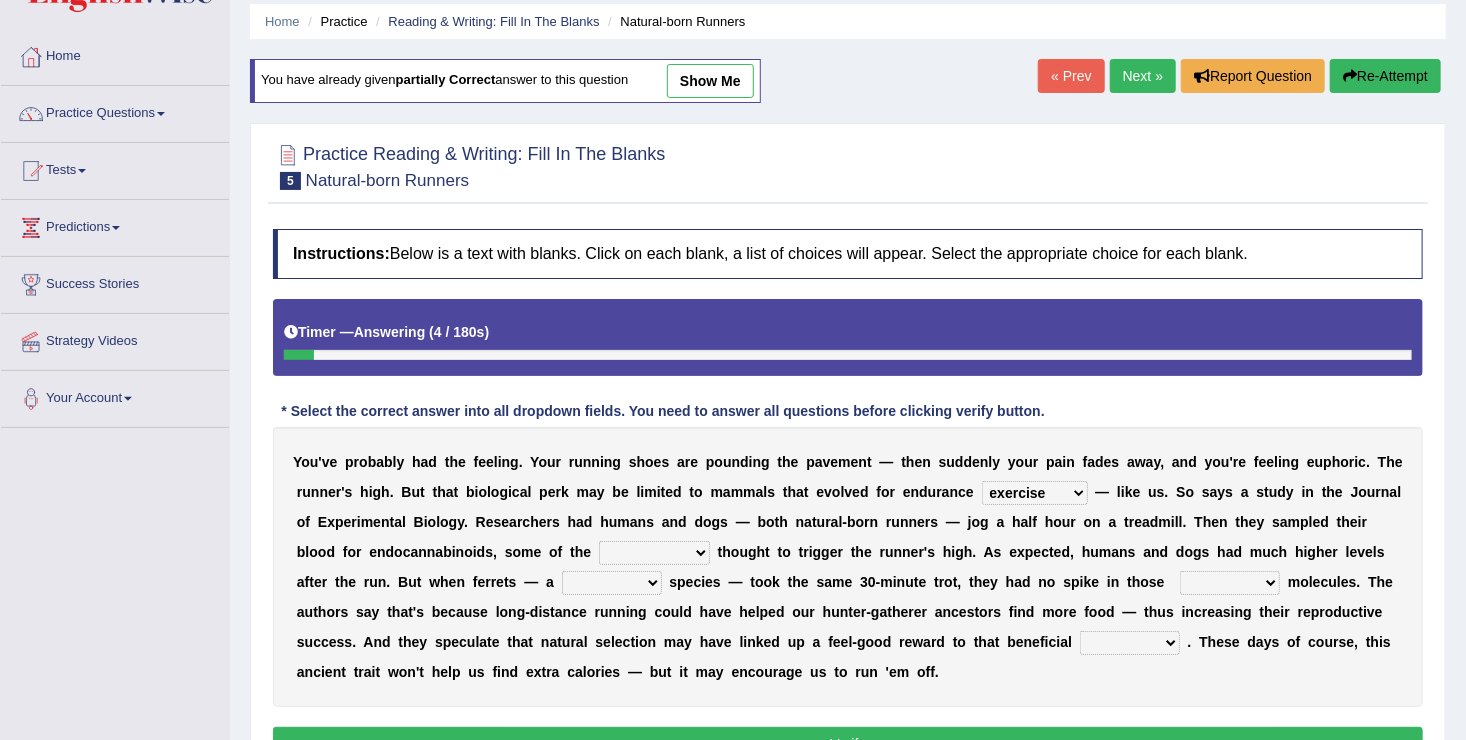 click on "Y o u ' v e    p r o b a b l y    h a d    t h e    f e e l i n g .    Y o u r    r u n n i n g    s h o e s    a r e    p o u n d i n g    t h e    p a v e m e n t    —    t h e n    s u d d e n l y    y o u r    p a i n    f a d e s    a w a y ,    a n d    y o u ' r e    f e e l i n g    e u p h o r i c .    T h e    r u n n e r ' s    h i g h .    B u t    t h a t    b i o l o g i c a l    p e r k    m a y    b e    l i m i t e d    t o    m a m m a l s    t h a t    e v o l v e d    f o r    e n d u r a n c e    dykes personalize classifies exercise    —    l i k e    u s .    S o    s a y s    a    s t u d y    i n    t h e    J o u r n a l    o f    E x p e r i m e n t a l    B i o l o g y .    R e s e a r c h e r s    h a d    h u m a n s    a n d    d o g s    —    b o t h    n a t u r a l - b o r n    r u n n e r s    —    j o g    a    h a l f    h o u r    o n    a    t r e a d m i l l .    T h e n    t h e y    s a m" at bounding box center (848, 567) 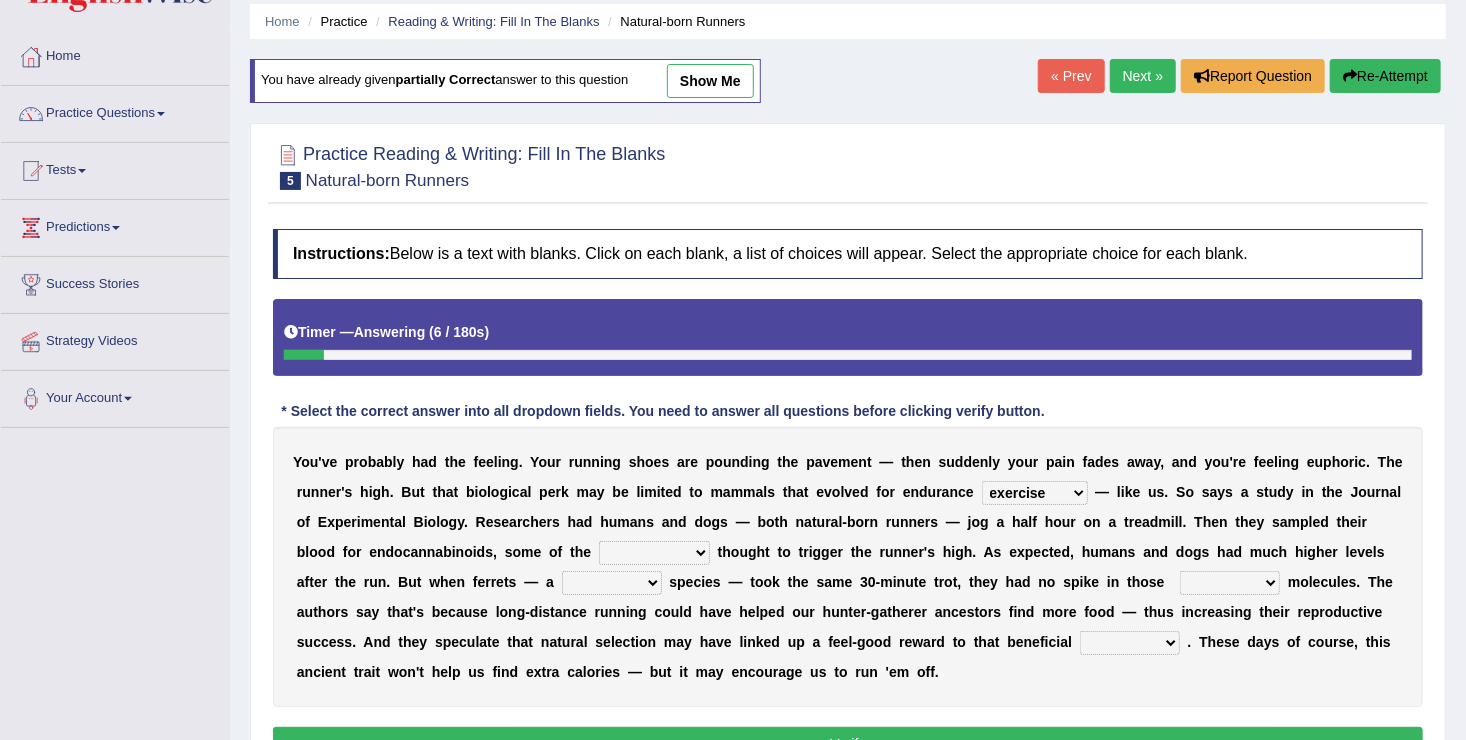 click on "almshouse turnarounds compounds foxhounds" at bounding box center [654, 553] 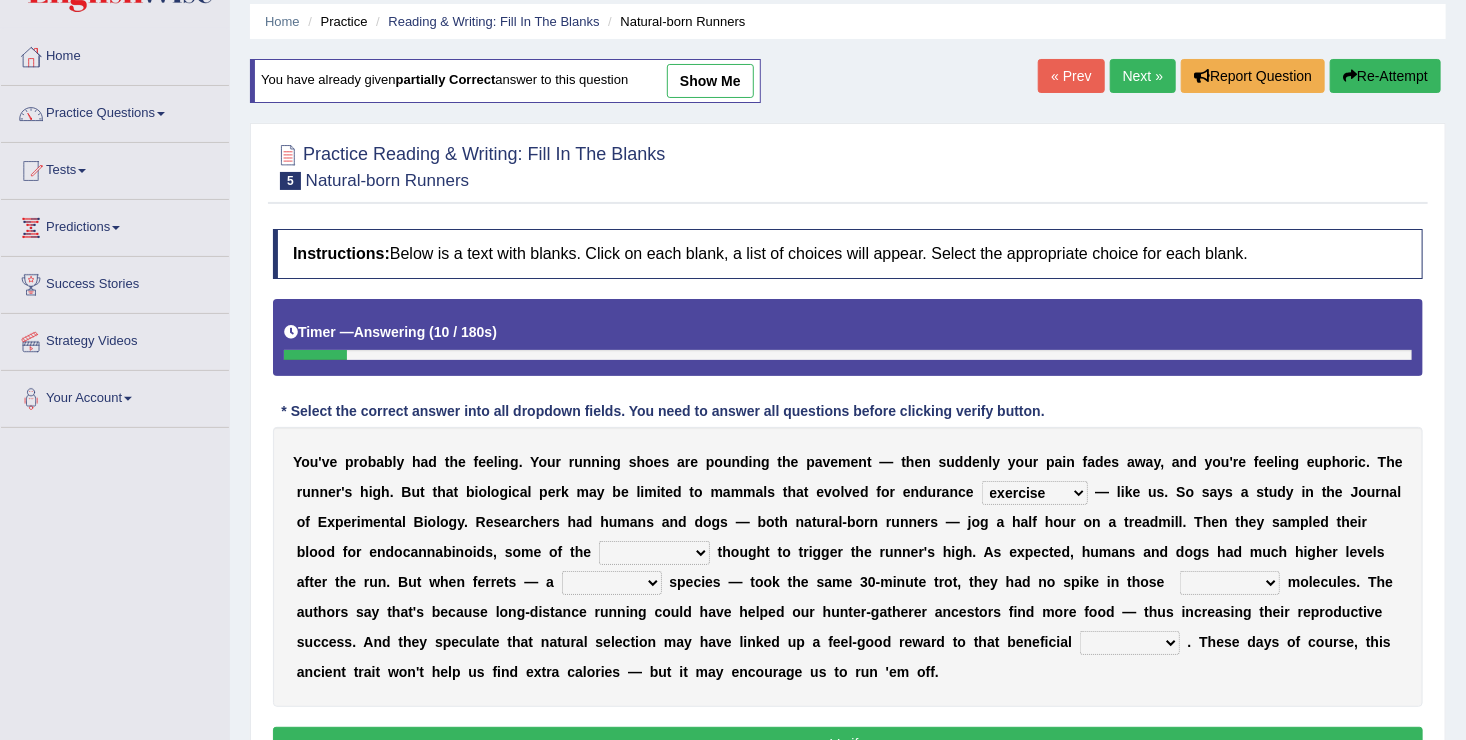 select on "compounds" 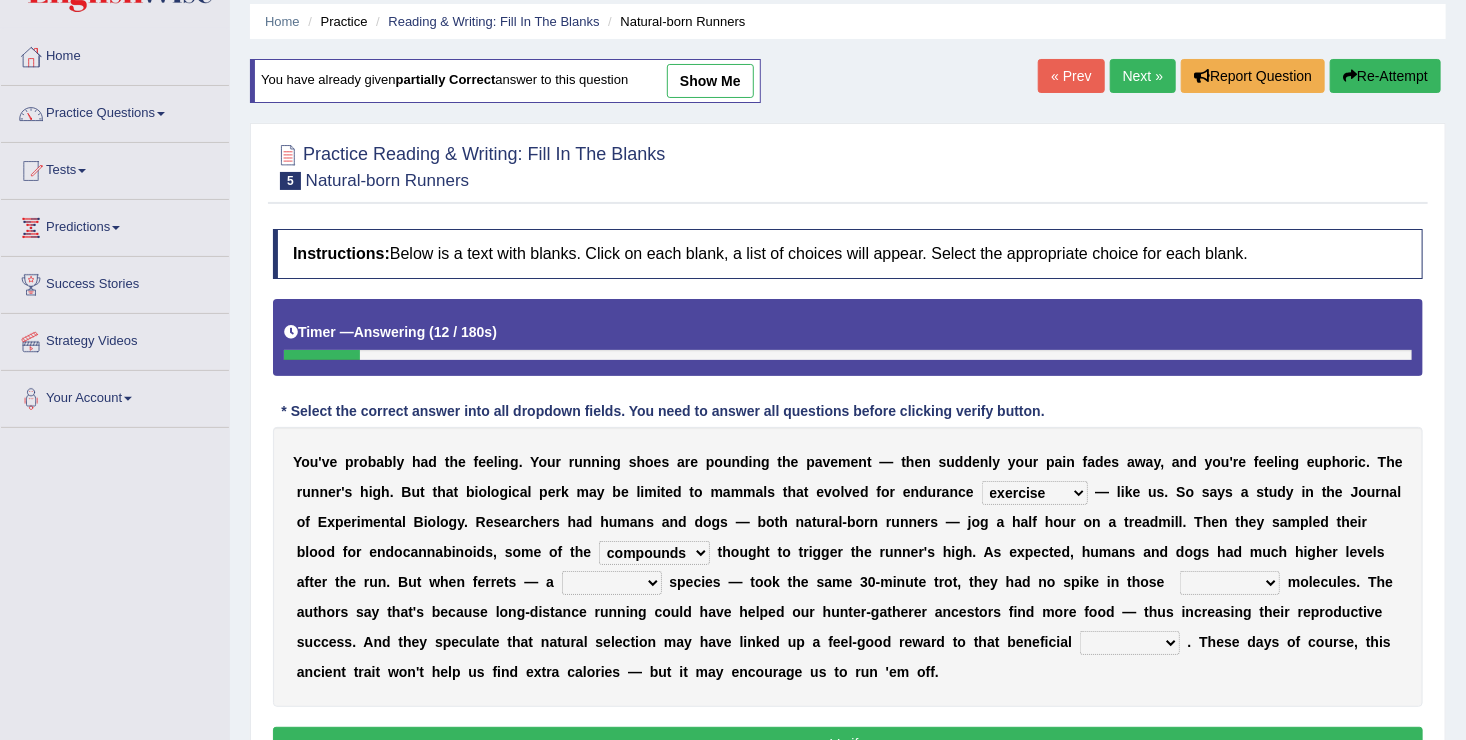 click on "excellency merely faerie sedentary" at bounding box center (612, 583) 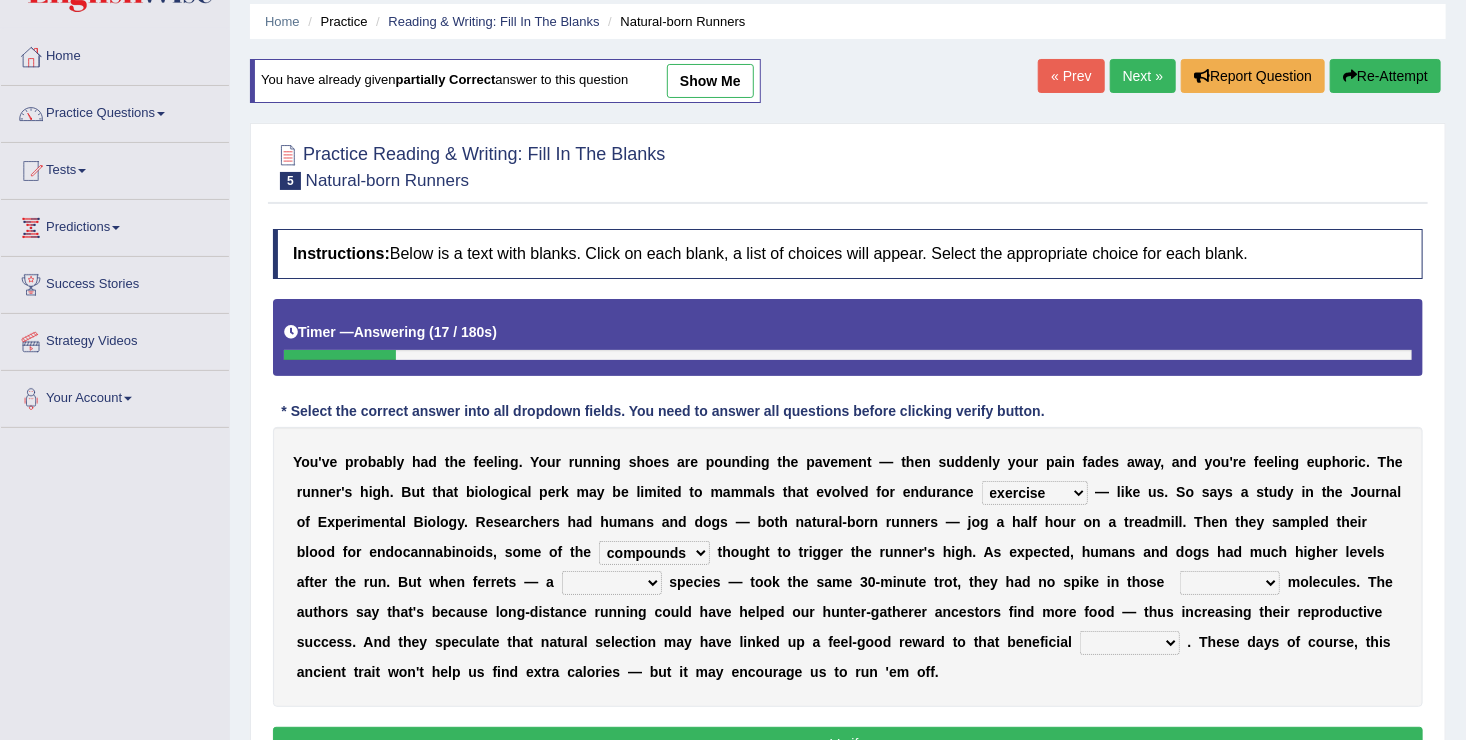 select on "sedentary" 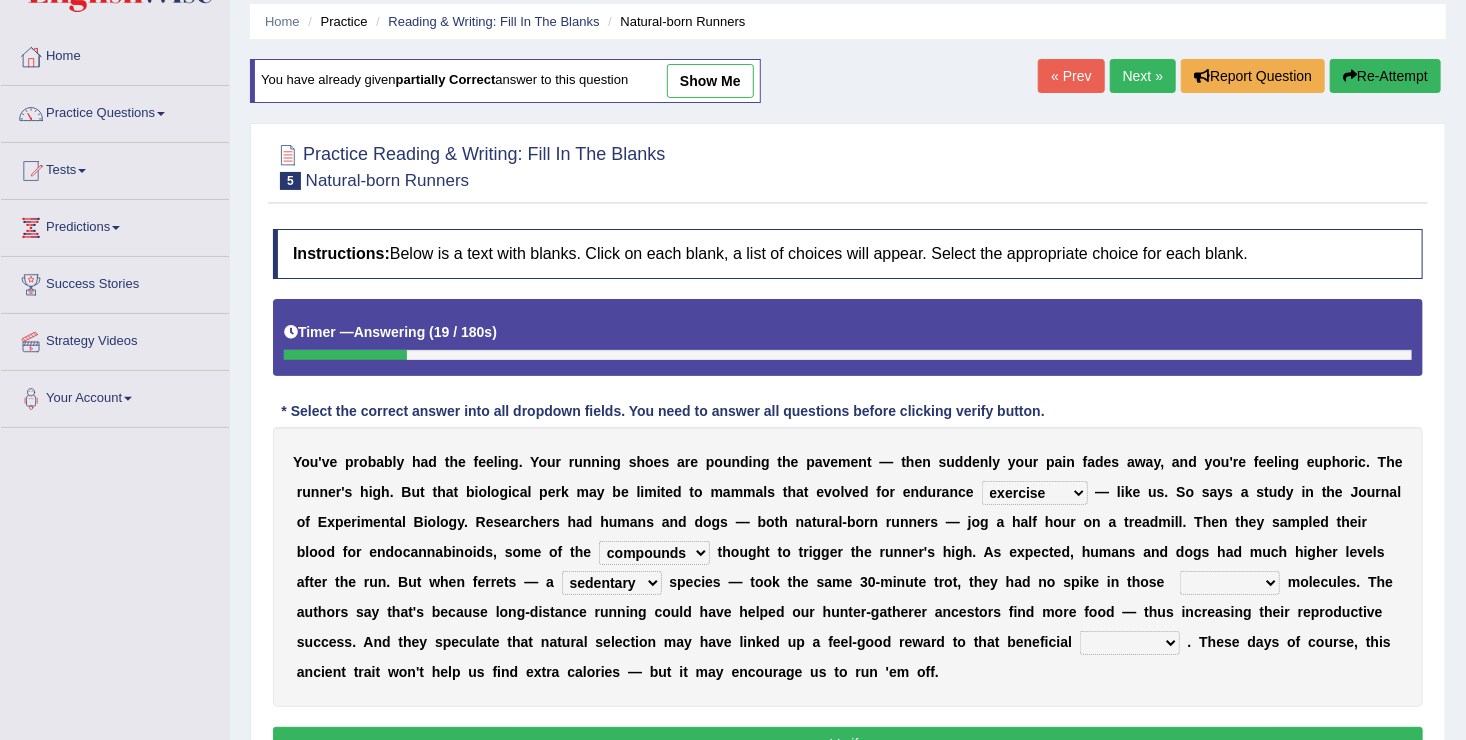 click on "groaned feel-good inchoate loaned" at bounding box center [1230, 583] 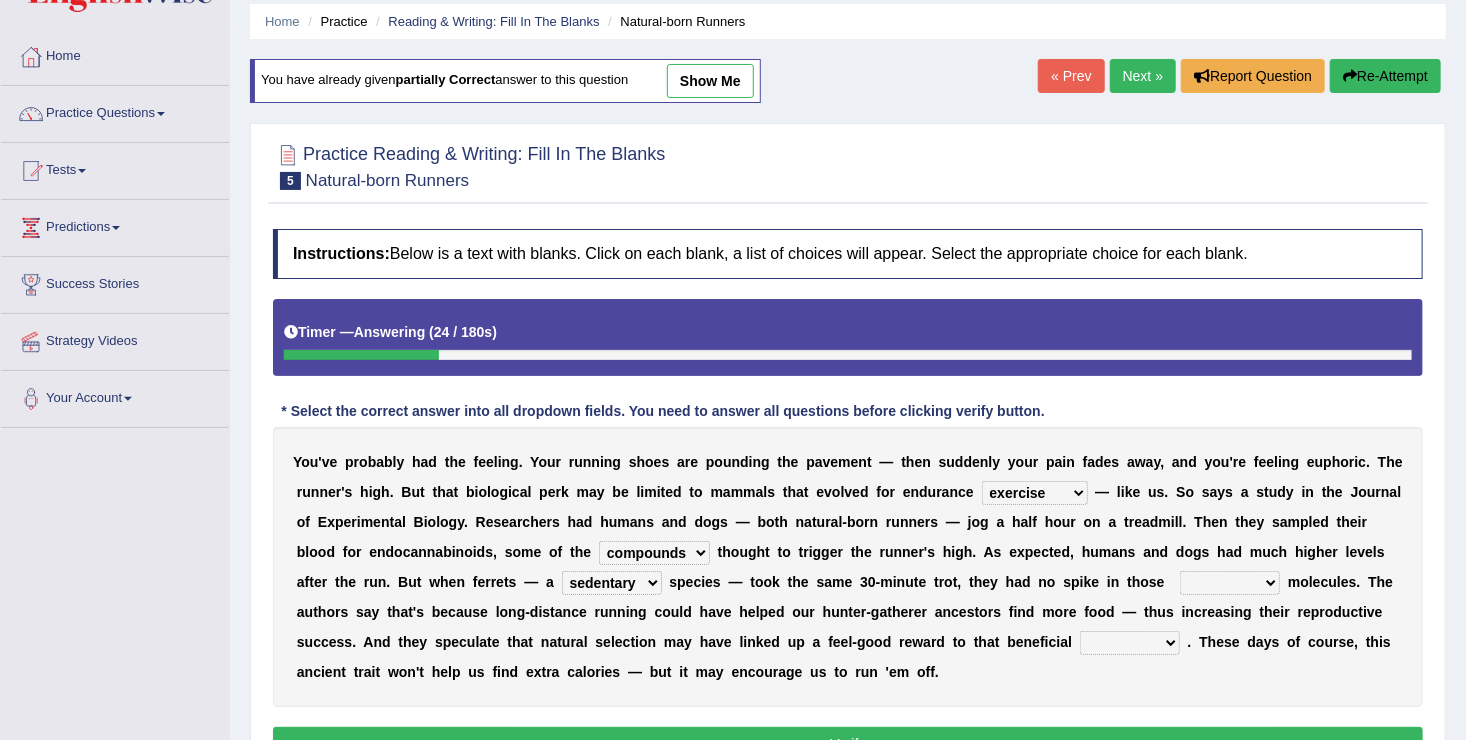 select on "feel-good" 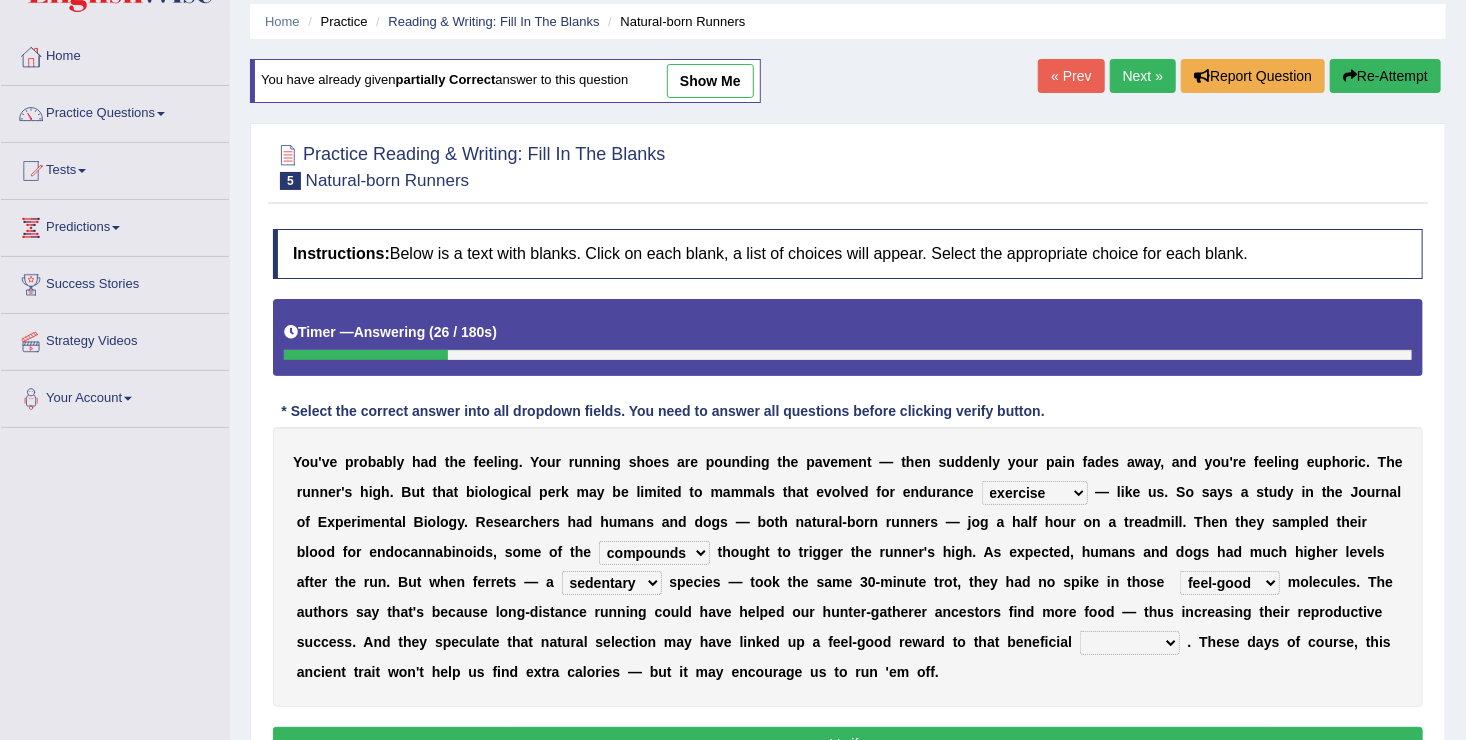 click on "wager exchanger behavior regulator" at bounding box center [1130, 643] 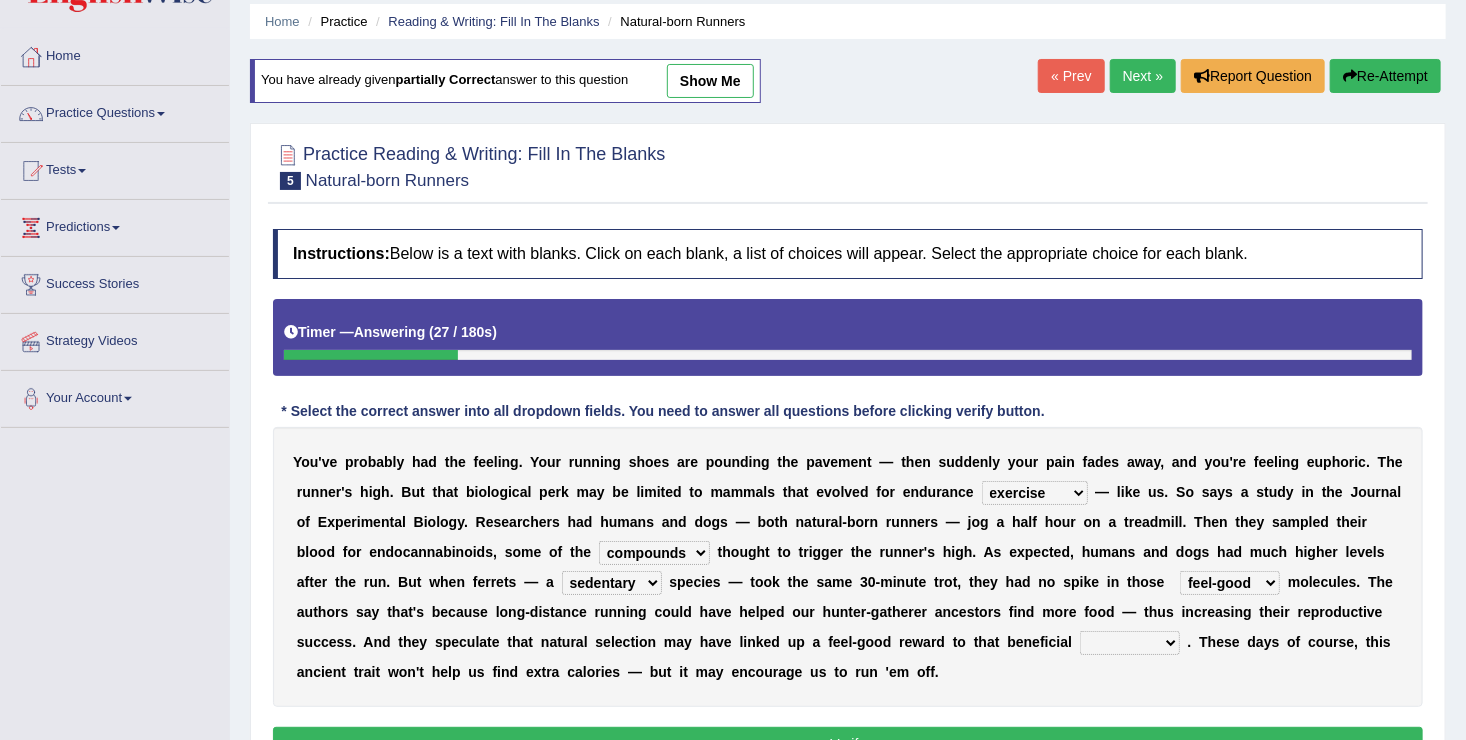 select on "behavior" 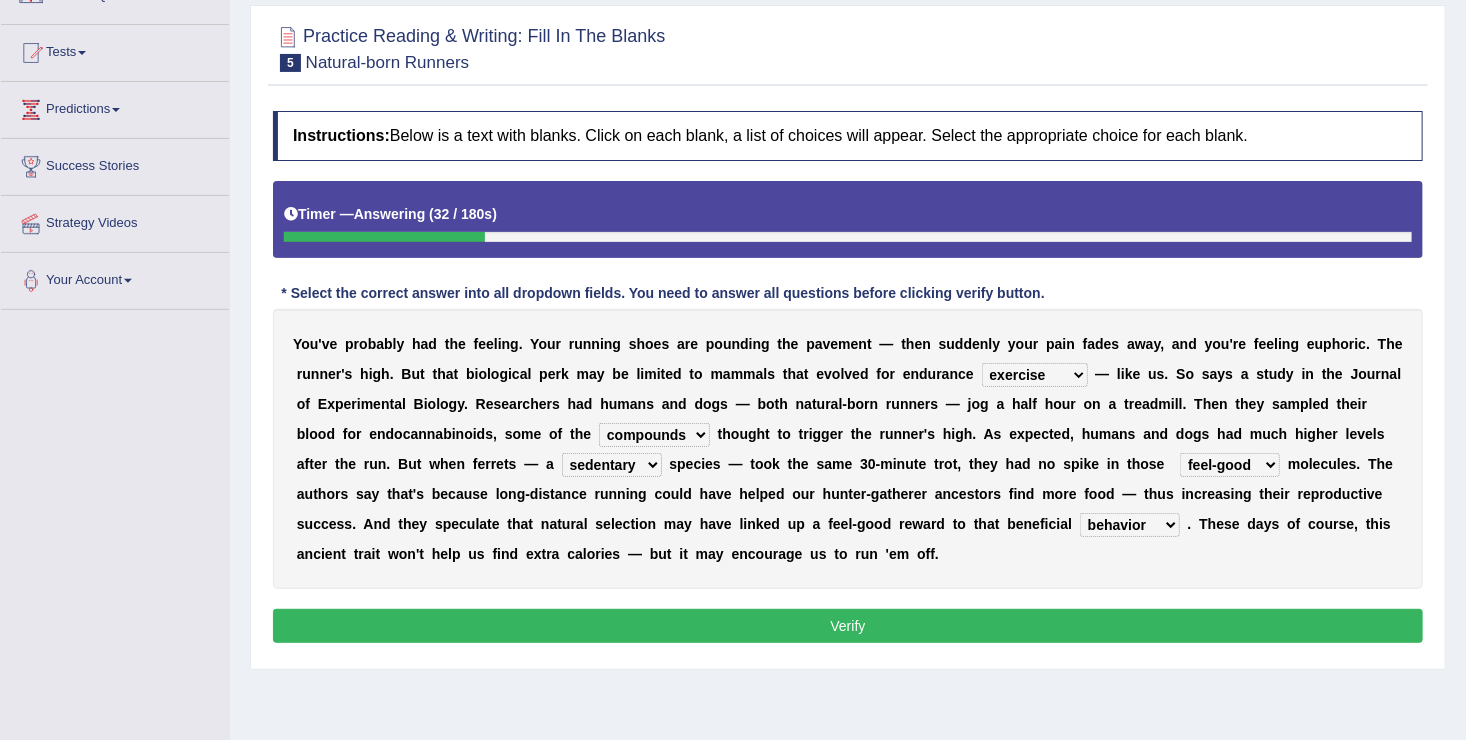 scroll, scrollTop: 230, scrollLeft: 0, axis: vertical 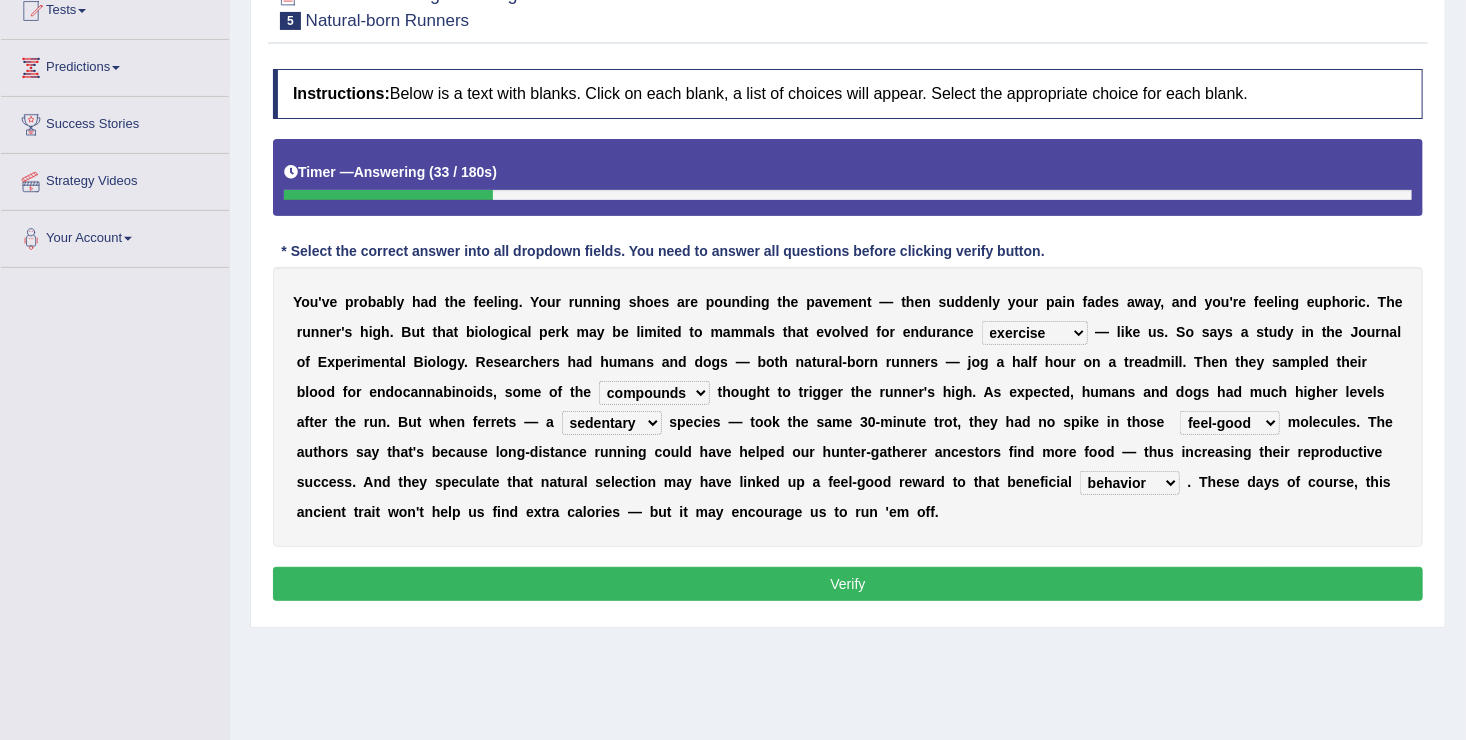 click on "Verify" at bounding box center [848, 584] 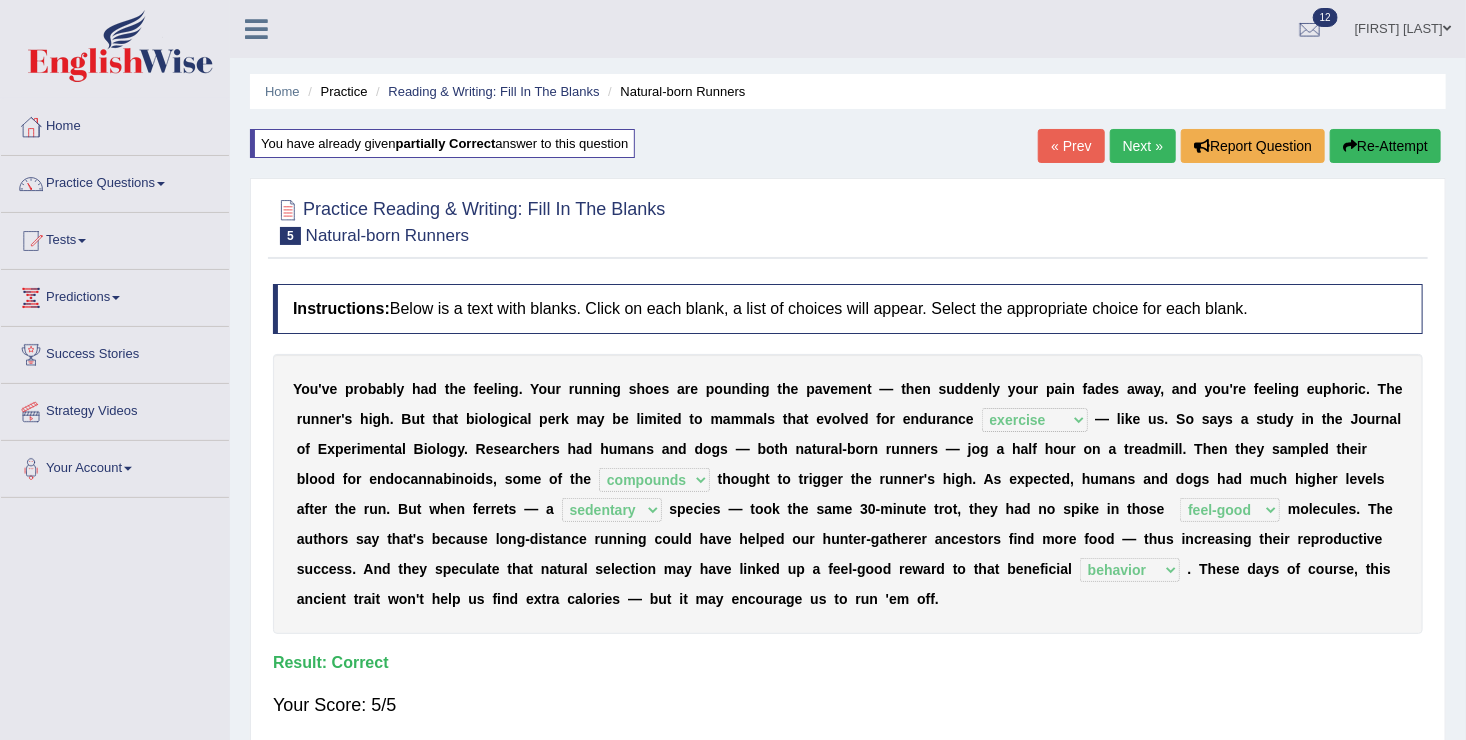 scroll, scrollTop: 0, scrollLeft: 0, axis: both 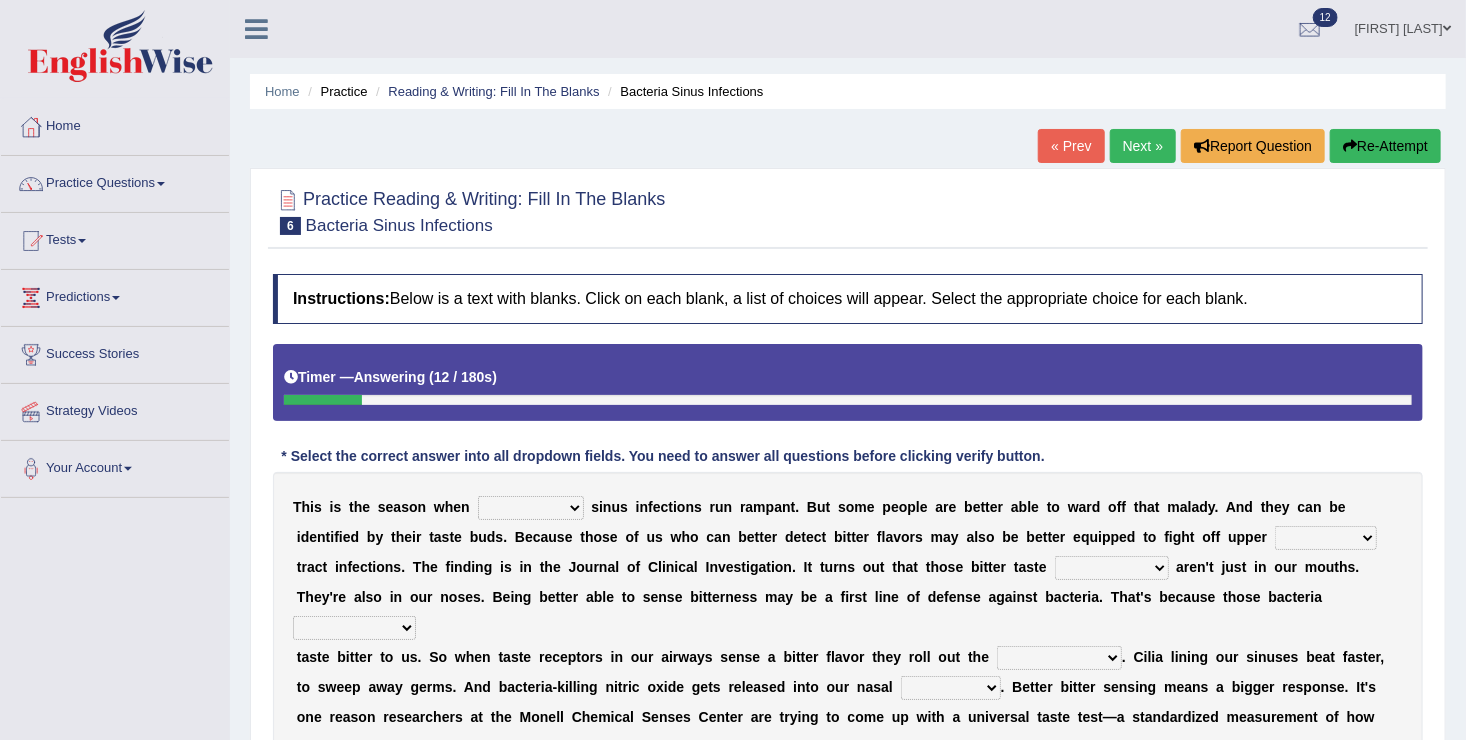 click on "conventicle atheist bacterial prissier" at bounding box center [531, 508] 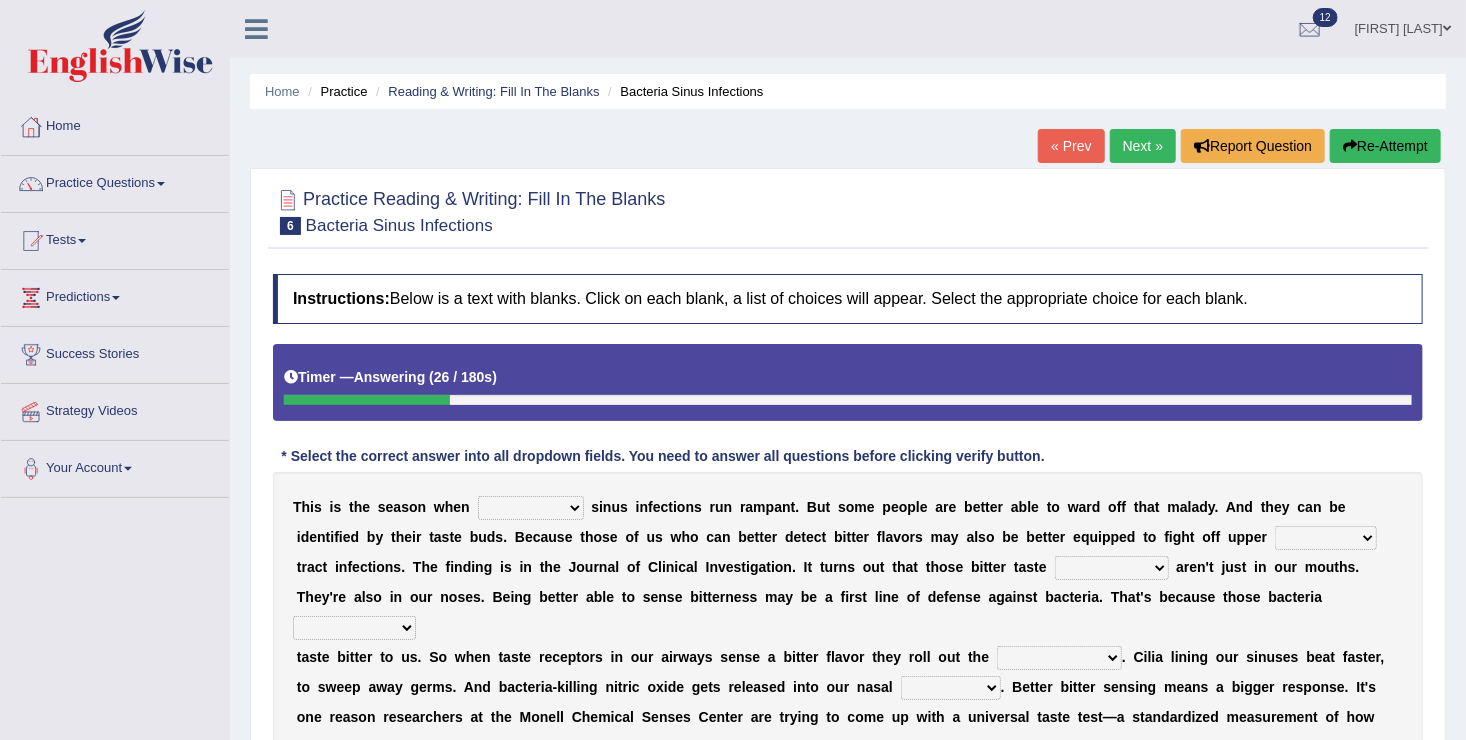 select on "bacterial" 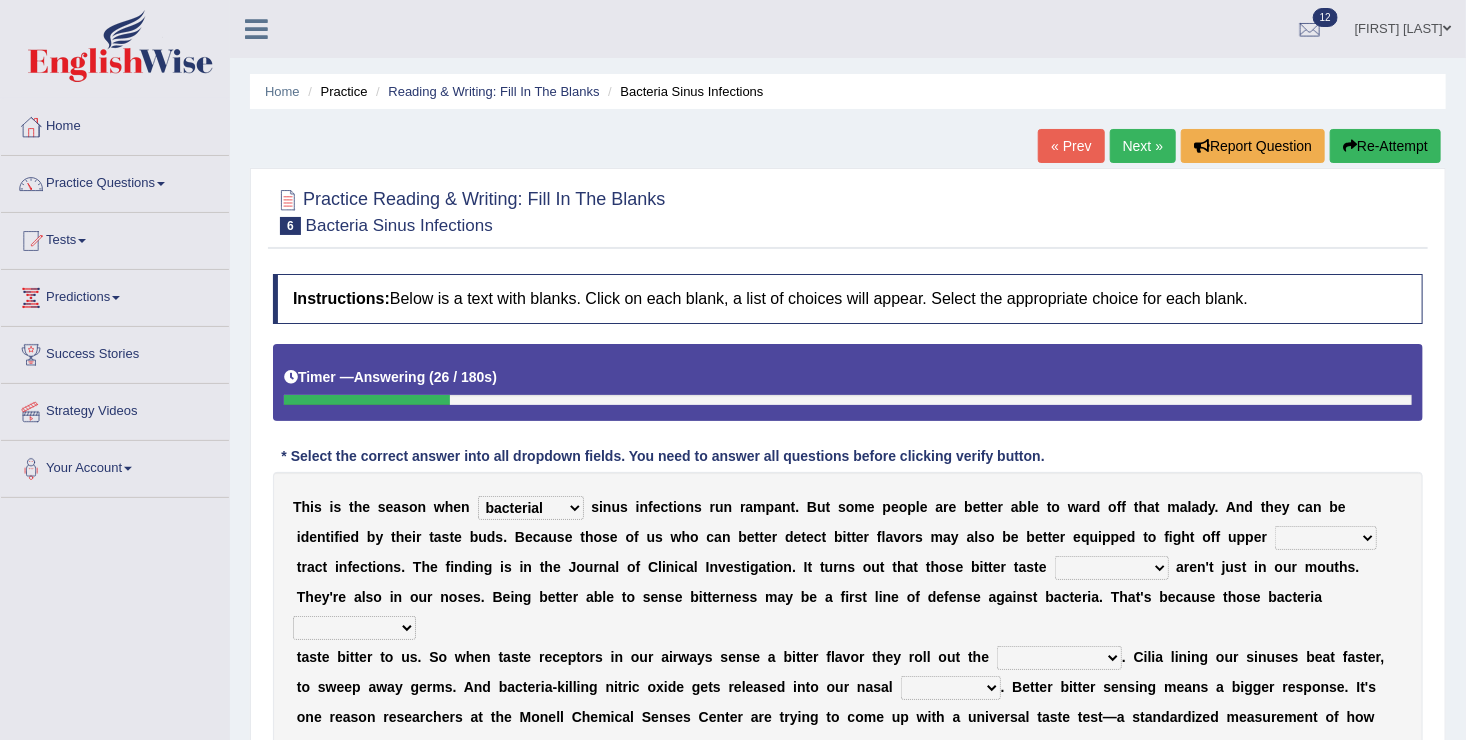 click on "conventicle atheist bacterial prissier" at bounding box center (531, 508) 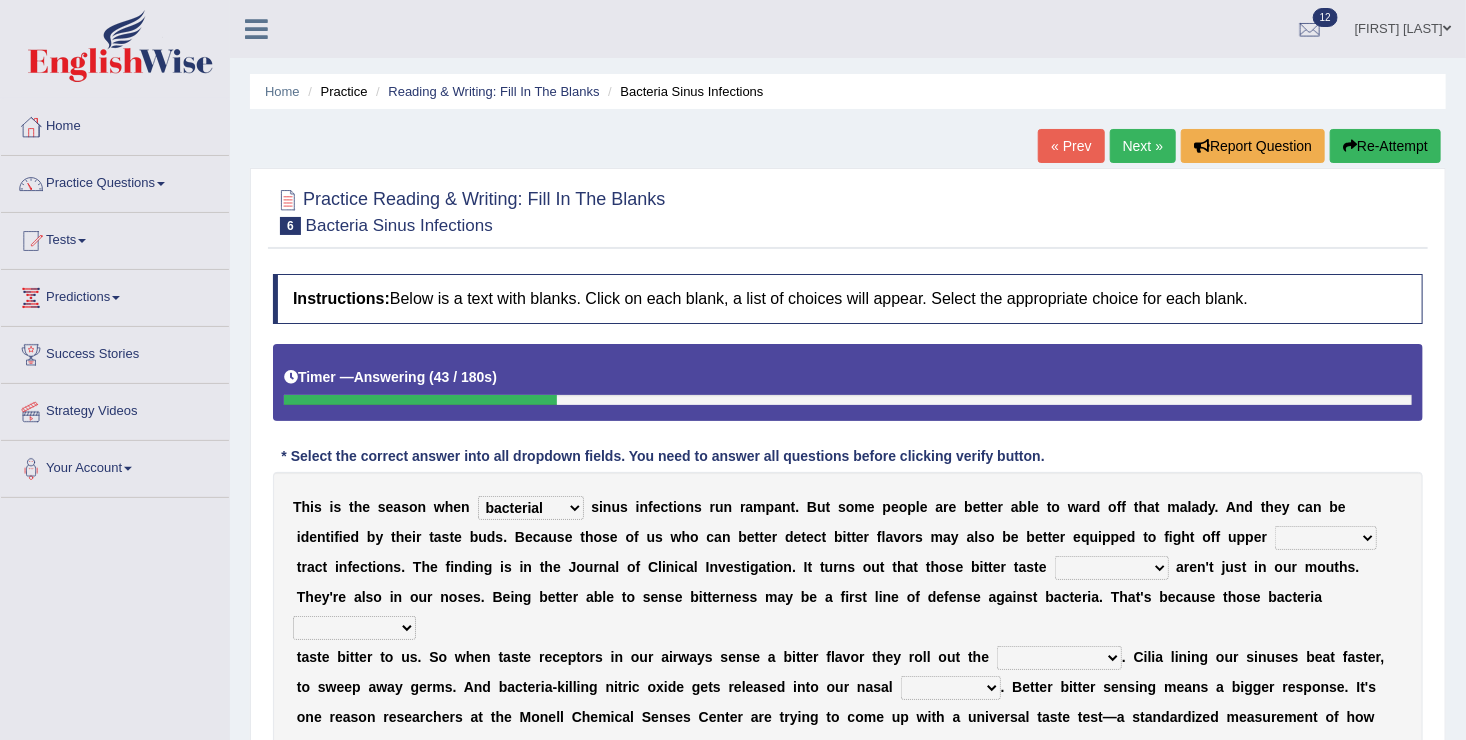 click on "conventicle atheist bacterial prissier" at bounding box center [531, 508] 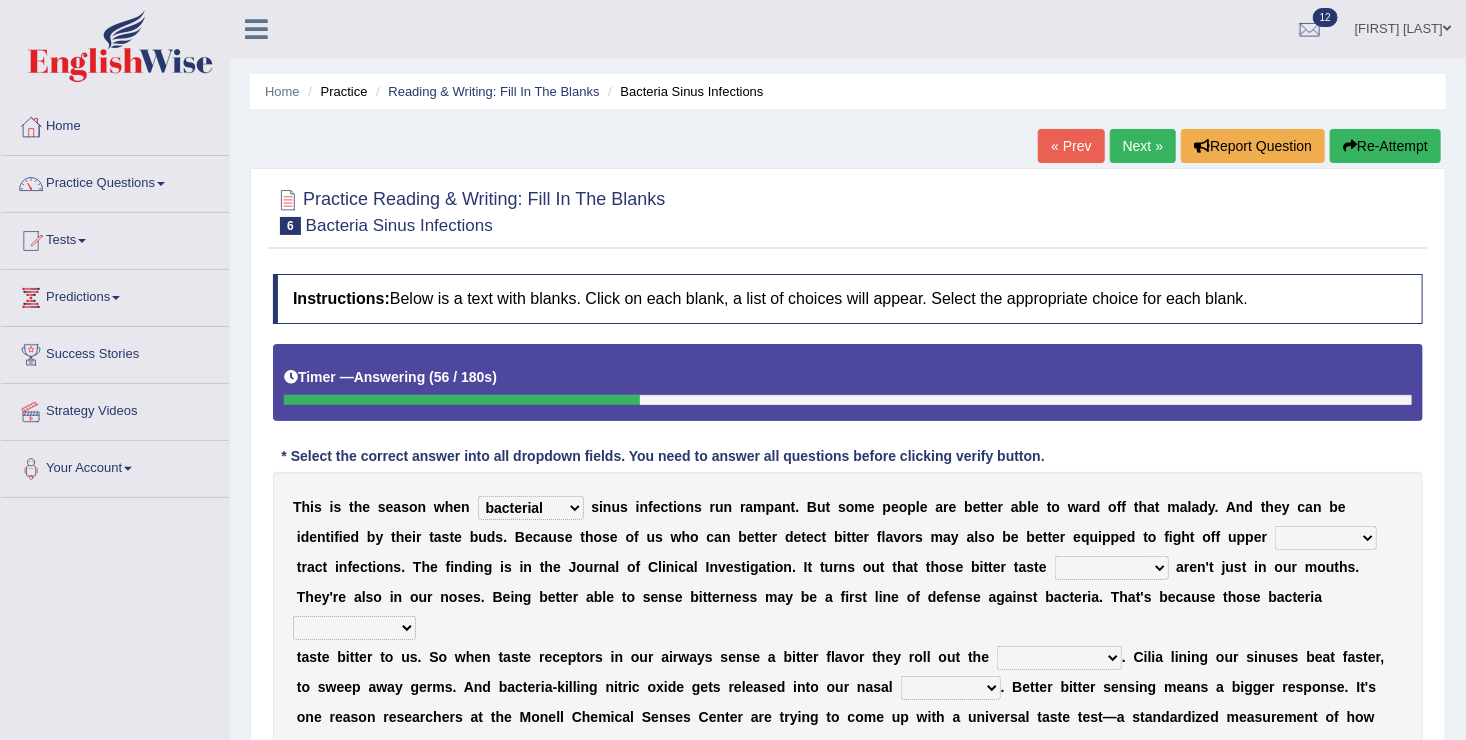 click on "T h i s    i s    t h e    s e a s o n    w h e n    conventicle atheist bacterial prissier    s i n u s    i n f e c t i o n s    r u n    r a m p a n t .    B u t    s o m e    p e o p l e    a r e    b e t t e r    a b l e    t o    w a r d    o f f    t h a t    m a l a d y .    A n d    t h e y    c a n    b e    i d e n t i f i e d    b y    t h e i r    t a s t e    b u d s .    B e c a u s e    t h o s e    o f    u s    w h o    c a n    b e t t e r    d e t e c t    b i t t e r    f l a v o r s    m a y    a l s o    b e    b e t t e r    e q u i p p e d    t o    f i g h t    o f f    u p p e r    faulty respiratory togae gawky    t r a c t    i n f e c t i o n s .    T h e    f i n d i n g    i s    i n    t h e    J o u r n a l    o f    C l i n i c a l    I n v e s t i g a t i o n .    I t    t u r n s    o u t    t h a t    t h o s e    b i t t e r    t a s t e    depressions dinners submissions receptors    a r e n ' t    j" at bounding box center (848, 642) 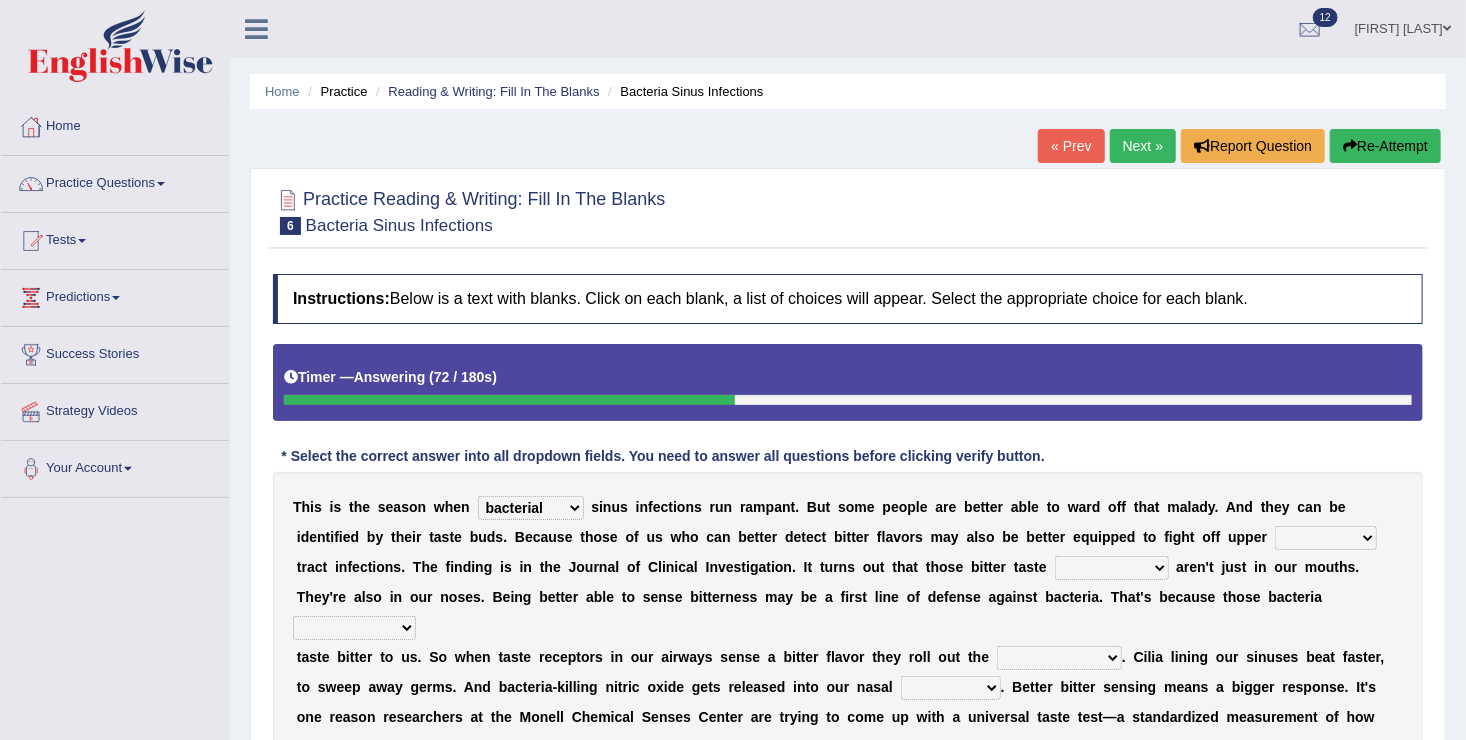 click on "faulty respiratory togae gawky" at bounding box center (1326, 538) 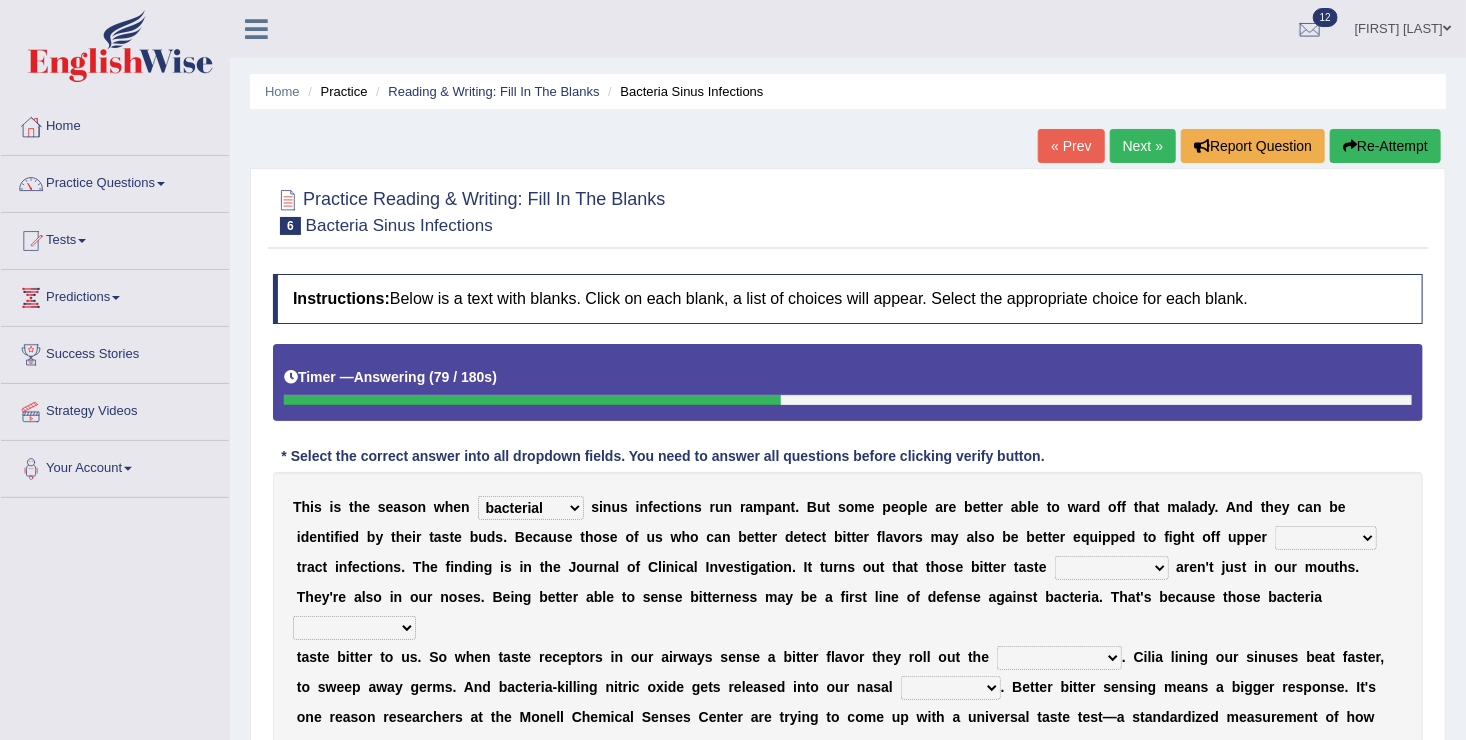 select on "respiratory" 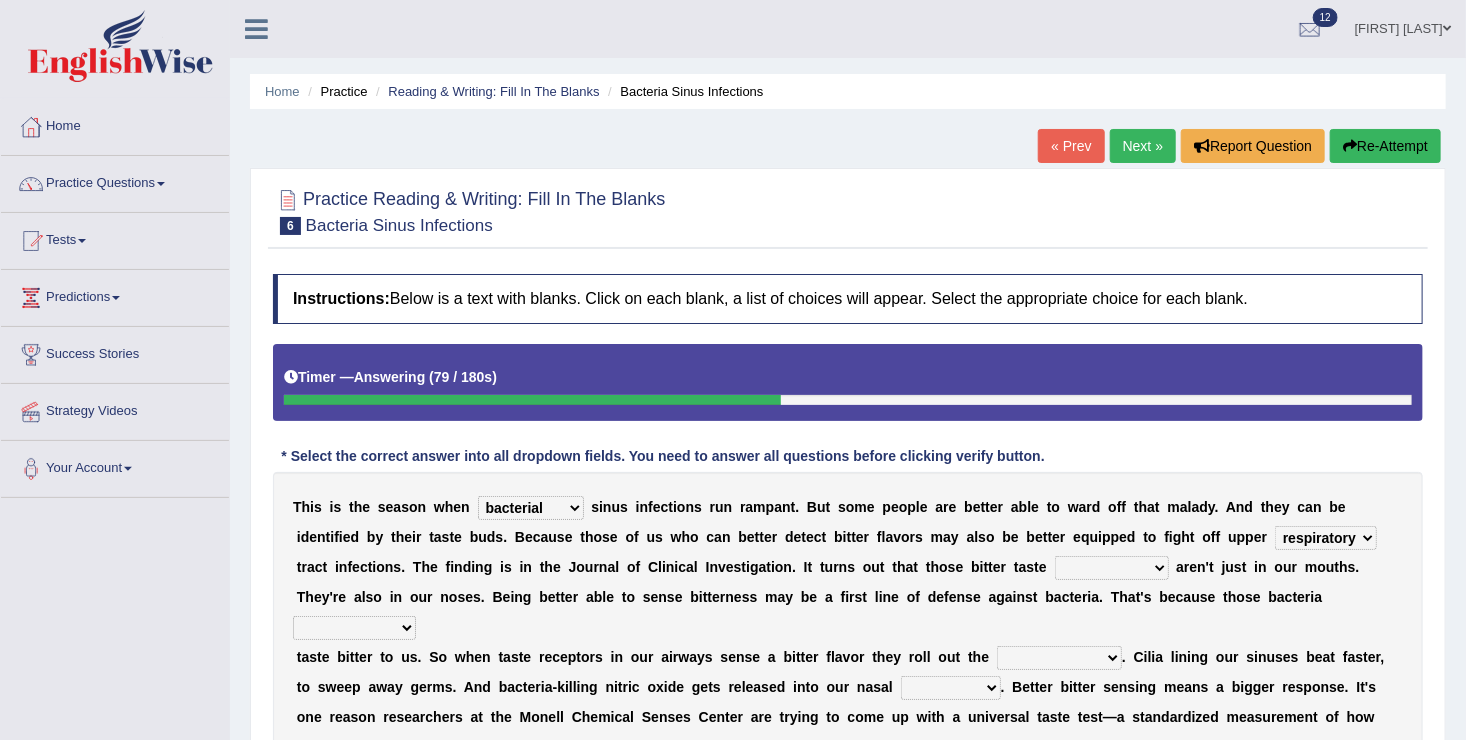 click on "faulty respiratory togae gawky" at bounding box center (1326, 538) 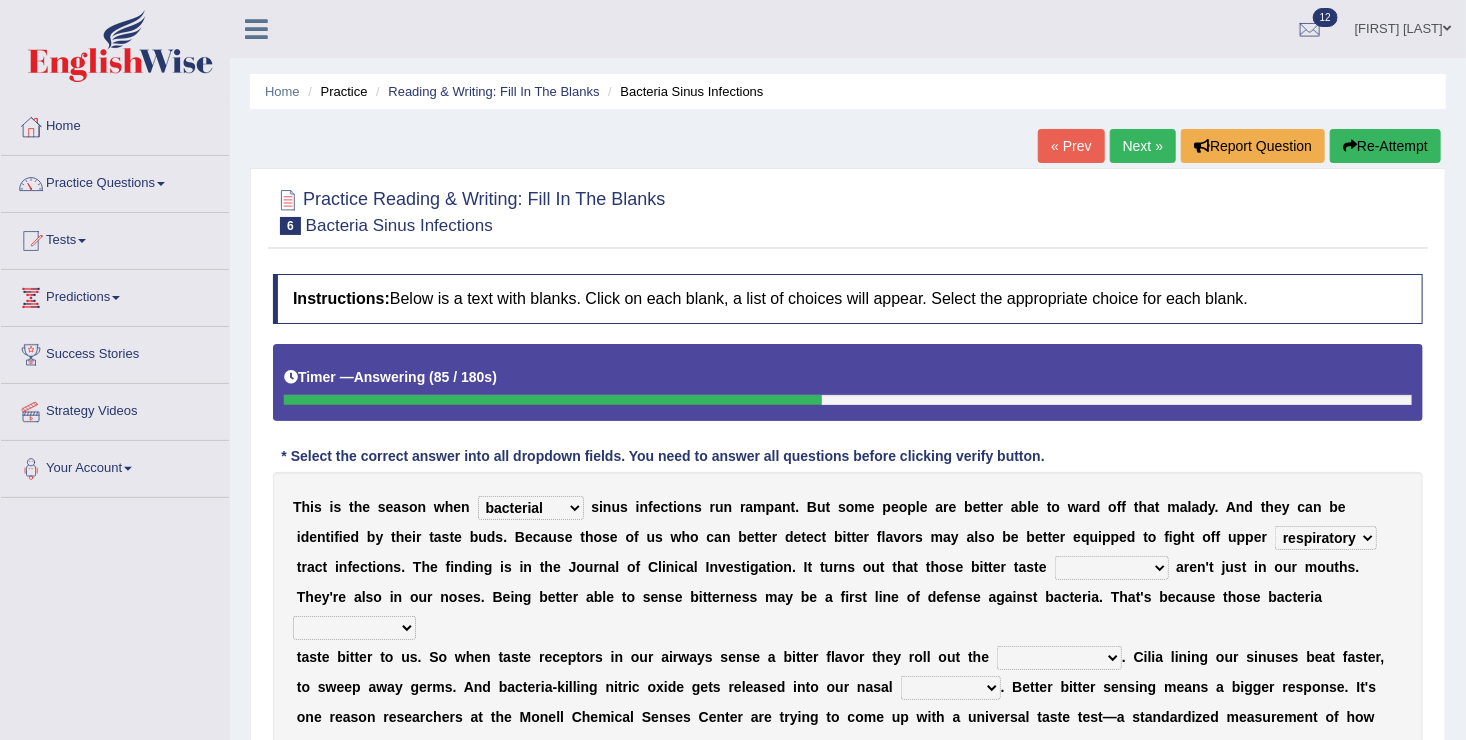 click on "conventicle atheist bacterial prissier" at bounding box center [531, 508] 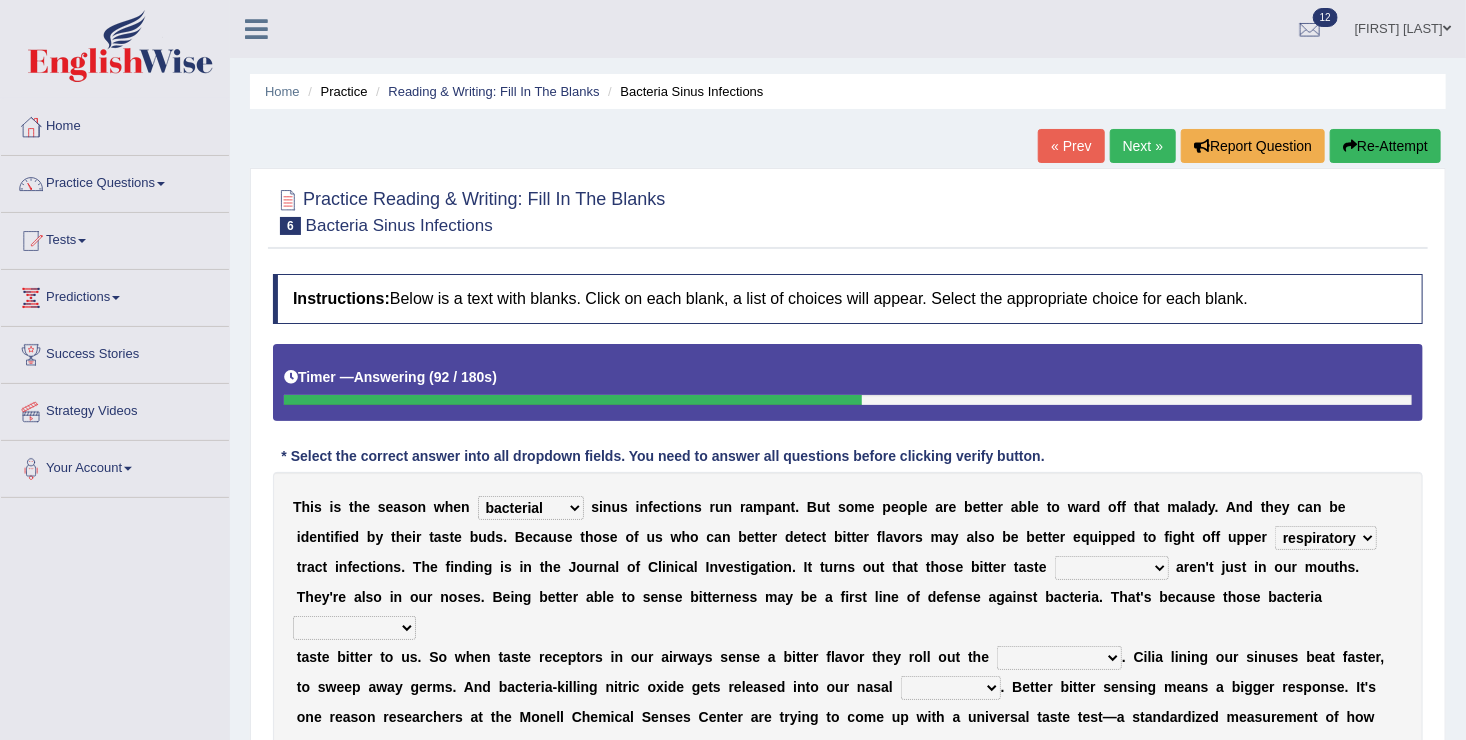 select on "atheist" 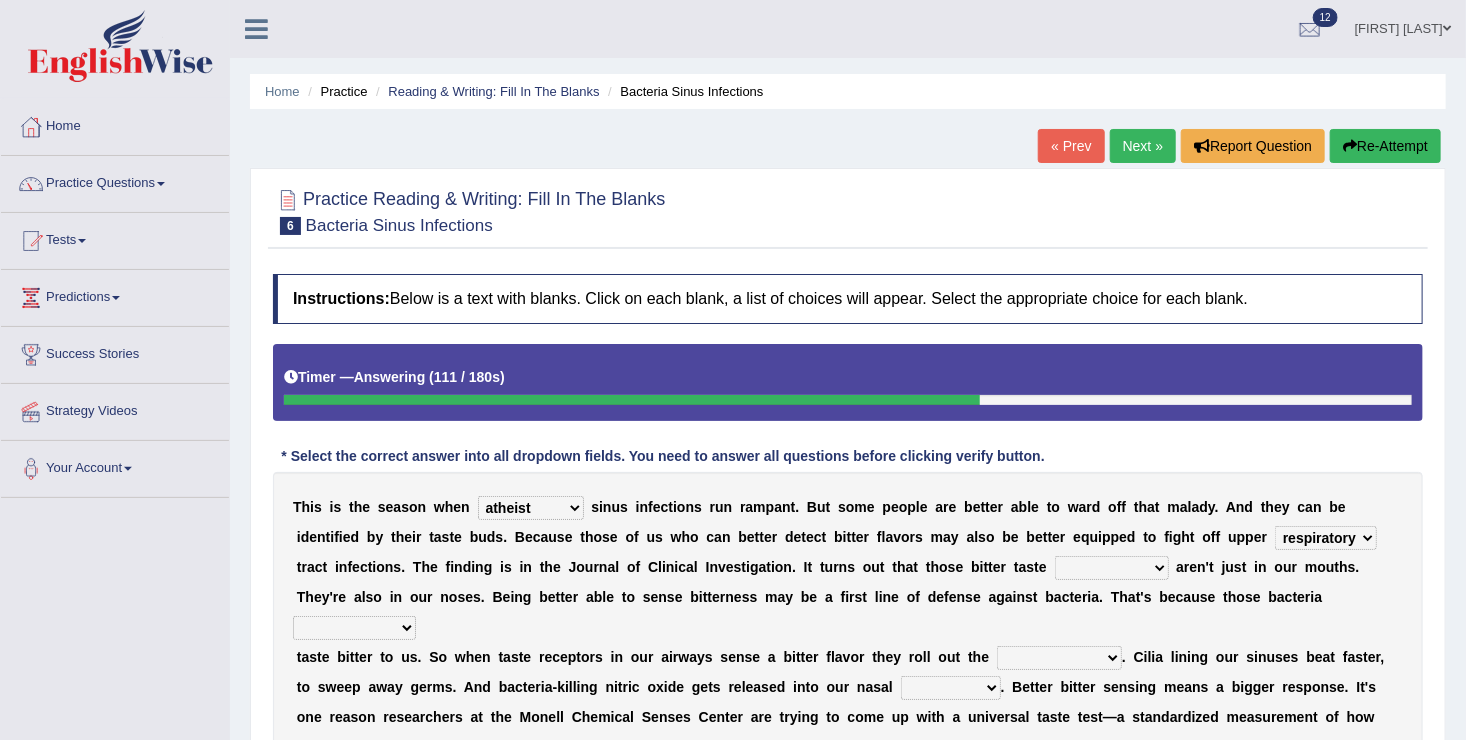 click on "depressions dinners submissions receptors" at bounding box center [1112, 568] 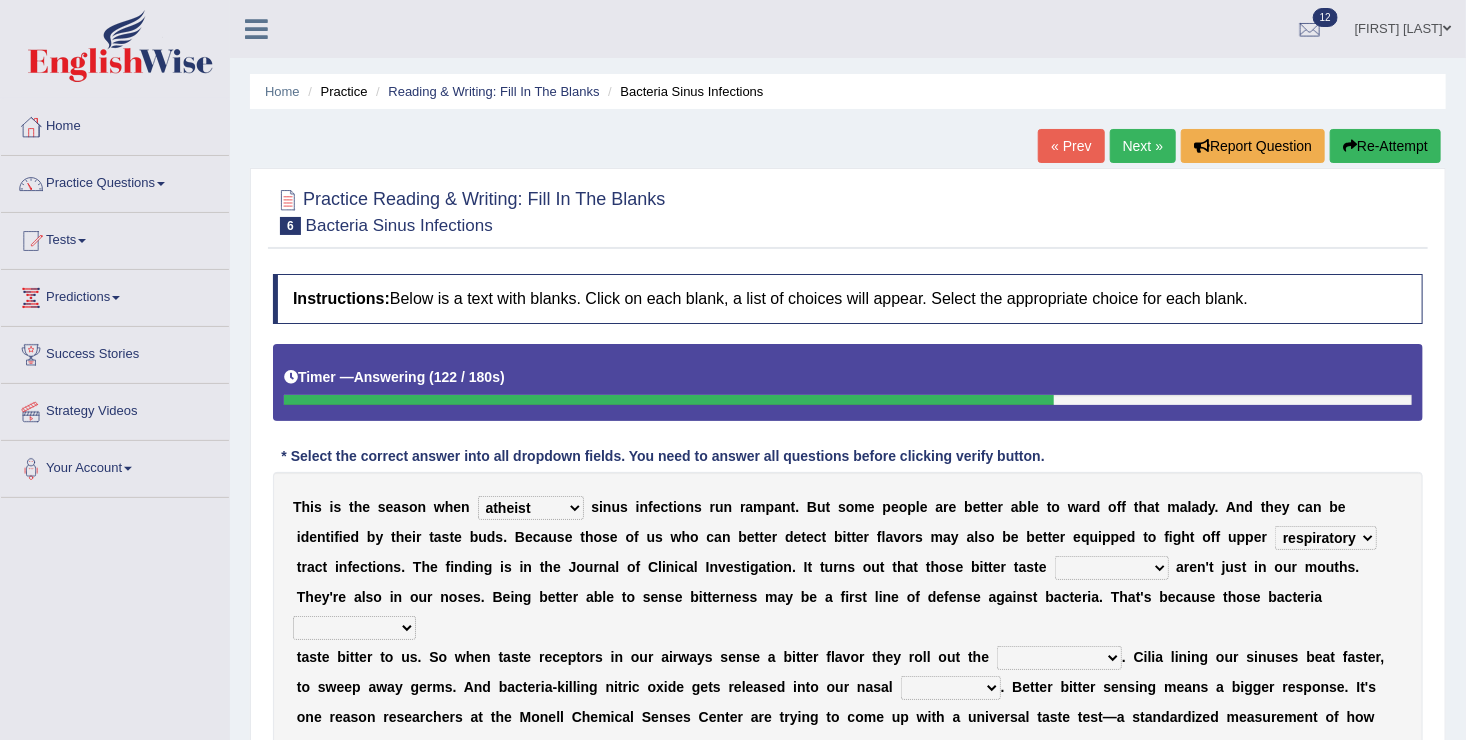 select on "receptors" 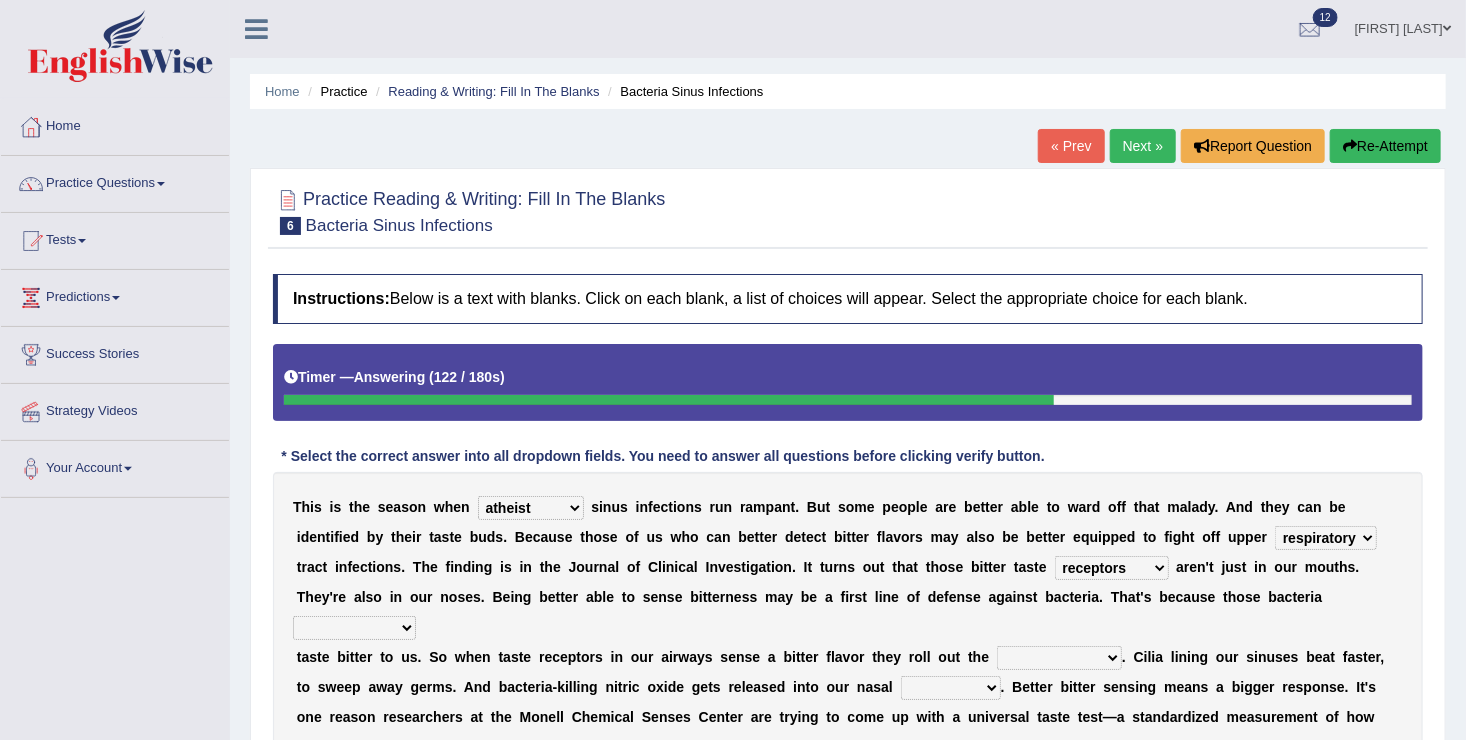 click on "depressions dinners submissions receptors" at bounding box center [1112, 568] 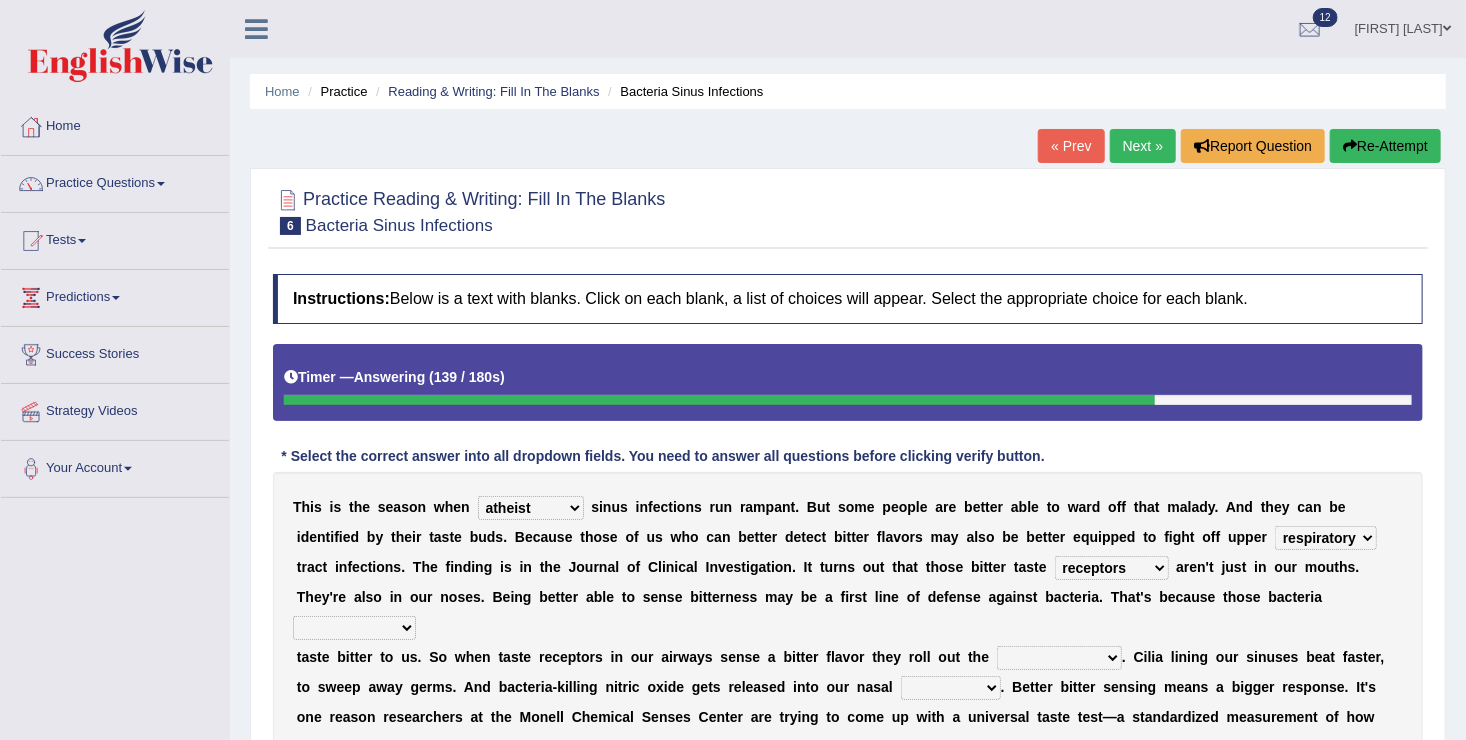 click on "conventicle atheist bacterial prissier" at bounding box center (531, 508) 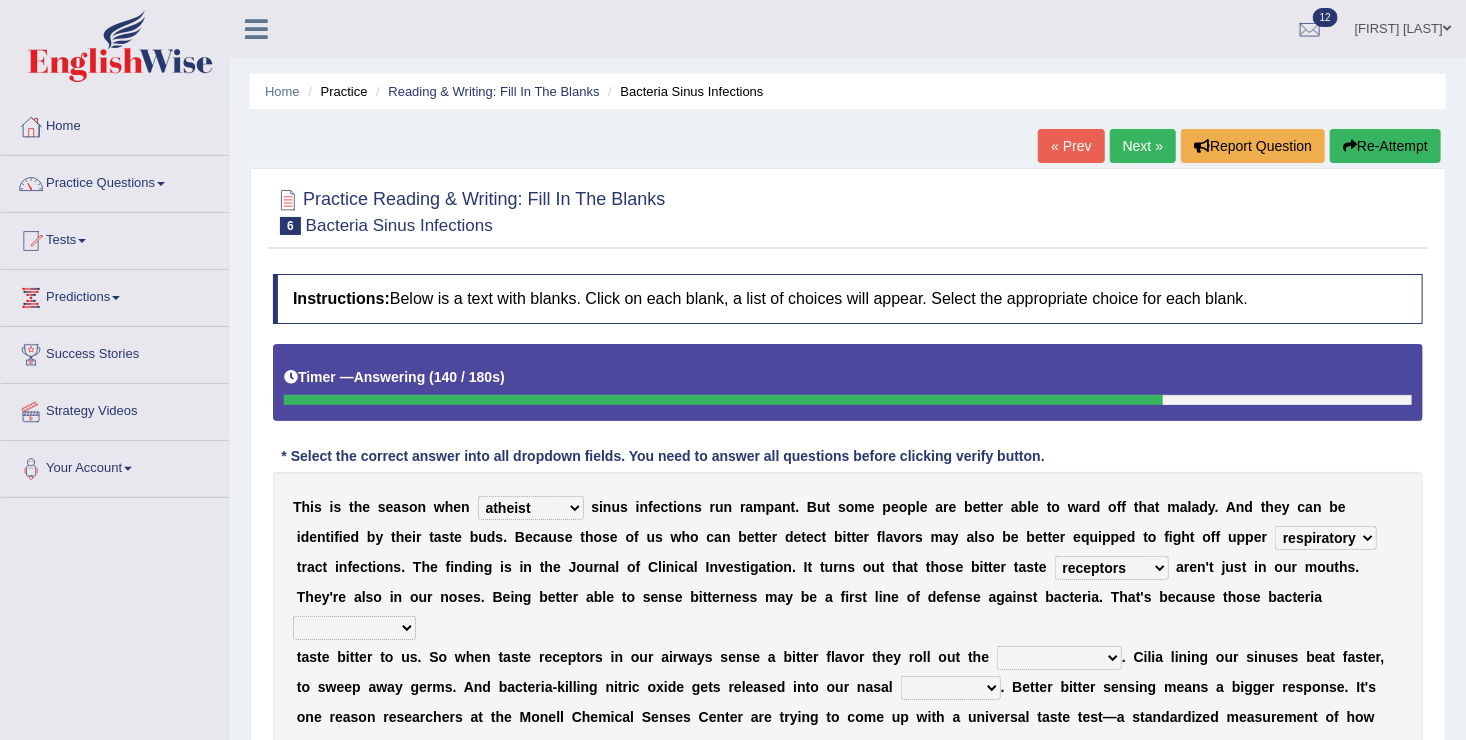 select on "bacterial" 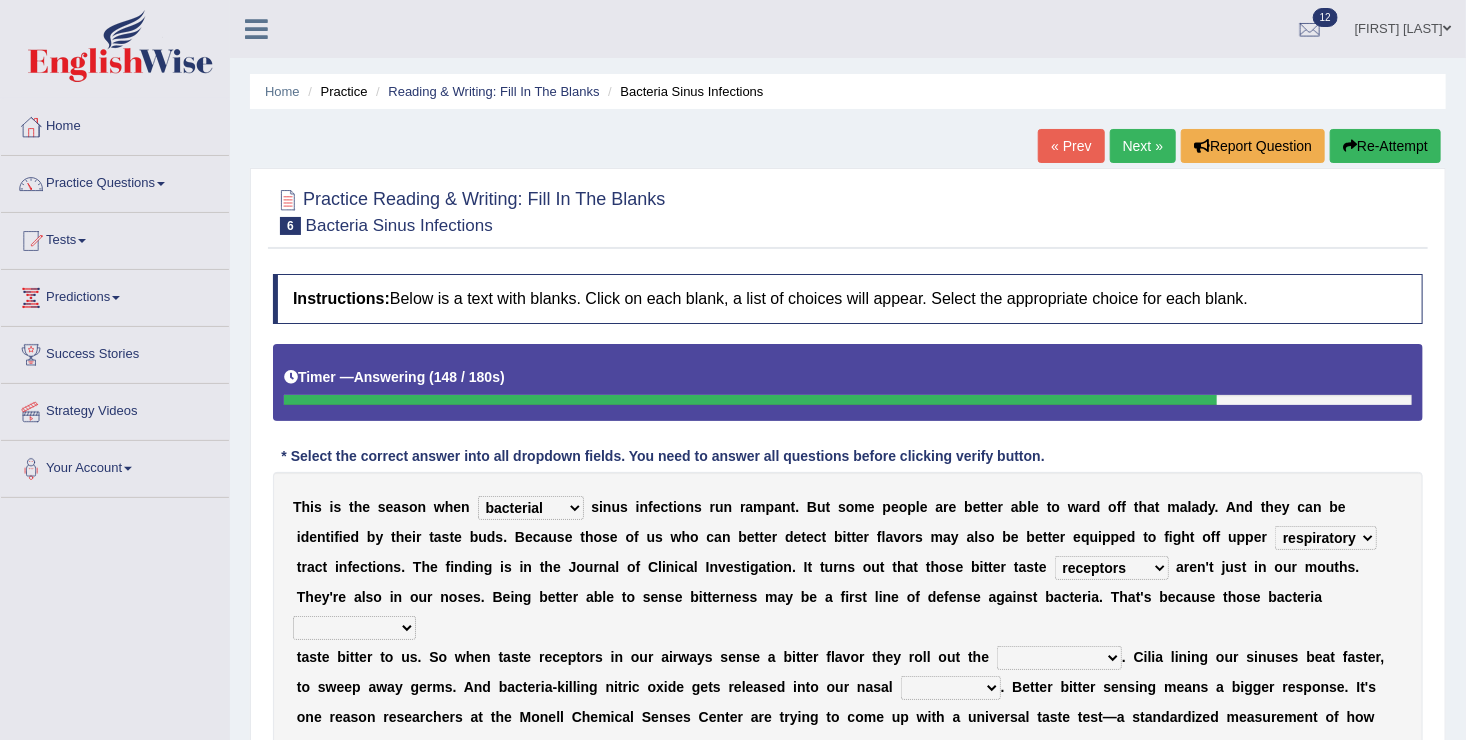 click on "purposelessly actually diagonally providently" at bounding box center [354, 628] 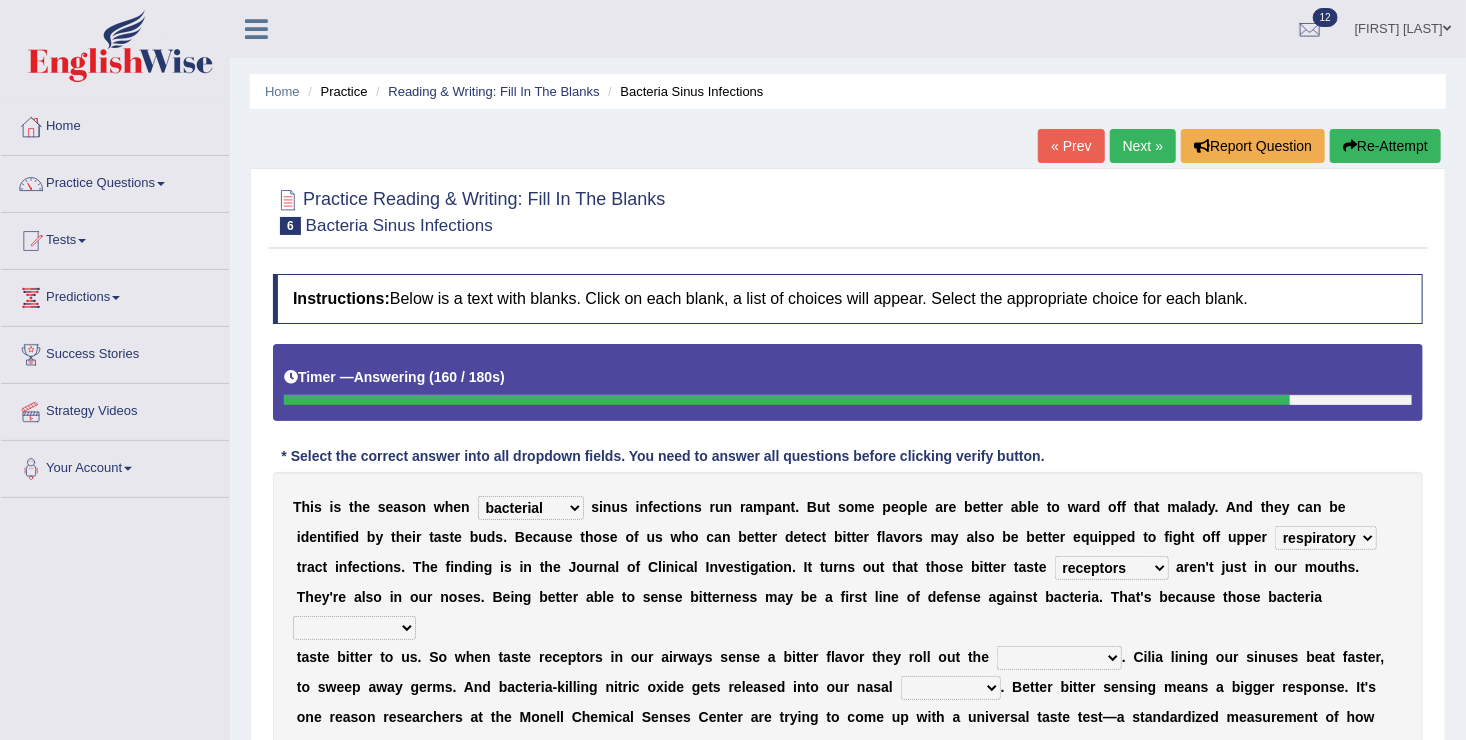 select on "purposelessly" 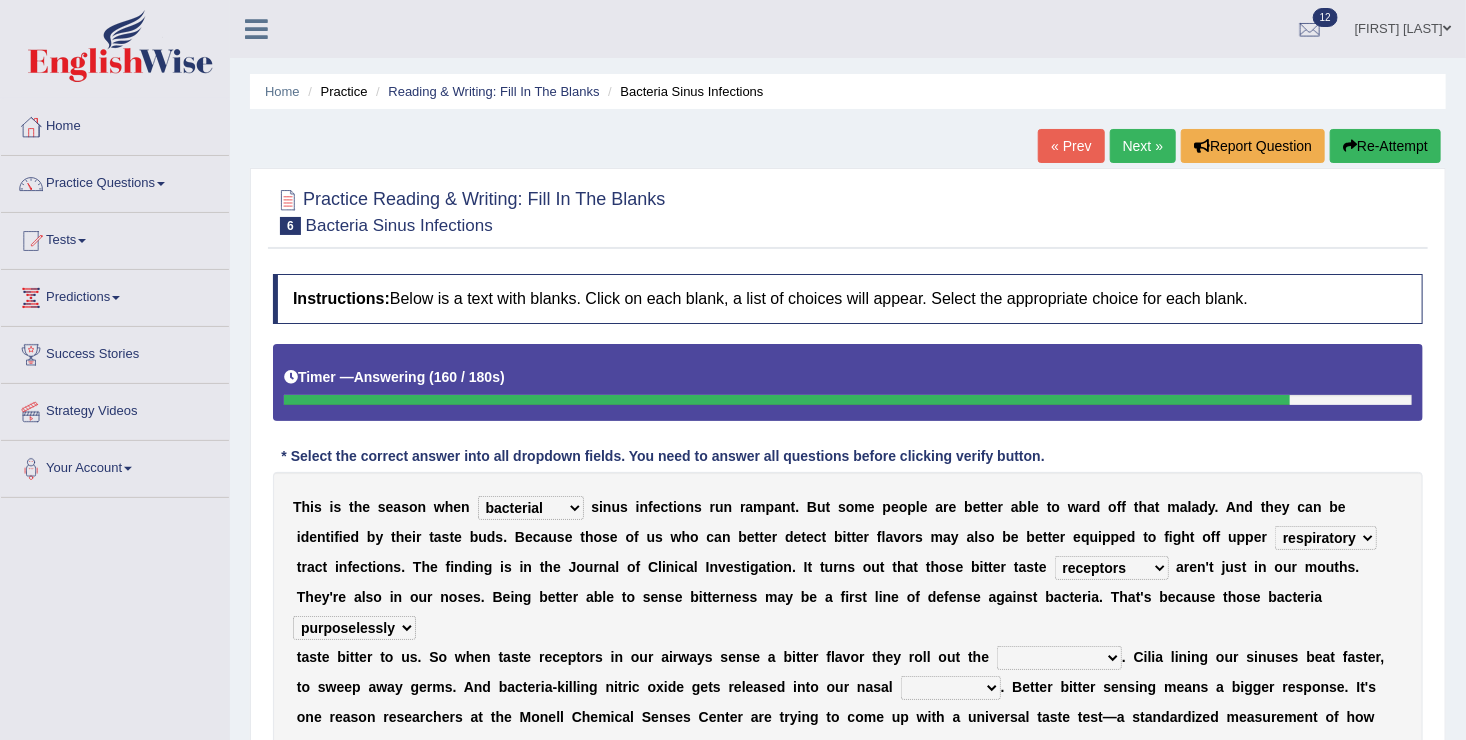 click on "purposelessly actually diagonally providently" at bounding box center [354, 628] 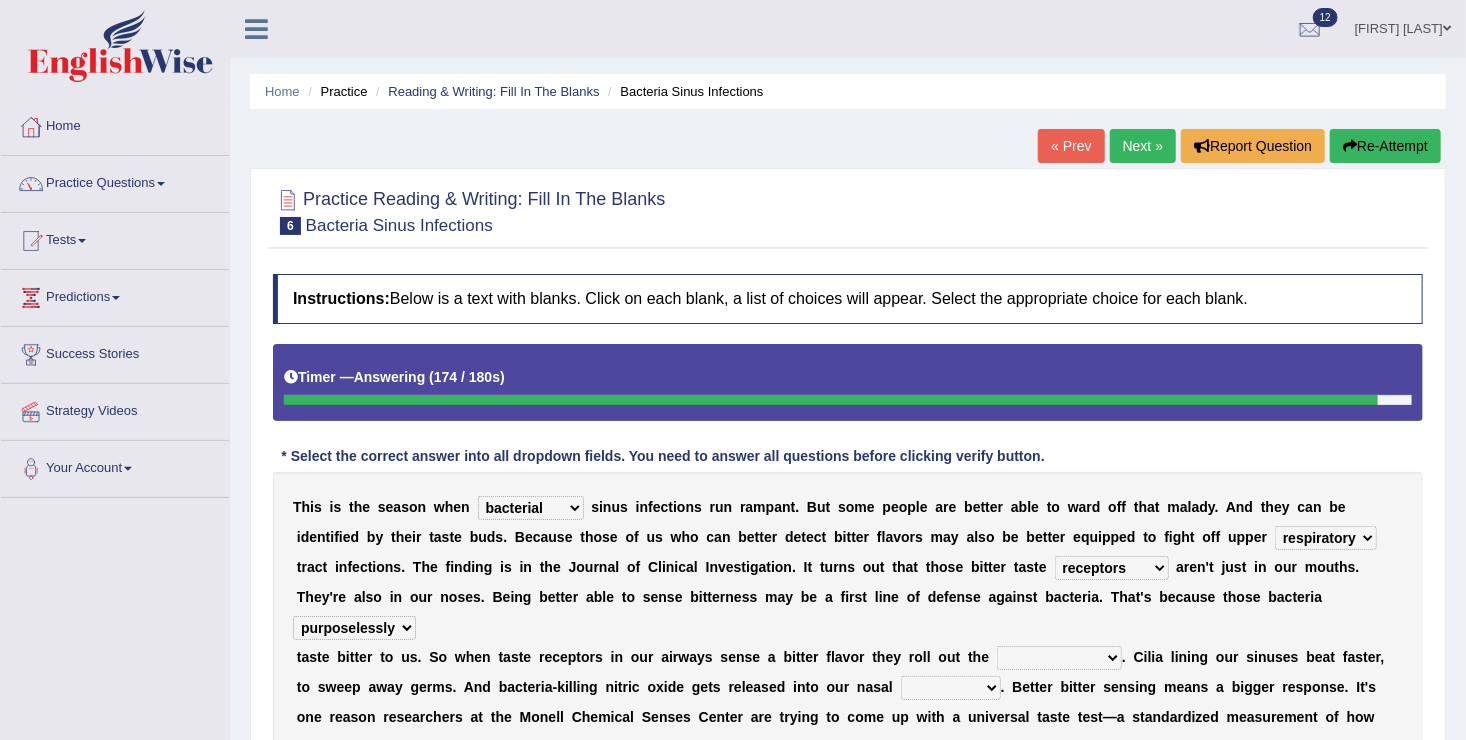 click on "defenses contradictions chestnuts pelvis" at bounding box center [1059, 658] 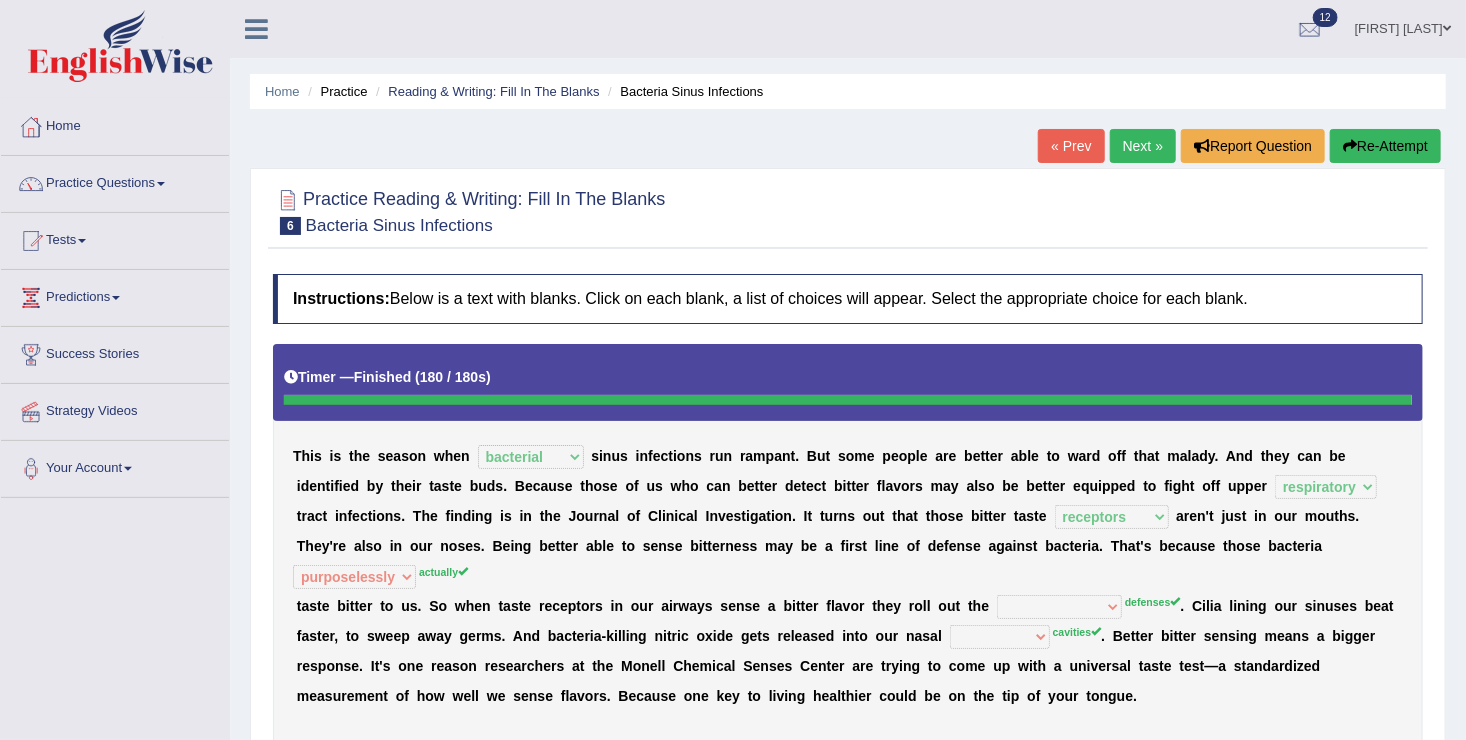 click on "Next »" at bounding box center (1143, 146) 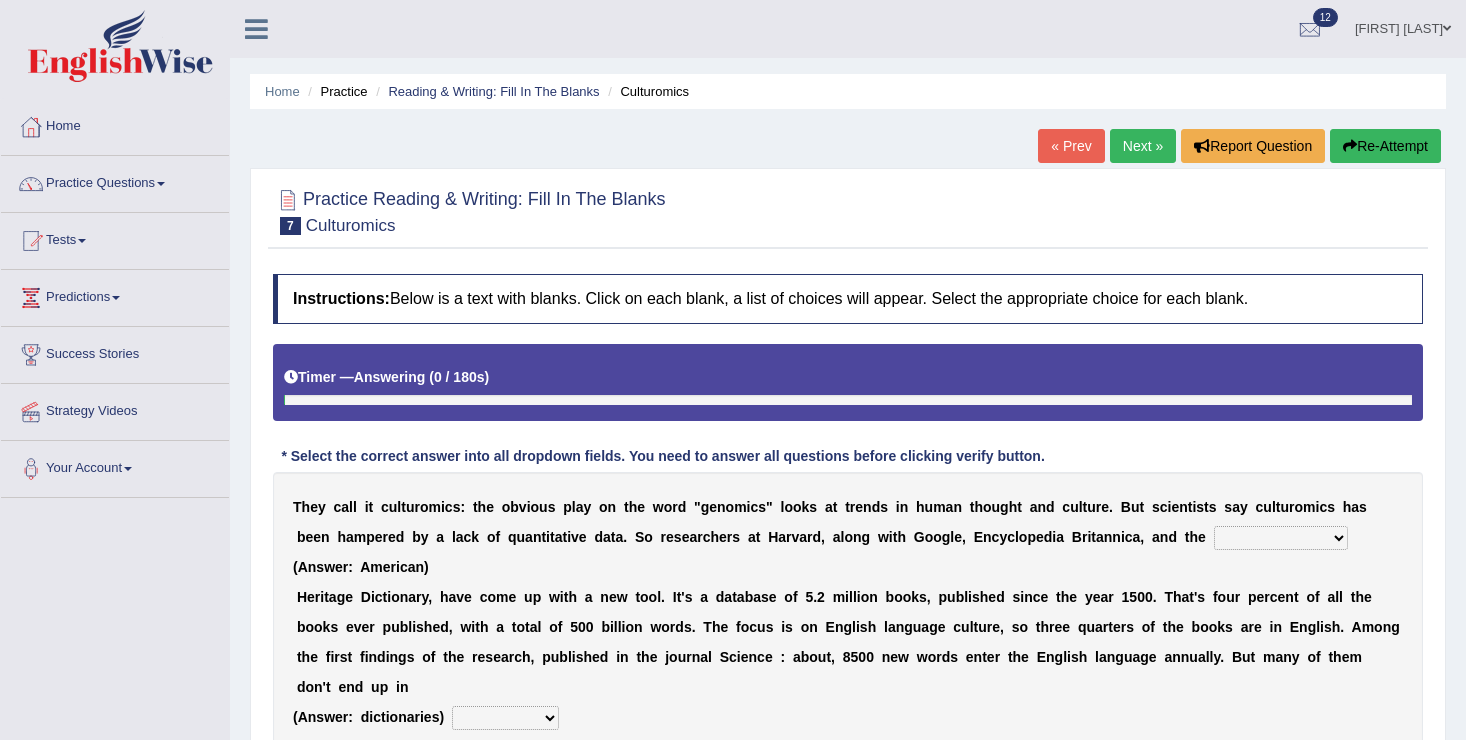 scroll, scrollTop: 0, scrollLeft: 0, axis: both 